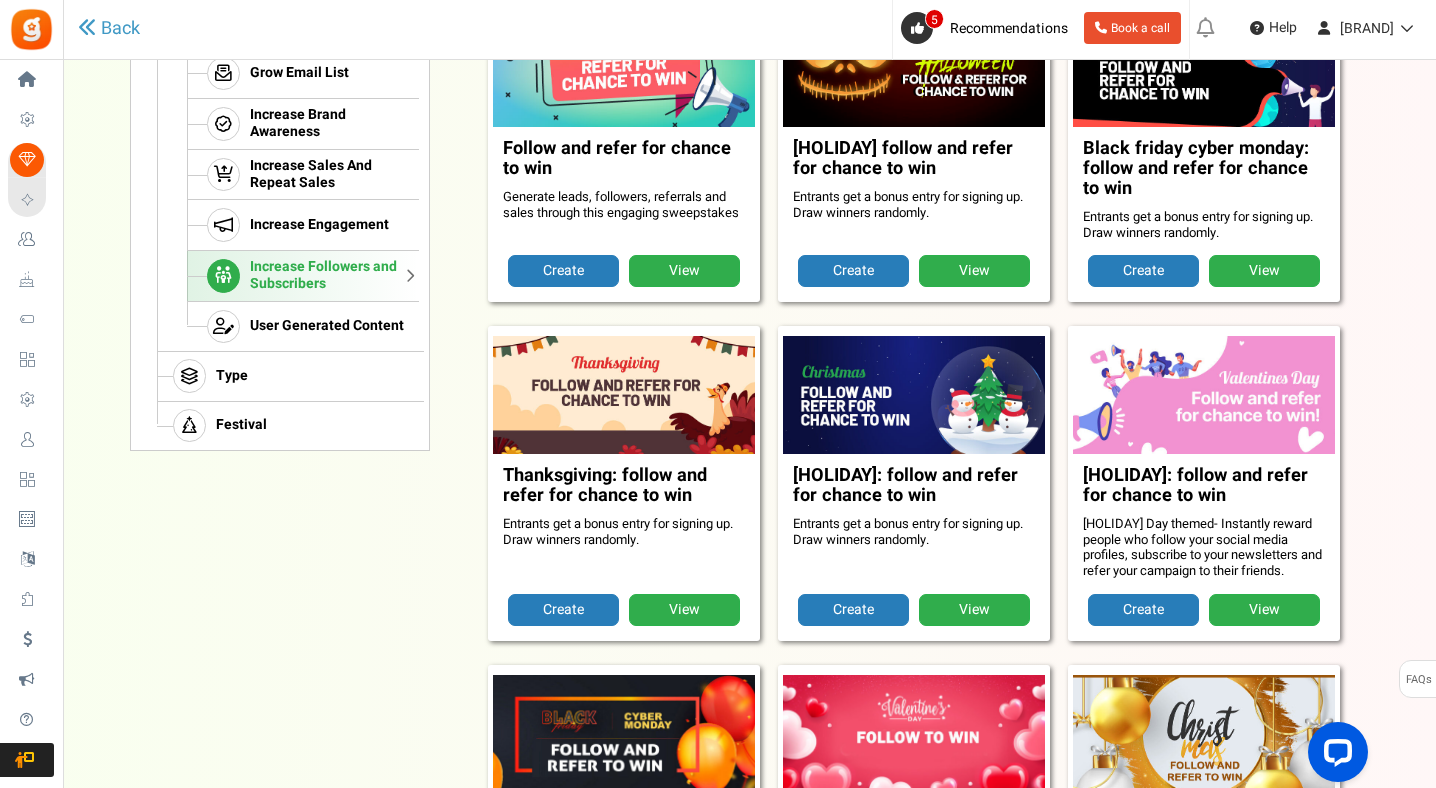 scroll, scrollTop: 482, scrollLeft: 0, axis: vertical 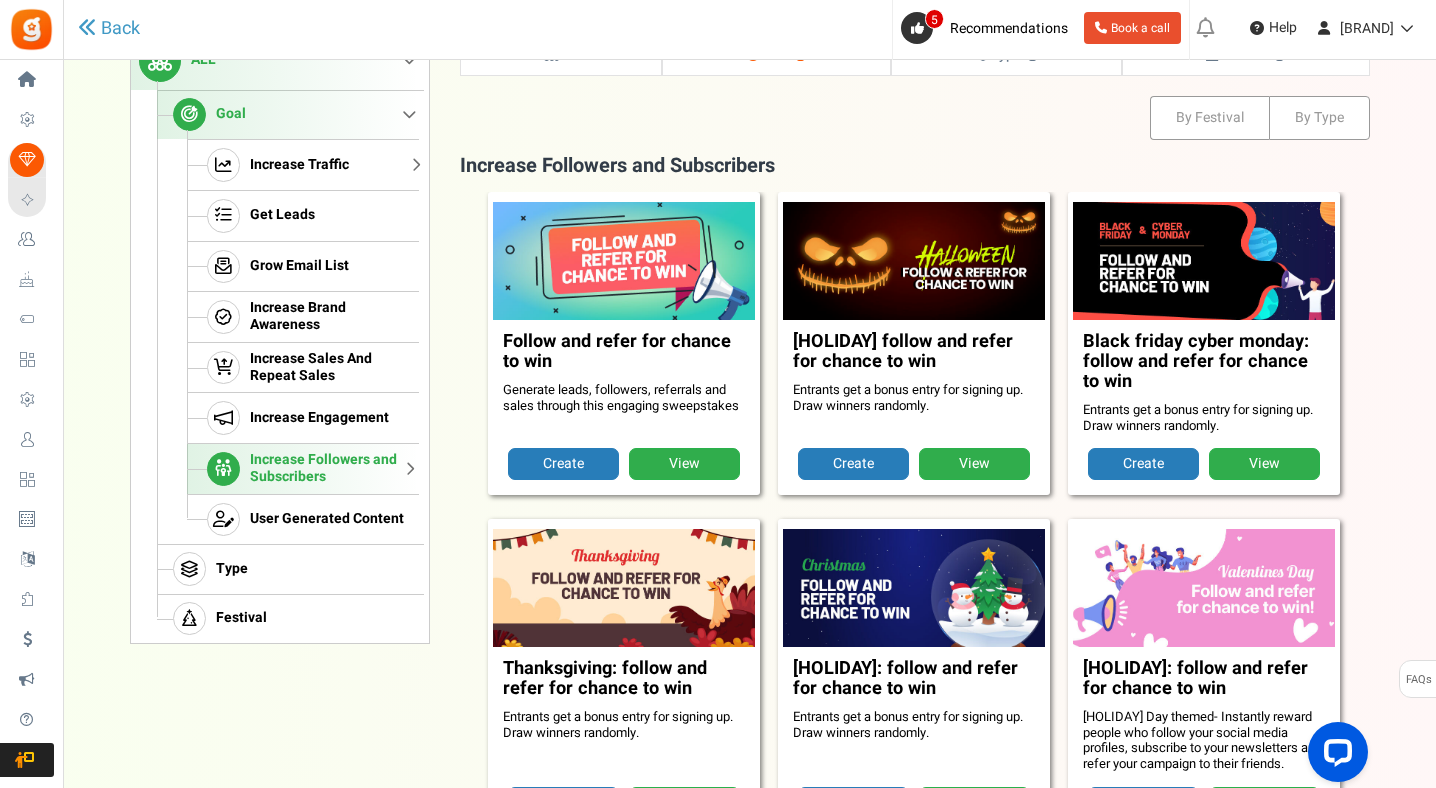 click on "Increase Traffic" at bounding box center [303, 164] 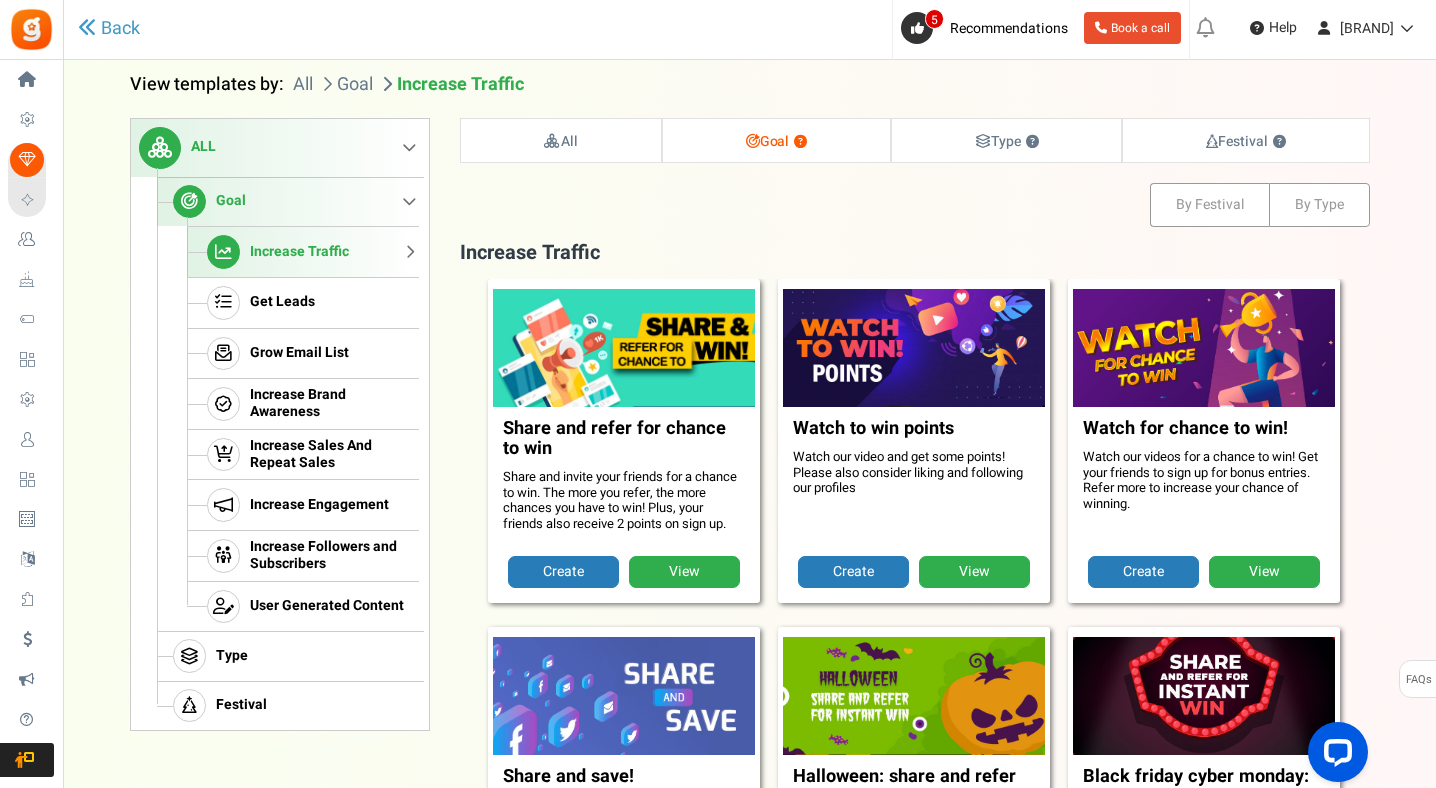 scroll, scrollTop: 180, scrollLeft: 0, axis: vertical 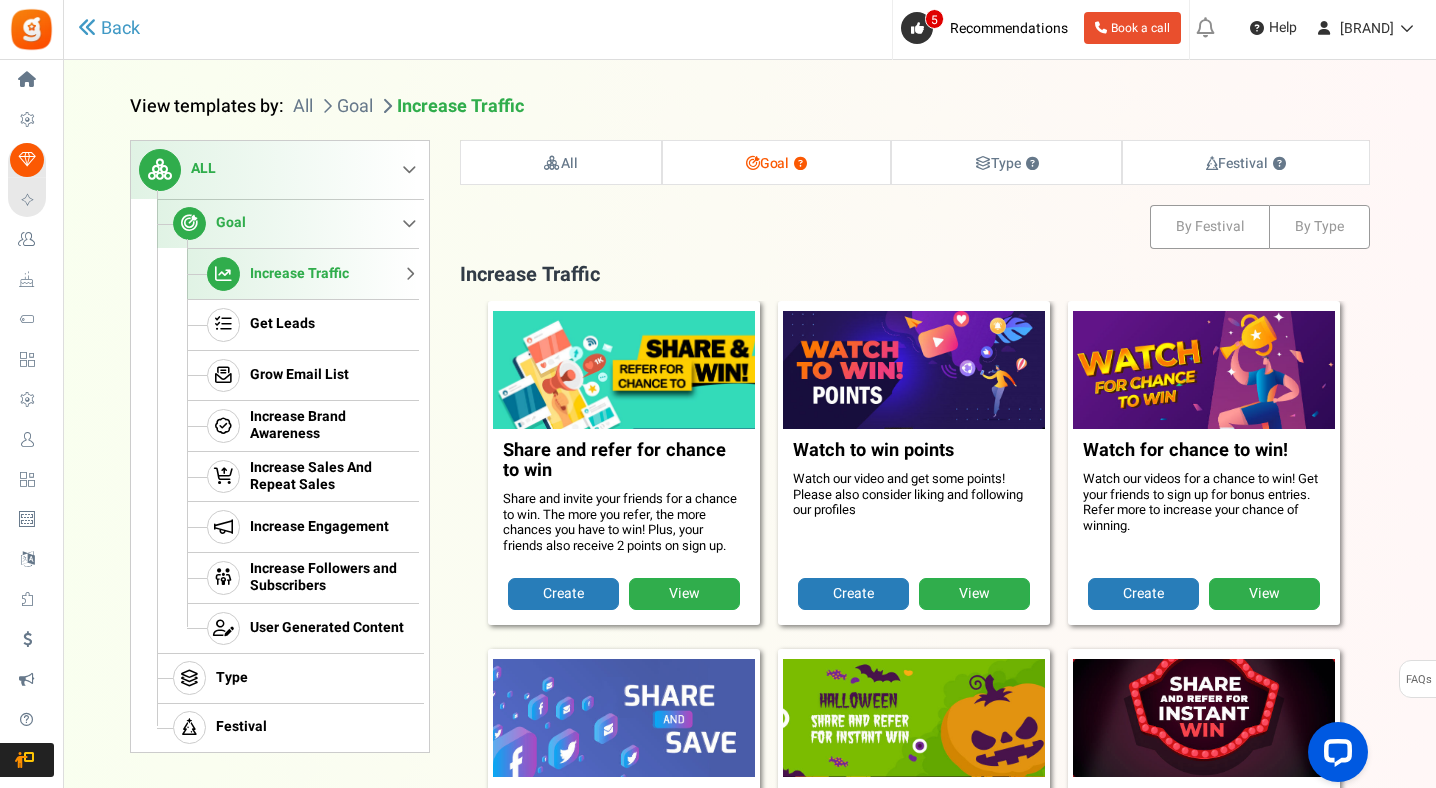 click on "ALL" at bounding box center [275, 170] 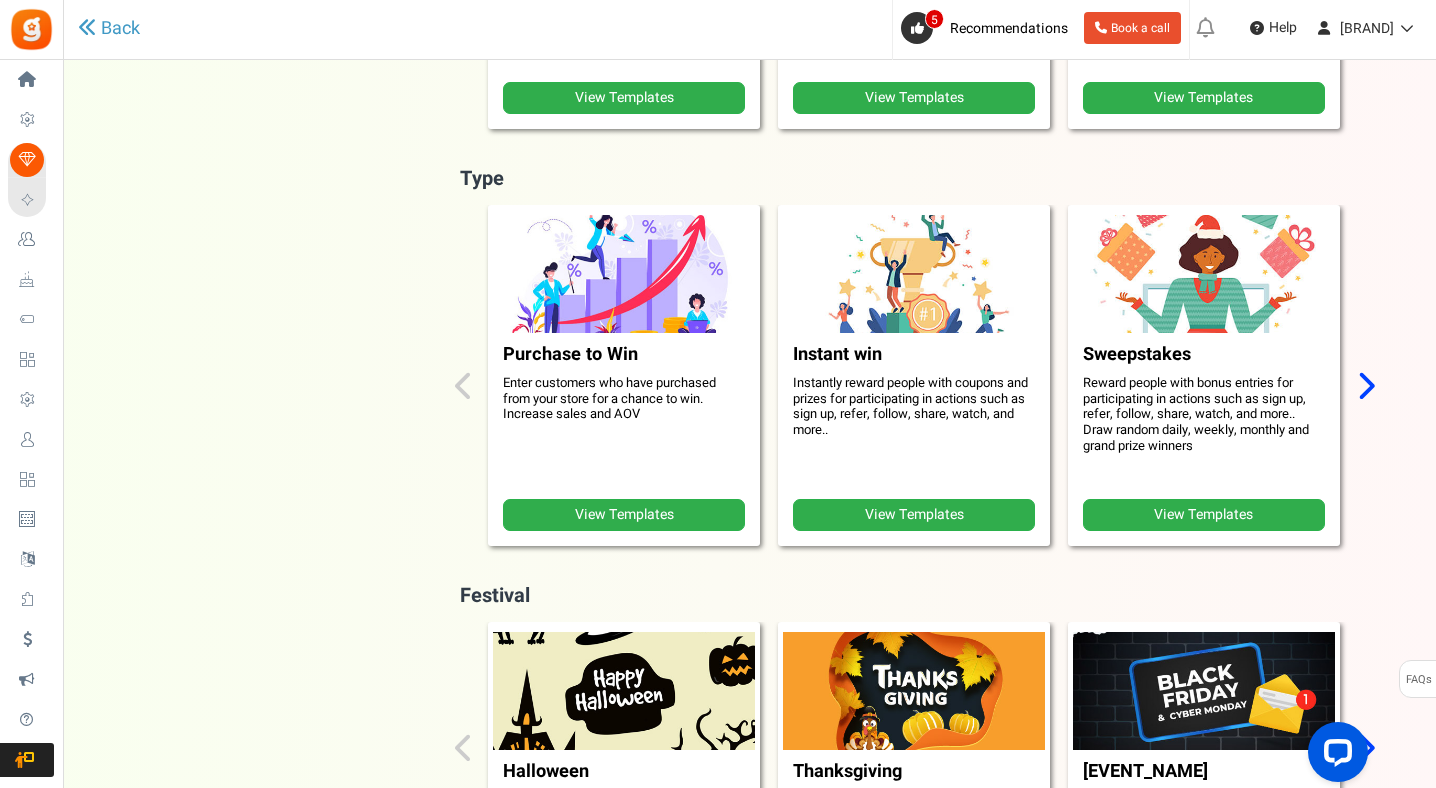 scroll, scrollTop: 582, scrollLeft: 0, axis: vertical 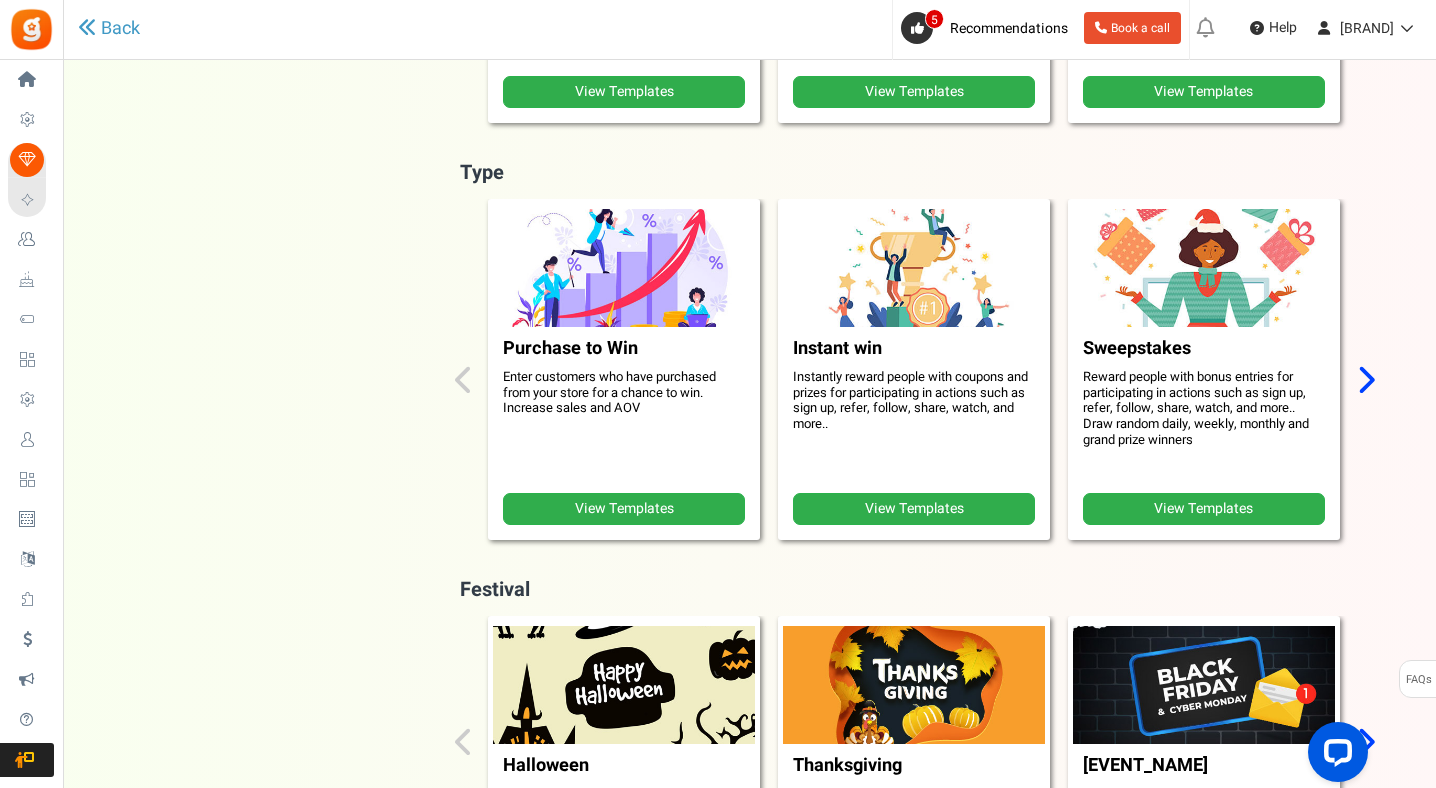 click at bounding box center [1365, 379] 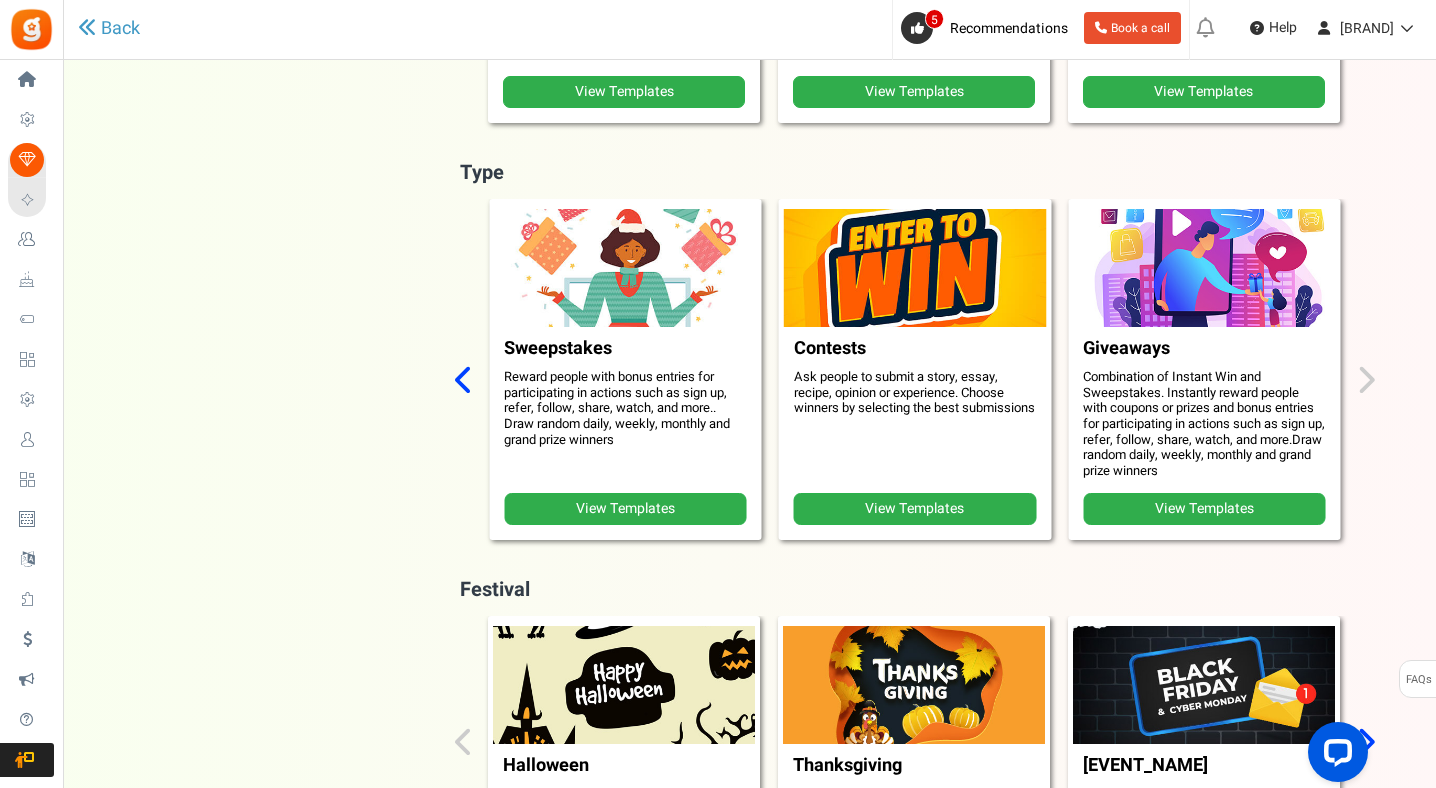 click on "Purchase to Win
Enter customers who have purchased from your store for a chance to win. Increase sales and AOV
View Templates
Instant win
Instantly reward people with coupons and prizes for participating in actions such as sign up, refer,  follow, share, watch, and more..
View Templates
Sweepstakes
Reward people with bonus entries for participating in actions such as sign up, refer,  follow, share, watch, and more.. Draw random daily, weekly, monthly and grand prize winners
View Templates
Contests
Ask people to submit a story, essay, recipe, opinion or experience. Choose winners by selecting the best submissions" at bounding box center (915, 381) 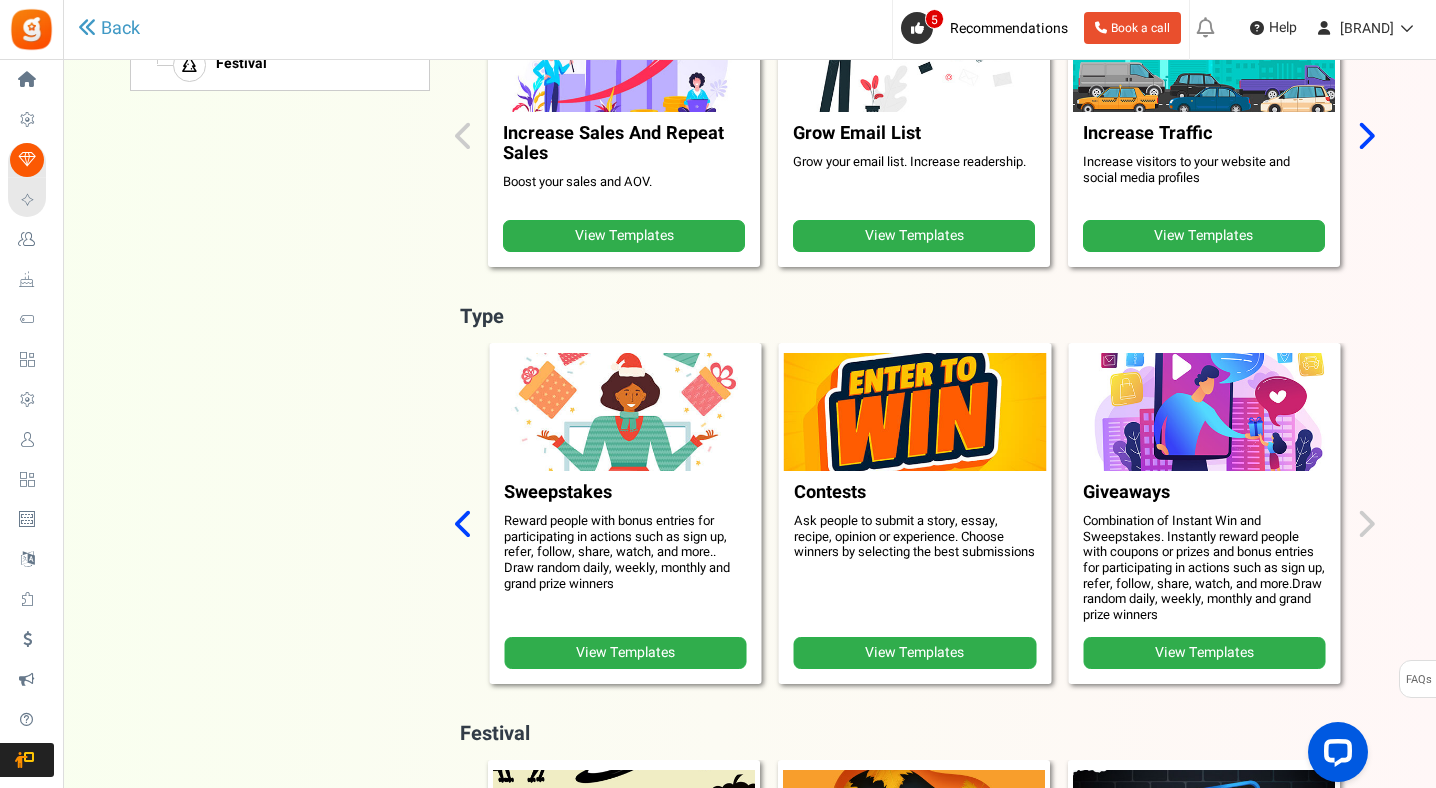 scroll, scrollTop: 447, scrollLeft: 0, axis: vertical 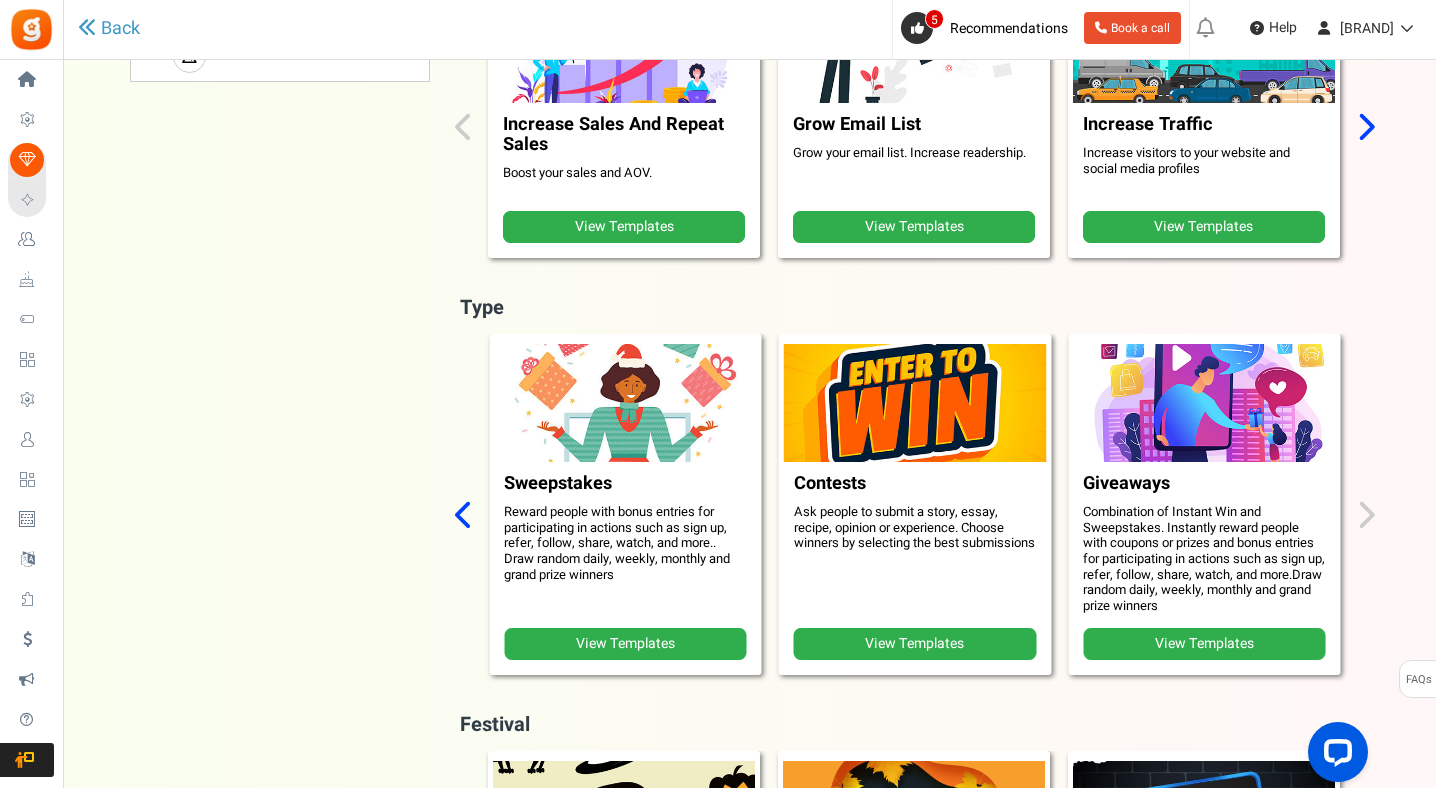 click at bounding box center (464, 514) 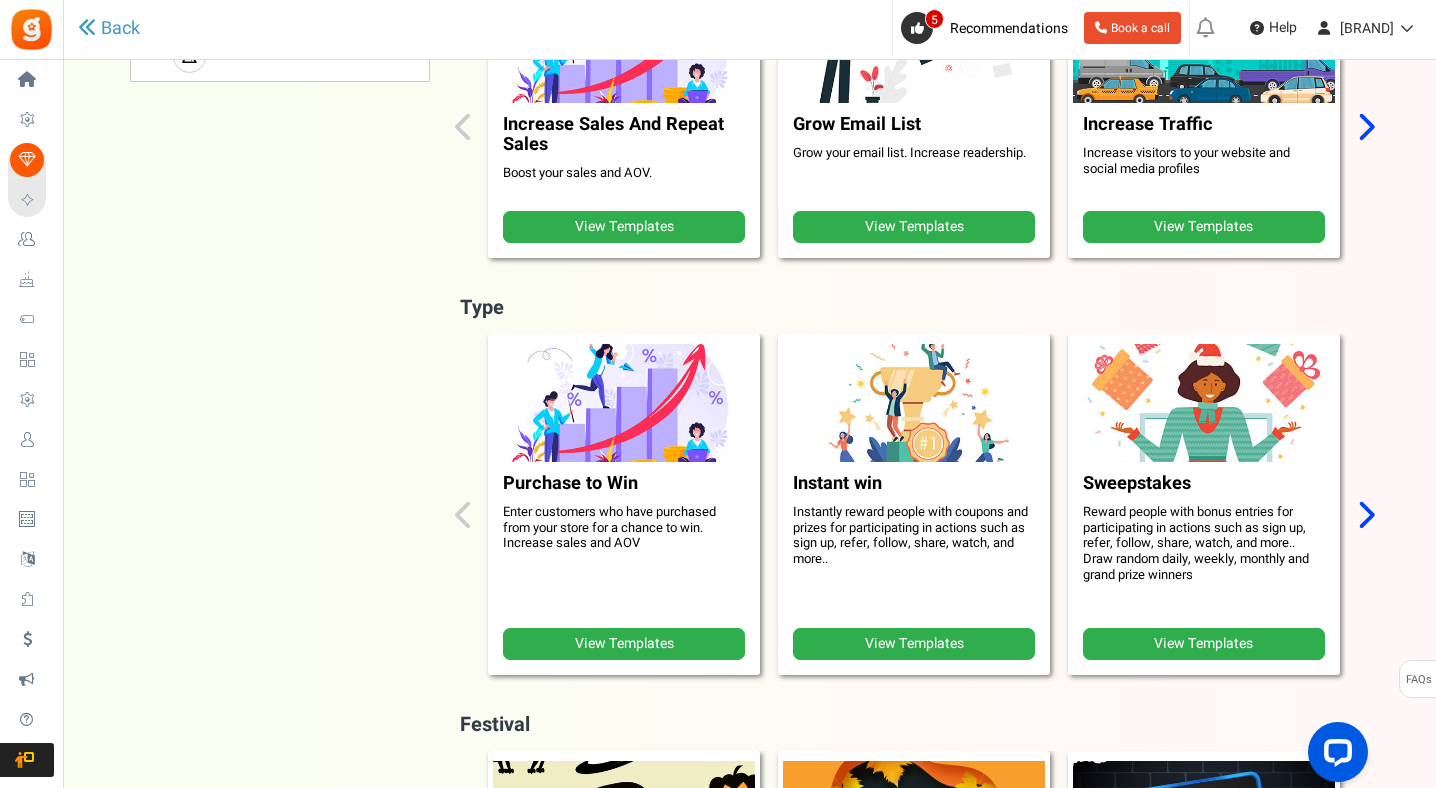 click on "View Templates" at bounding box center [1204, 644] 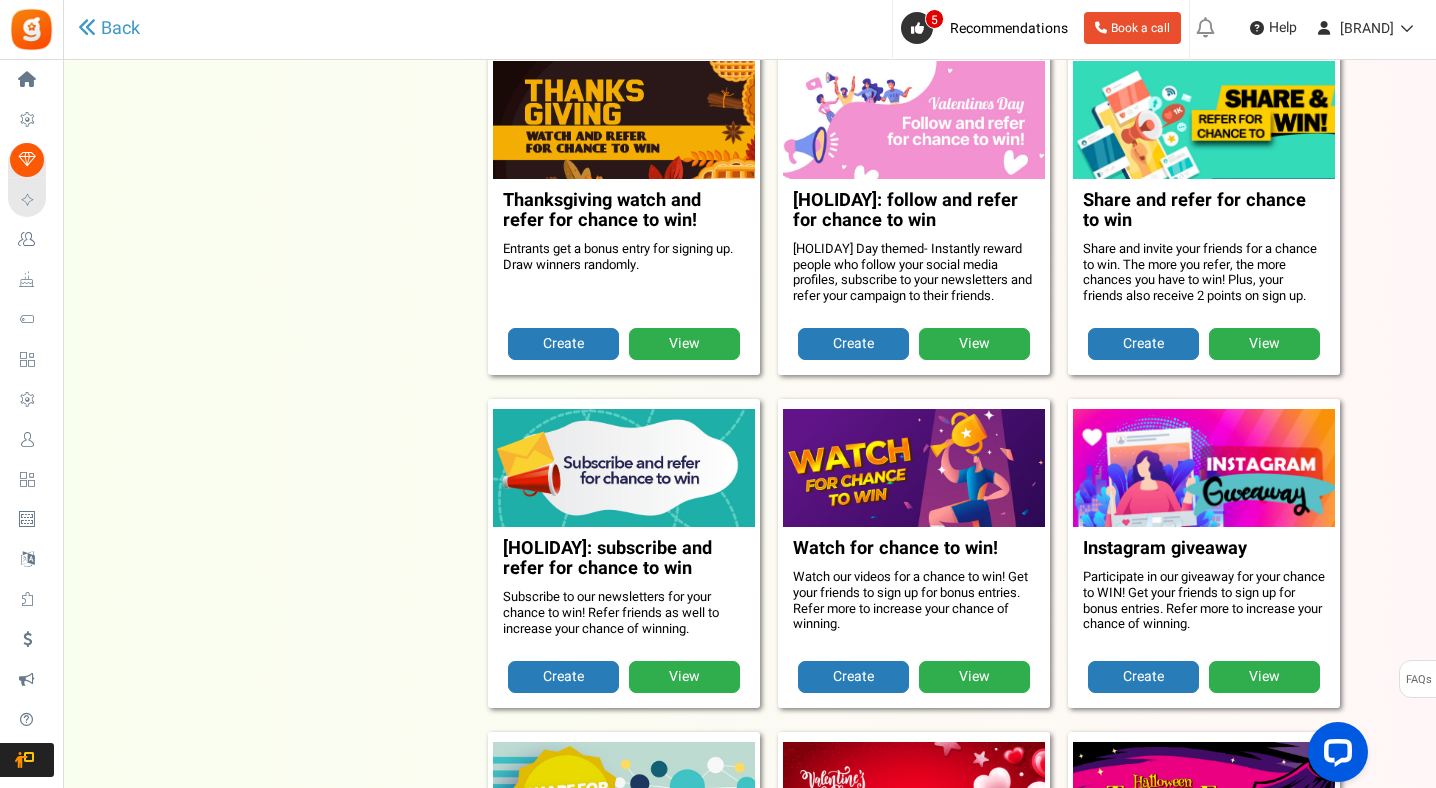 scroll, scrollTop: 1692, scrollLeft: 0, axis: vertical 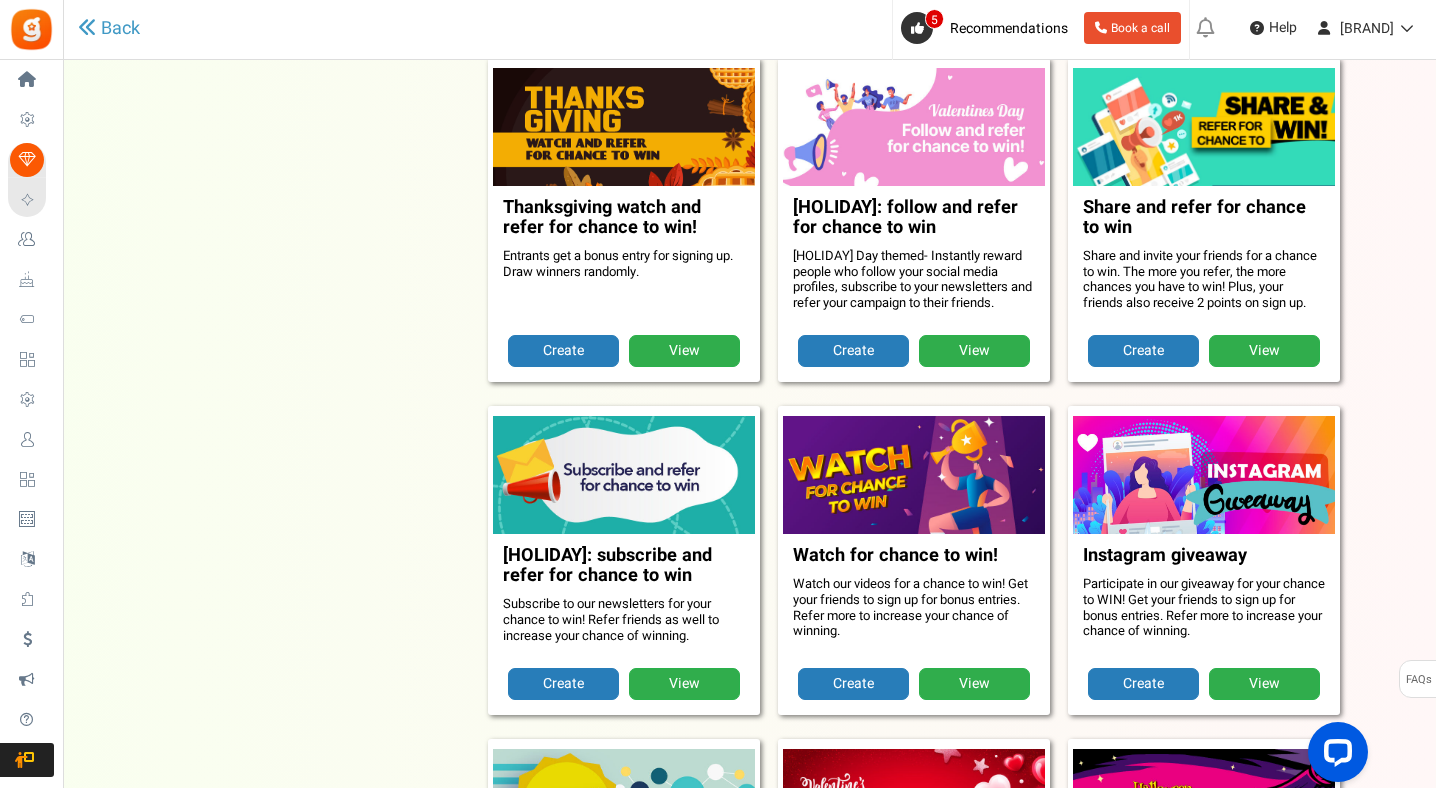 click on "View" at bounding box center [1264, 684] 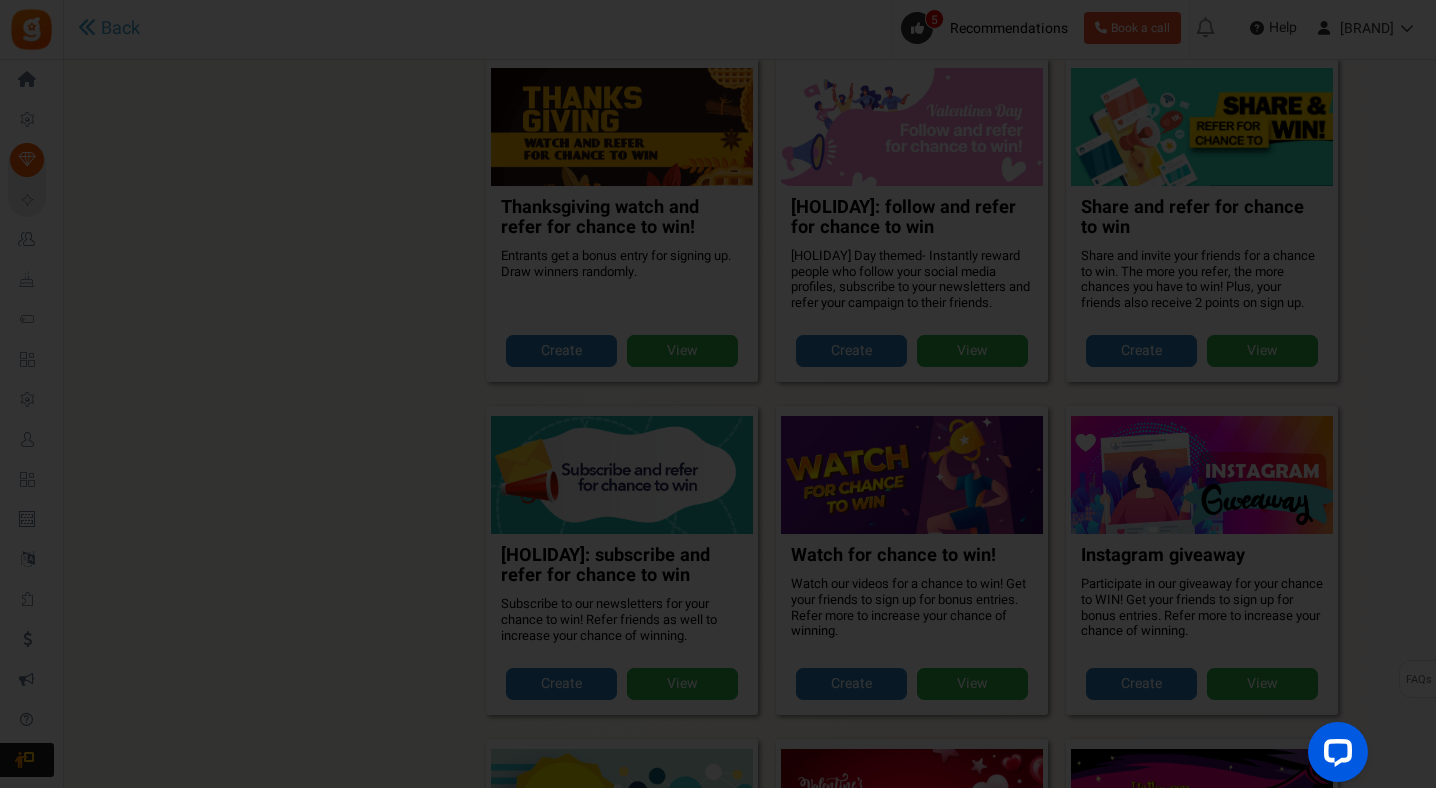 scroll, scrollTop: 0, scrollLeft: 0, axis: both 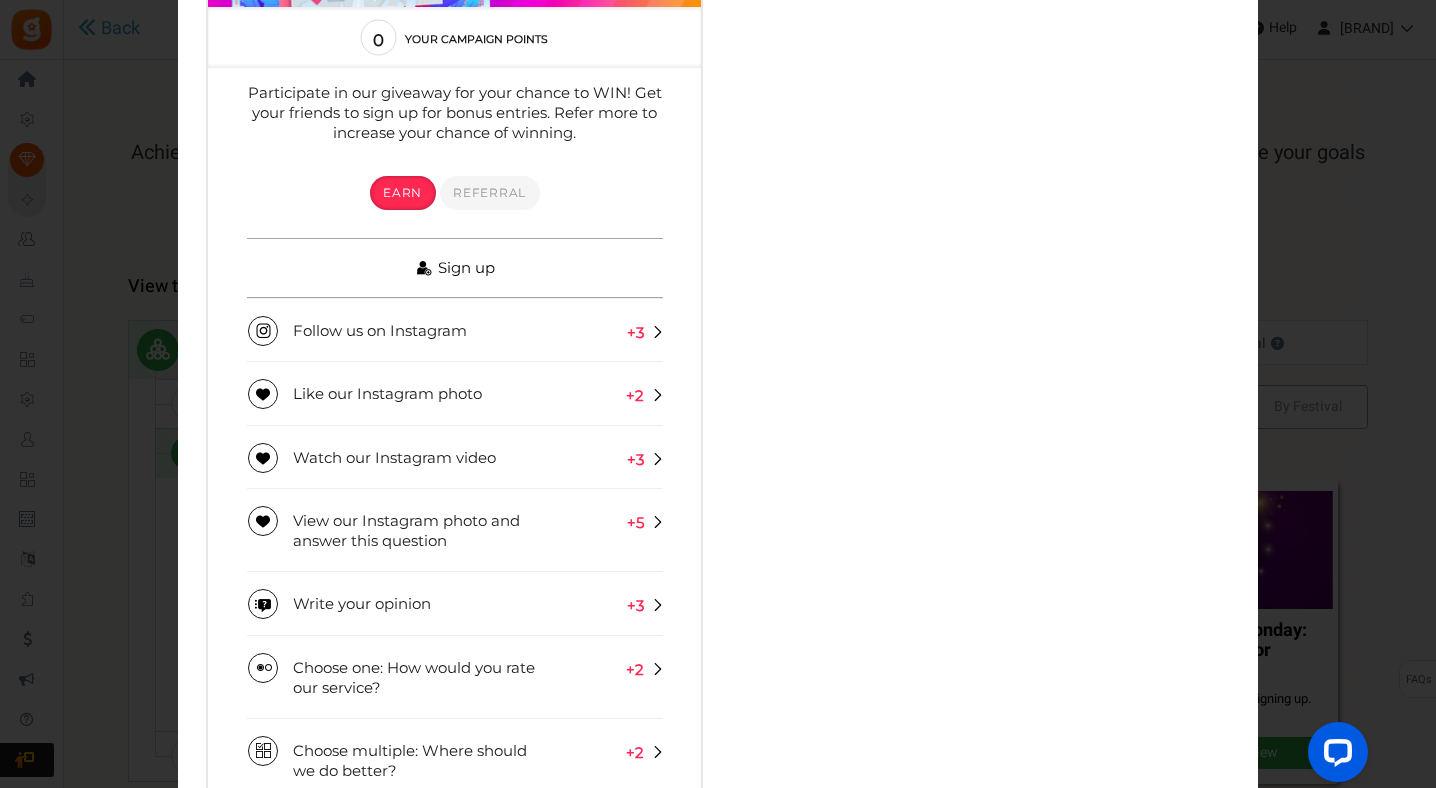 click on "Sign up" at bounding box center (455, 269) 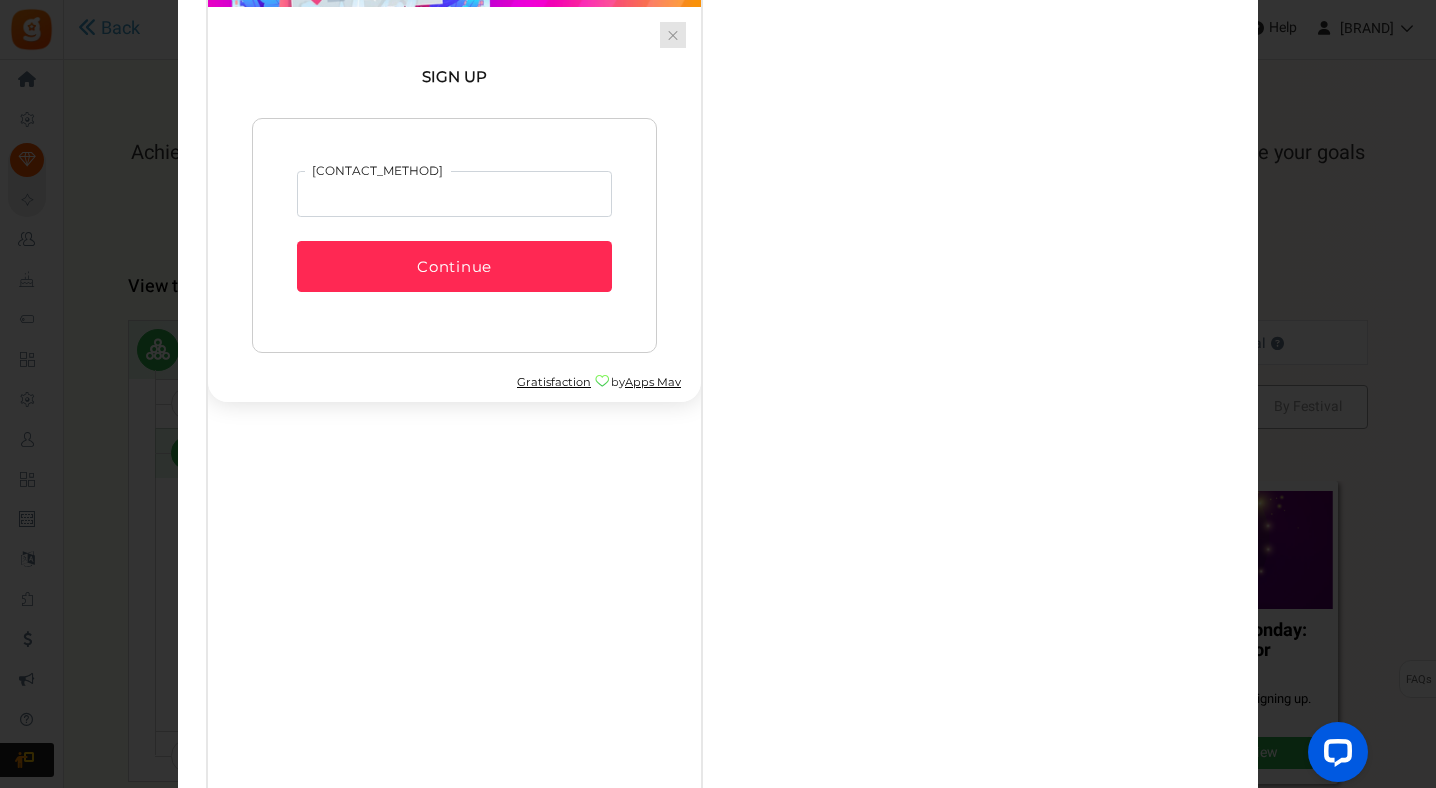 scroll, scrollTop: 0, scrollLeft: 0, axis: both 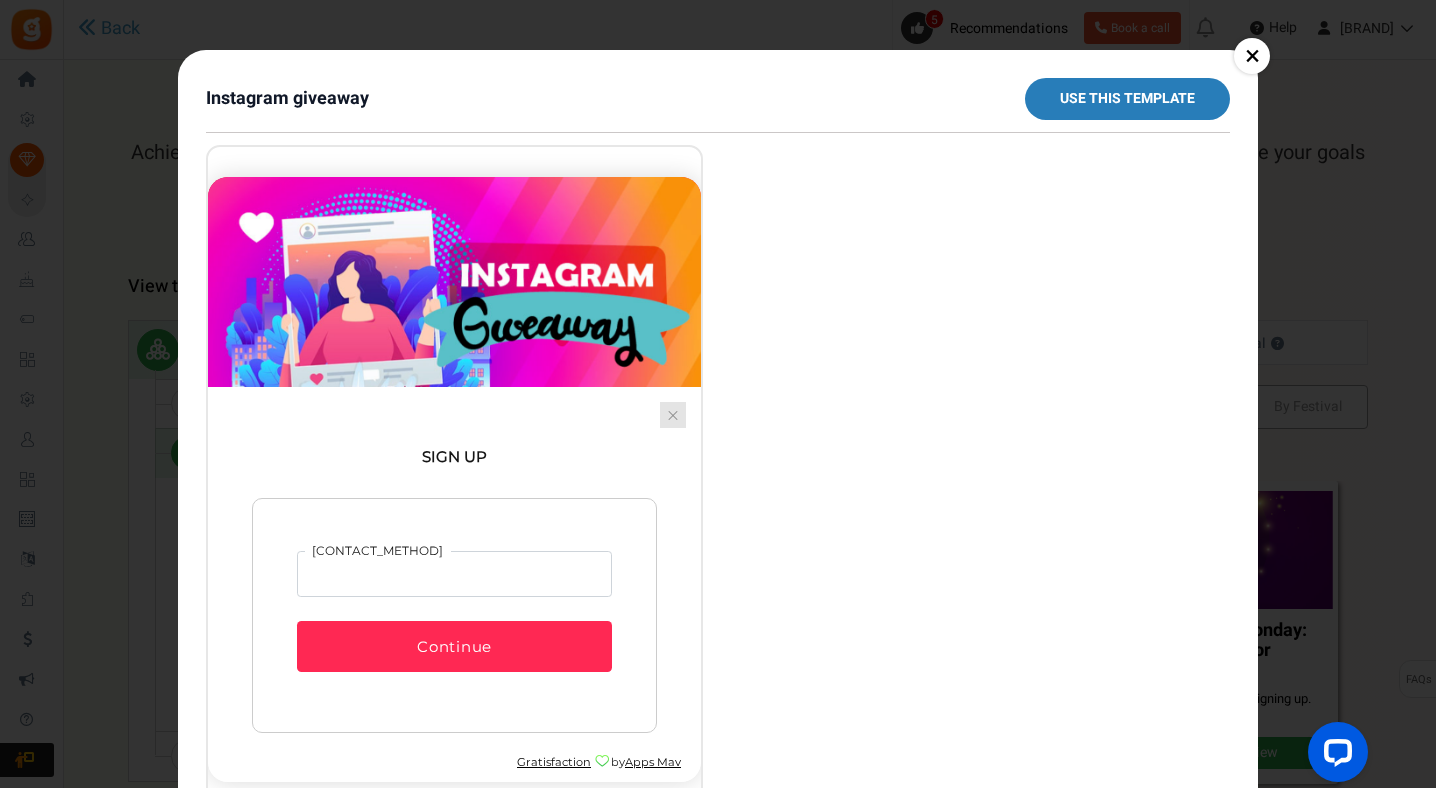 click at bounding box center (673, 415) 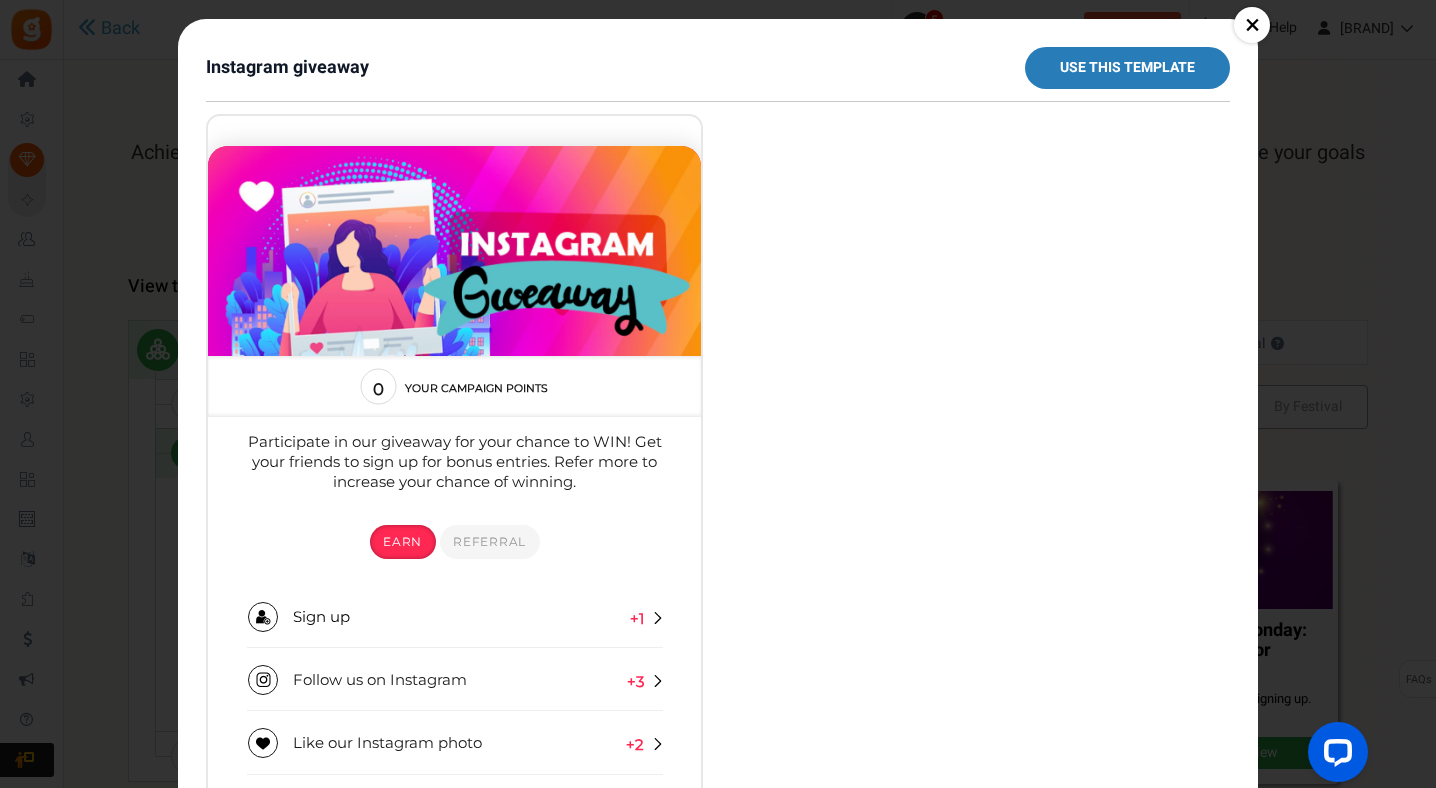 scroll, scrollTop: 17, scrollLeft: 0, axis: vertical 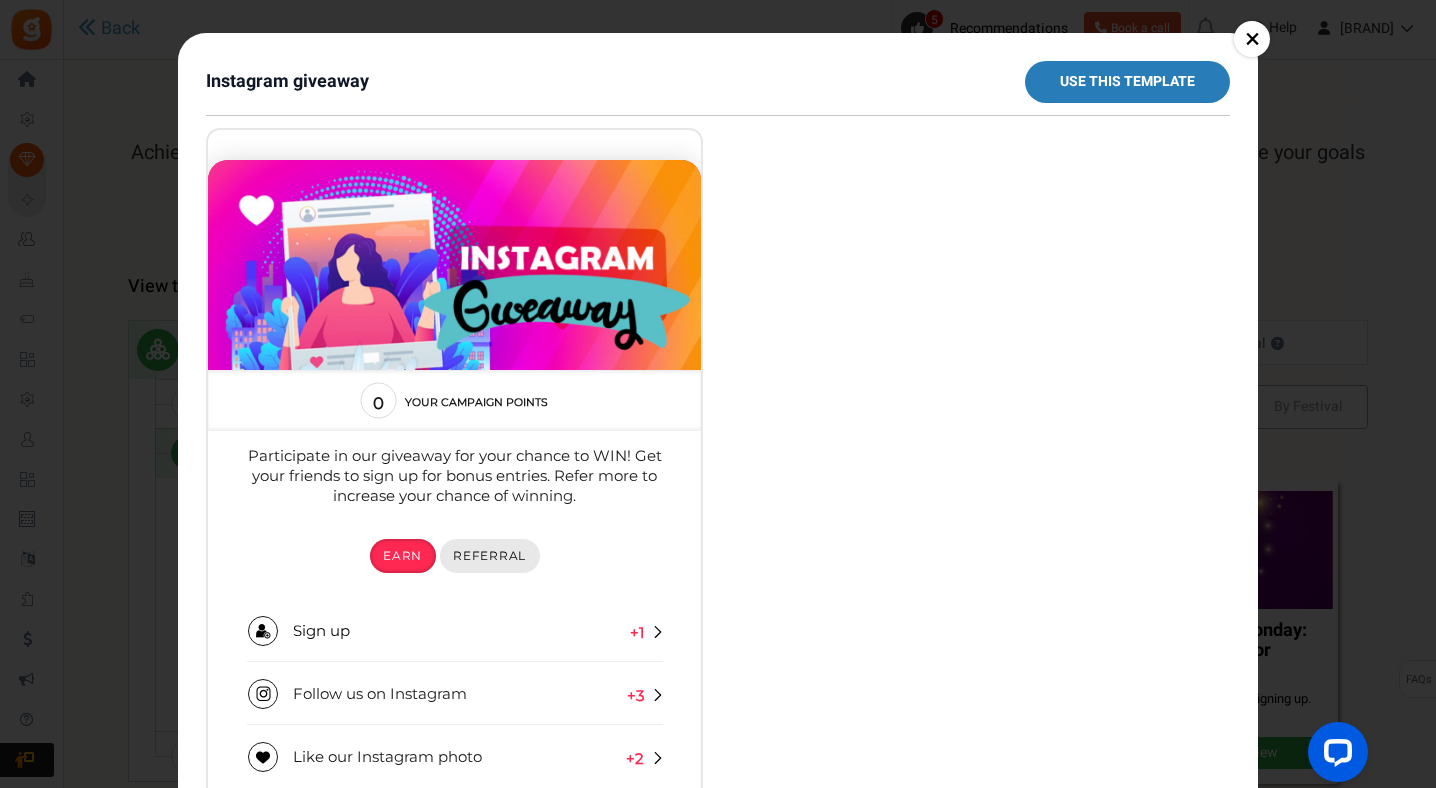 click on "Referral" at bounding box center [489, 555] 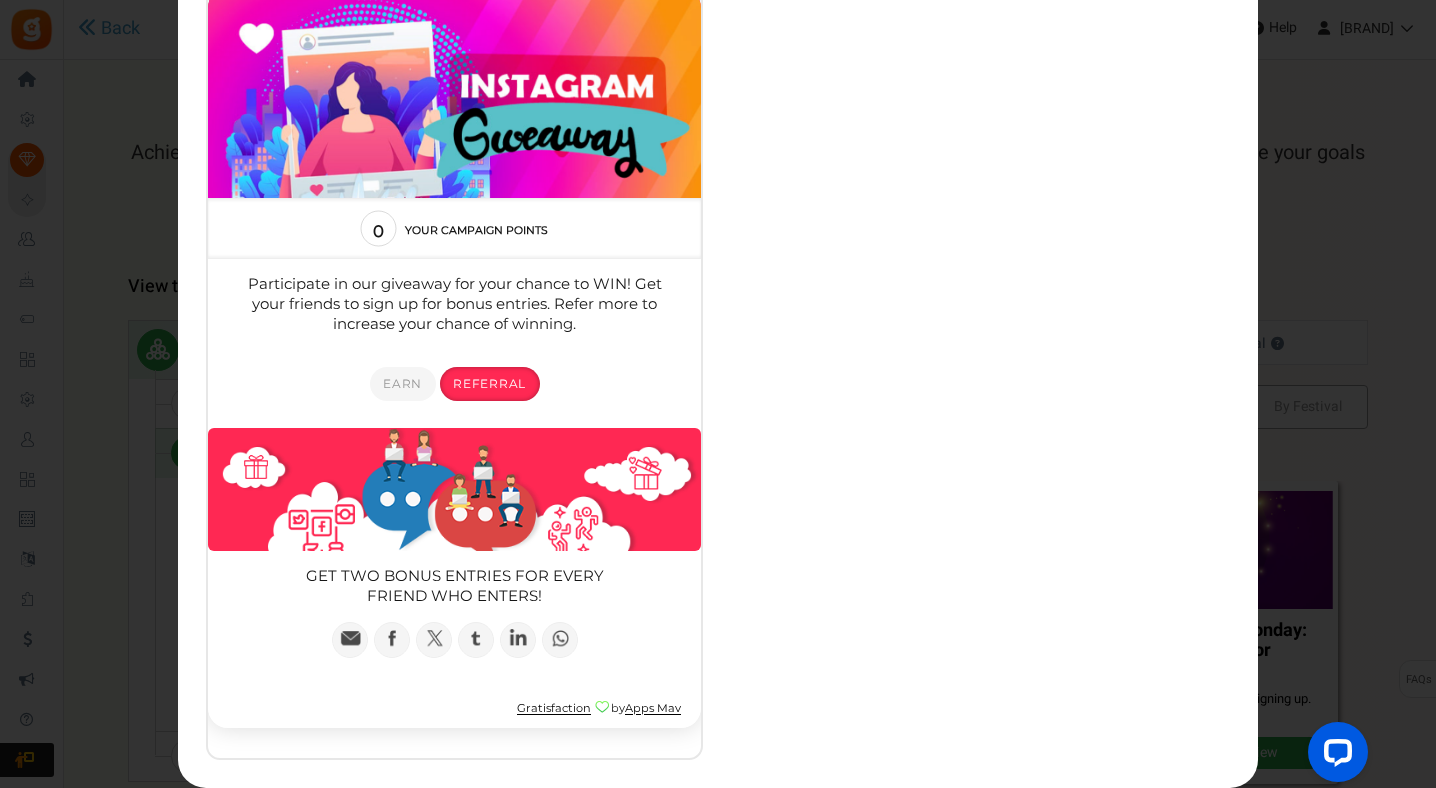 scroll, scrollTop: 129, scrollLeft: 0, axis: vertical 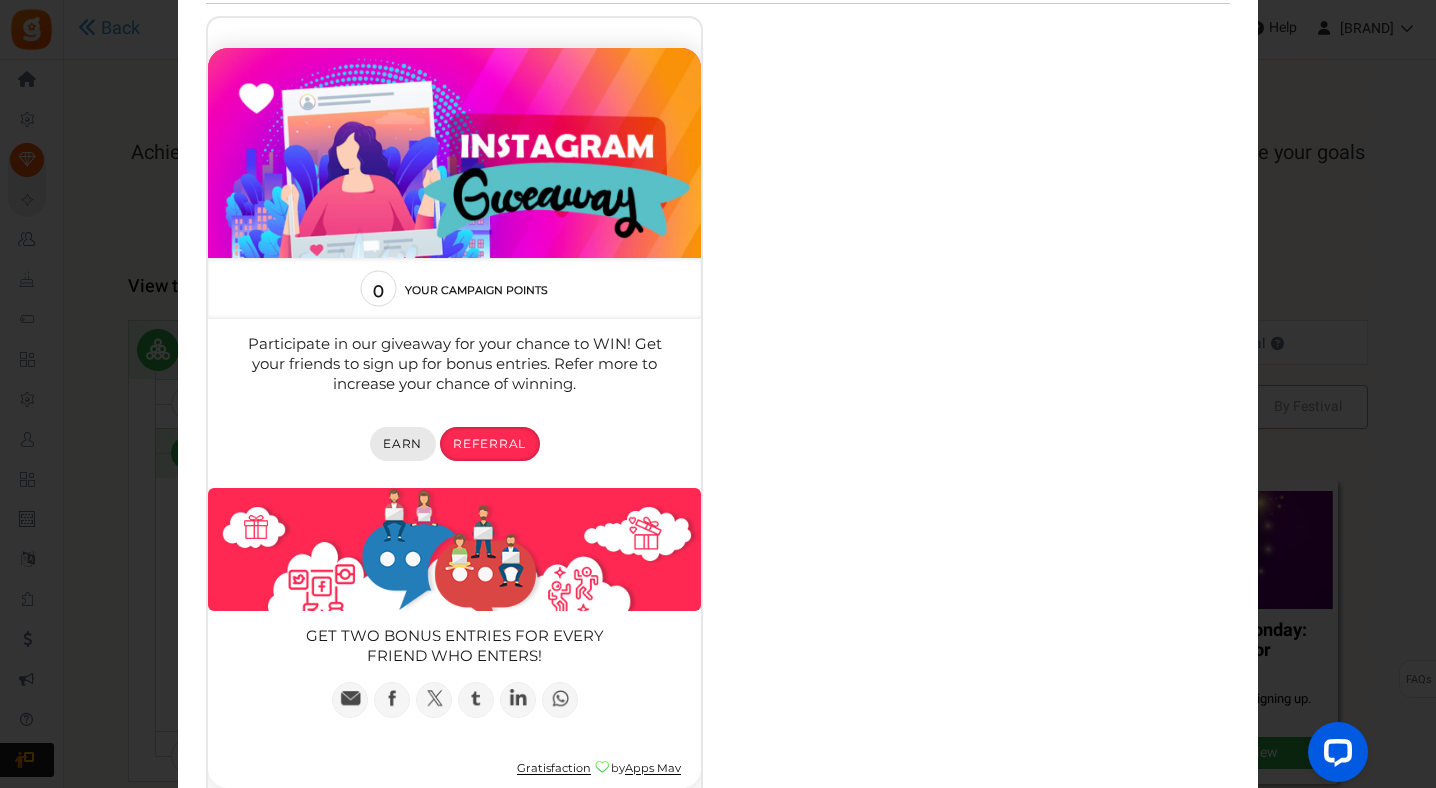 click on "Earn" at bounding box center [403, 443] 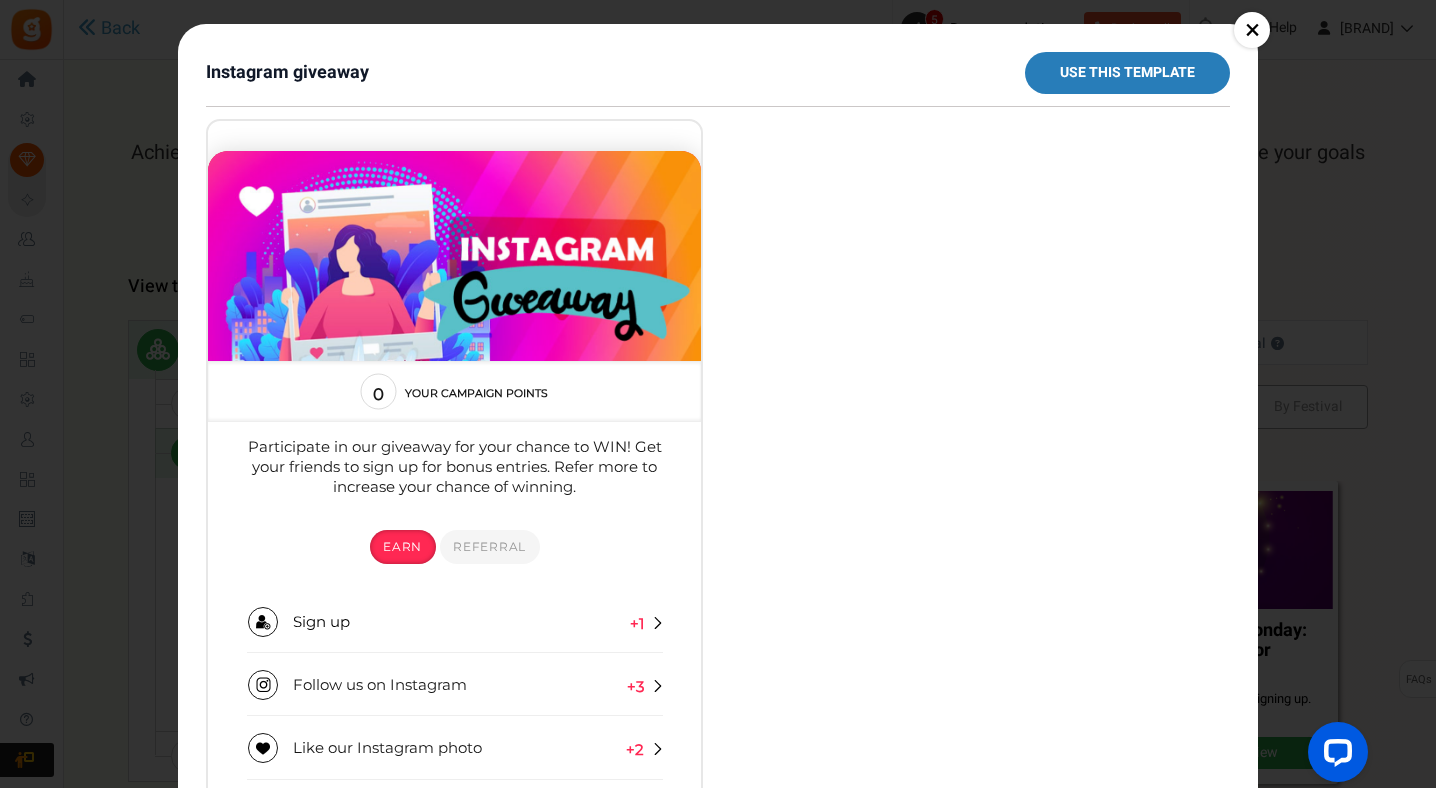 scroll, scrollTop: 0, scrollLeft: 0, axis: both 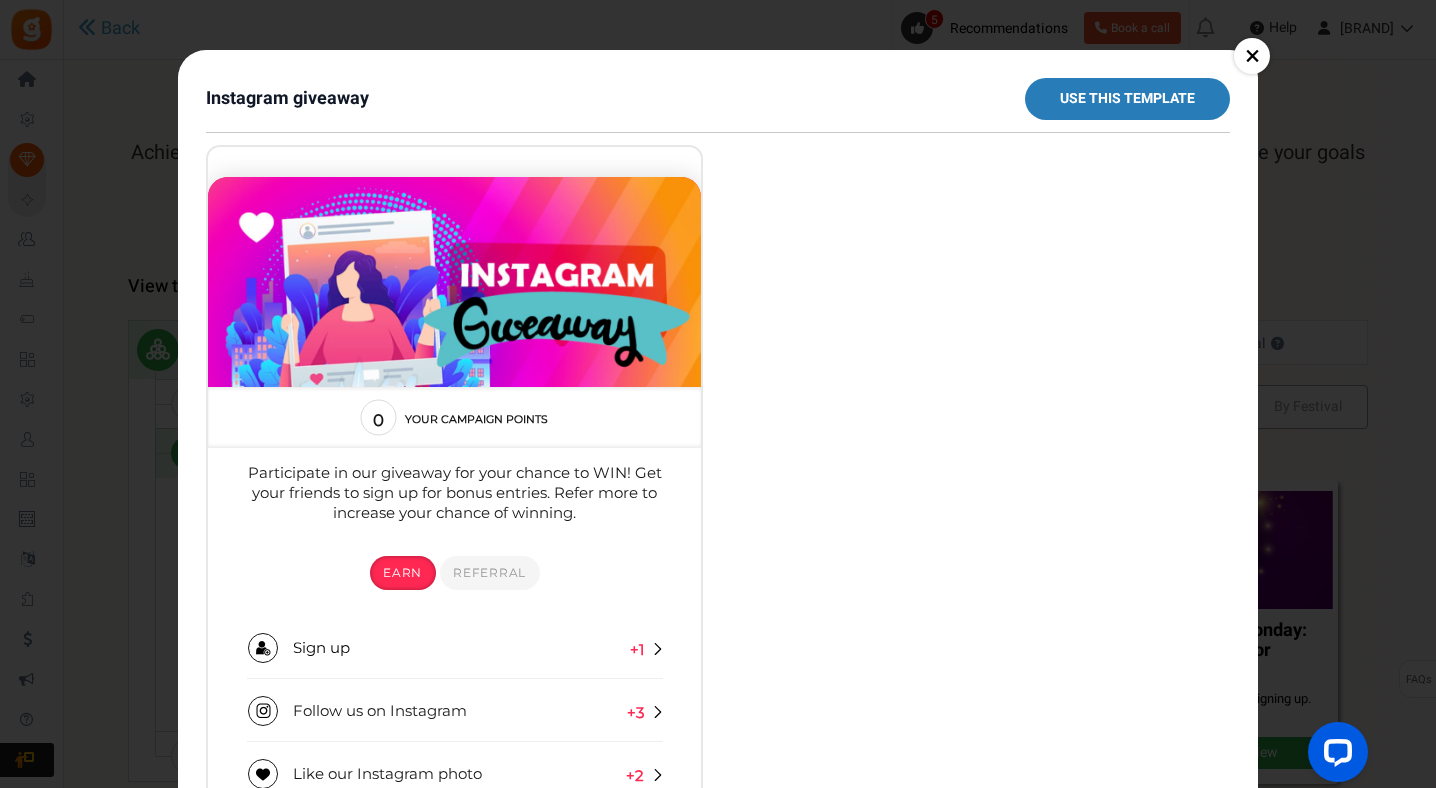 click on "Use this template" at bounding box center (1127, 99) 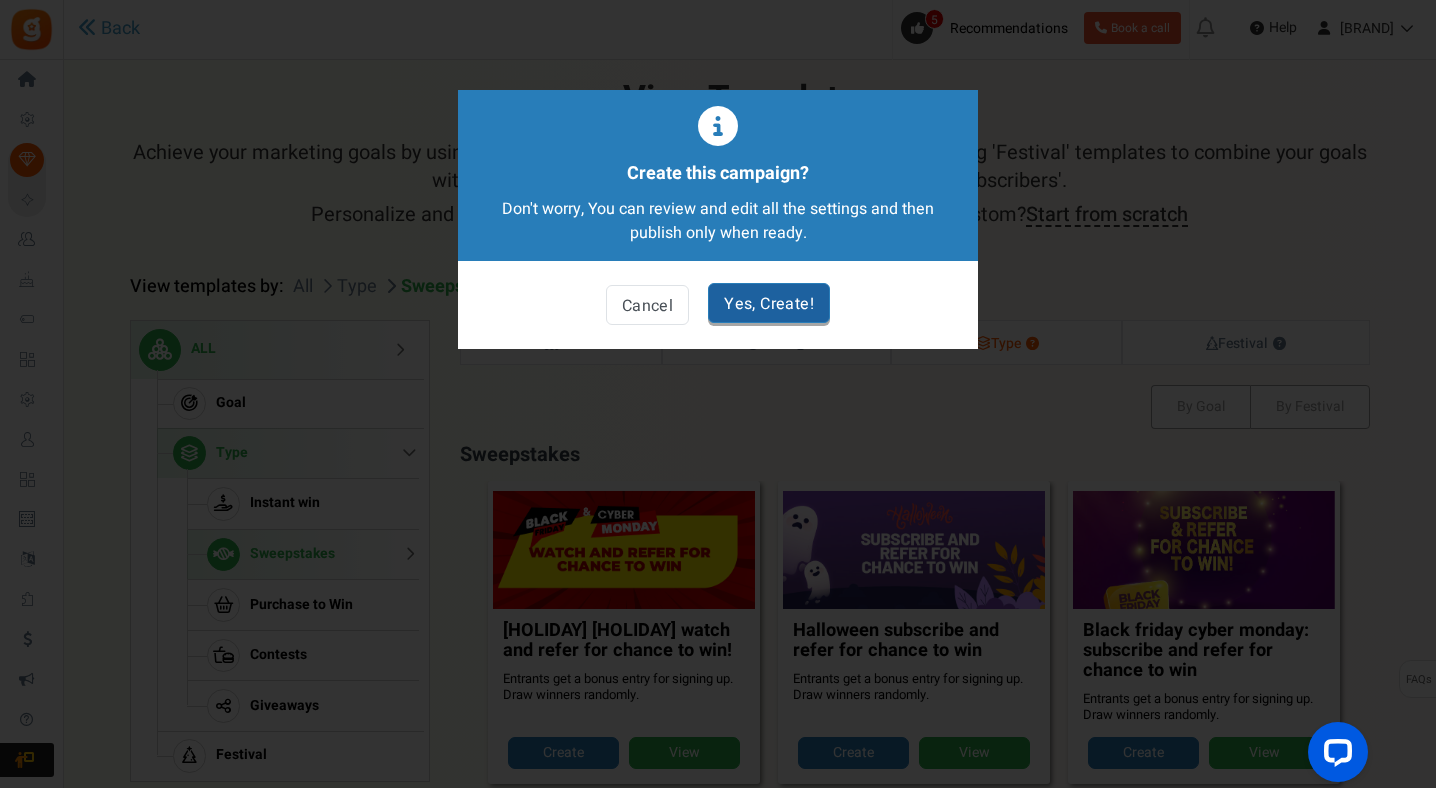 click on "Yes, Create!" at bounding box center [769, 303] 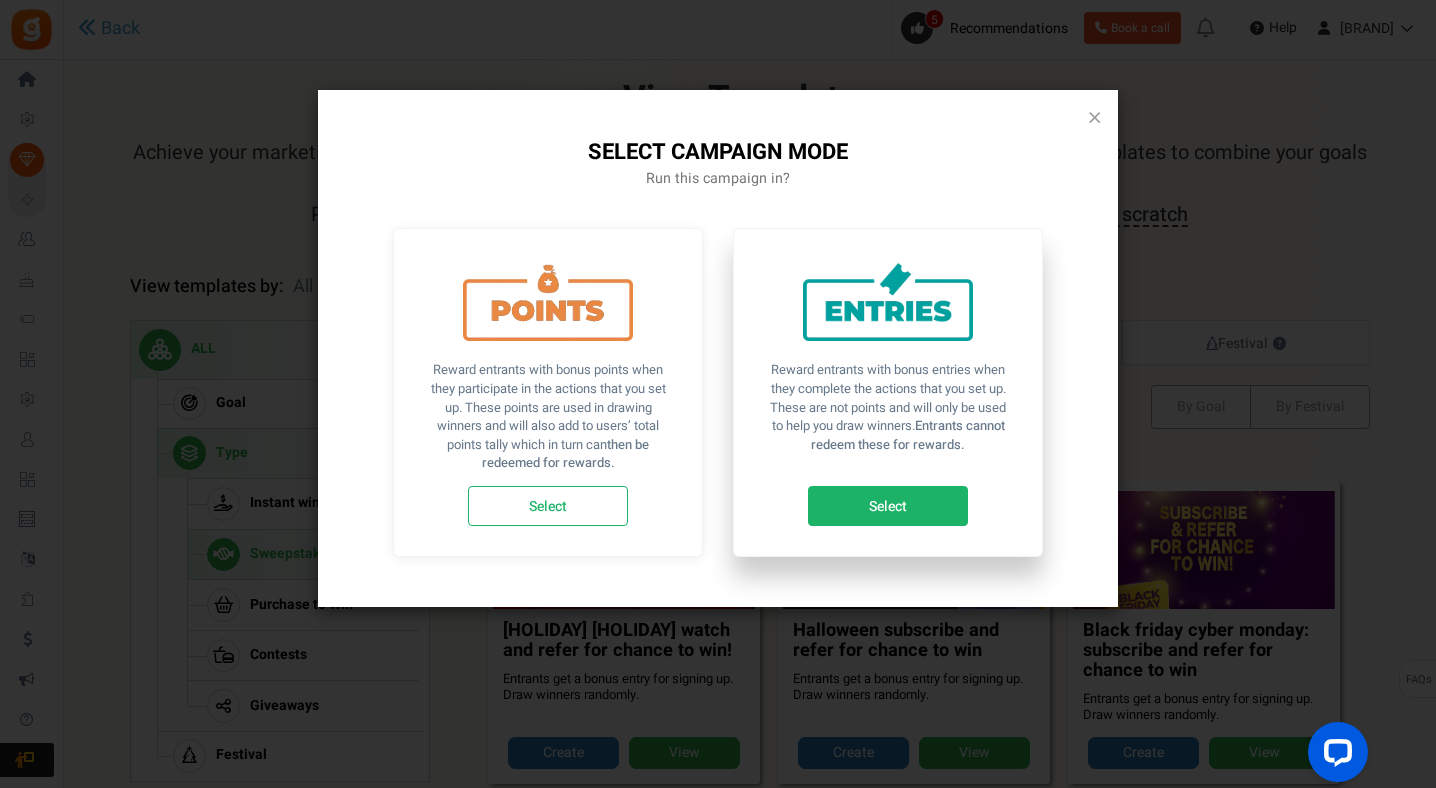 click on "Select" at bounding box center [888, 506] 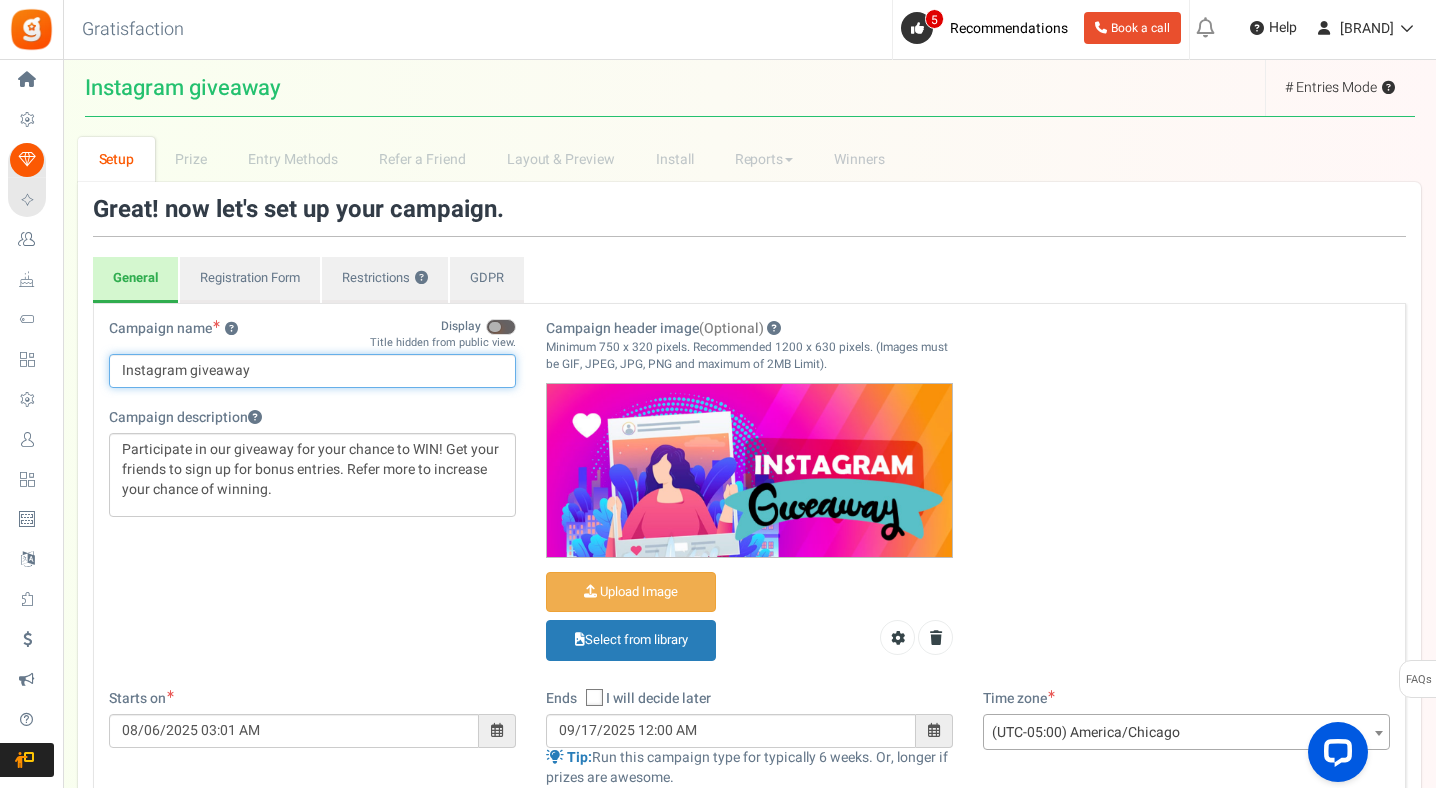 drag, startPoint x: 247, startPoint y: 373, endPoint x: 106, endPoint y: 370, distance: 141.0319 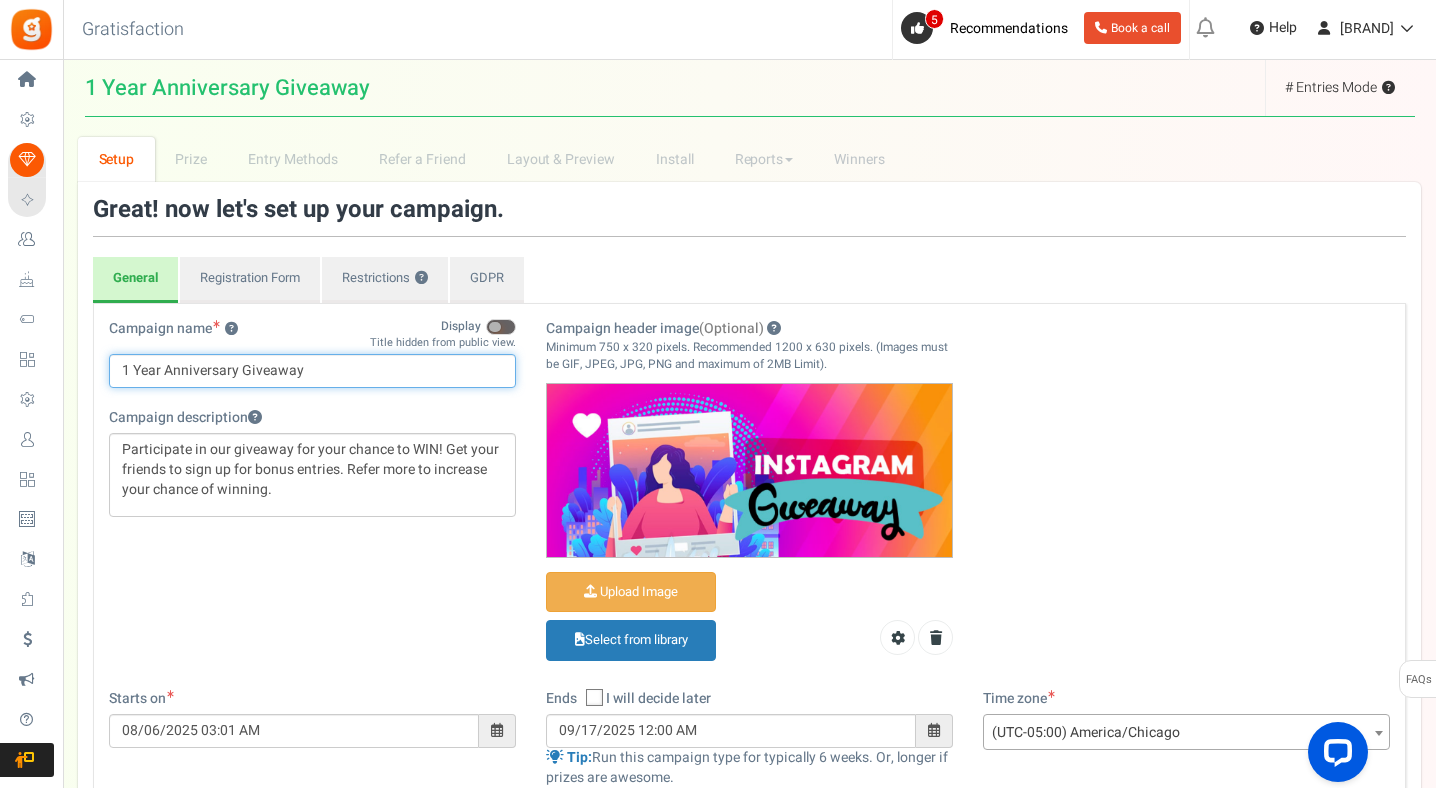 type on "1 Year Anniversary Giveaway" 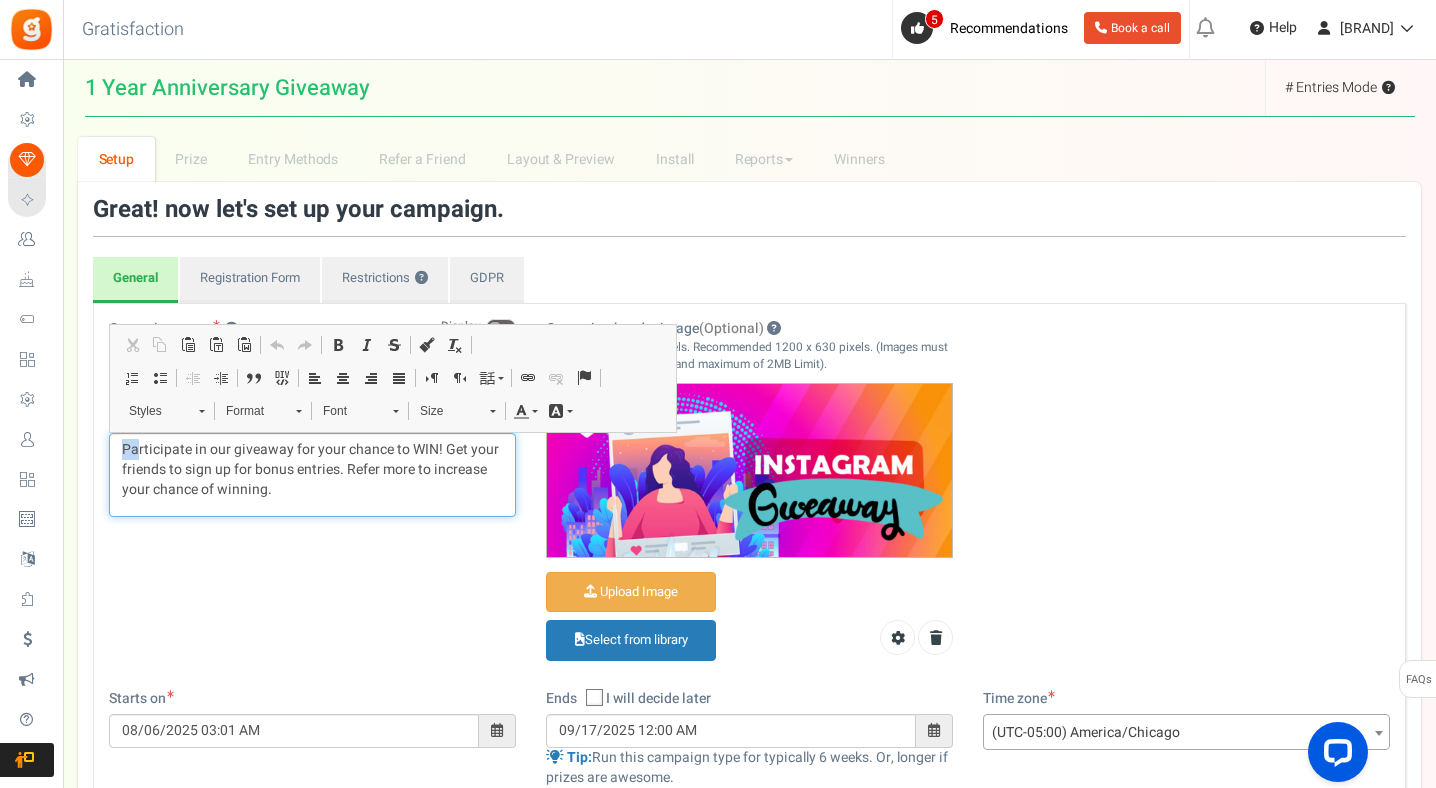 drag, startPoint x: 118, startPoint y: 449, endPoint x: 134, endPoint y: 445, distance: 16.492422 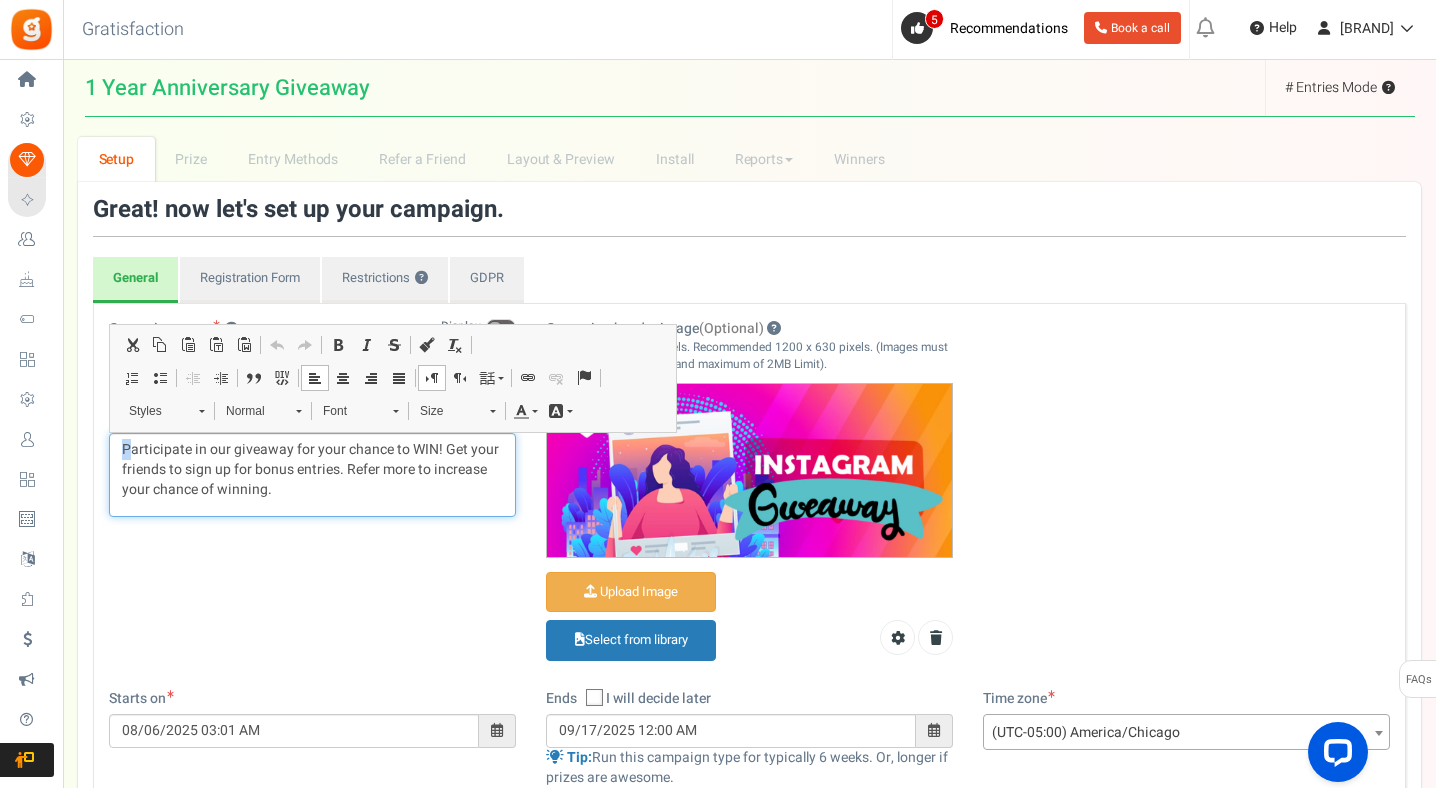 click on "Participate in our giveaway for your chance to WIN! Get your friends to sign up for bonus entries. Refer more to increase your chance of winning." at bounding box center (312, 470) 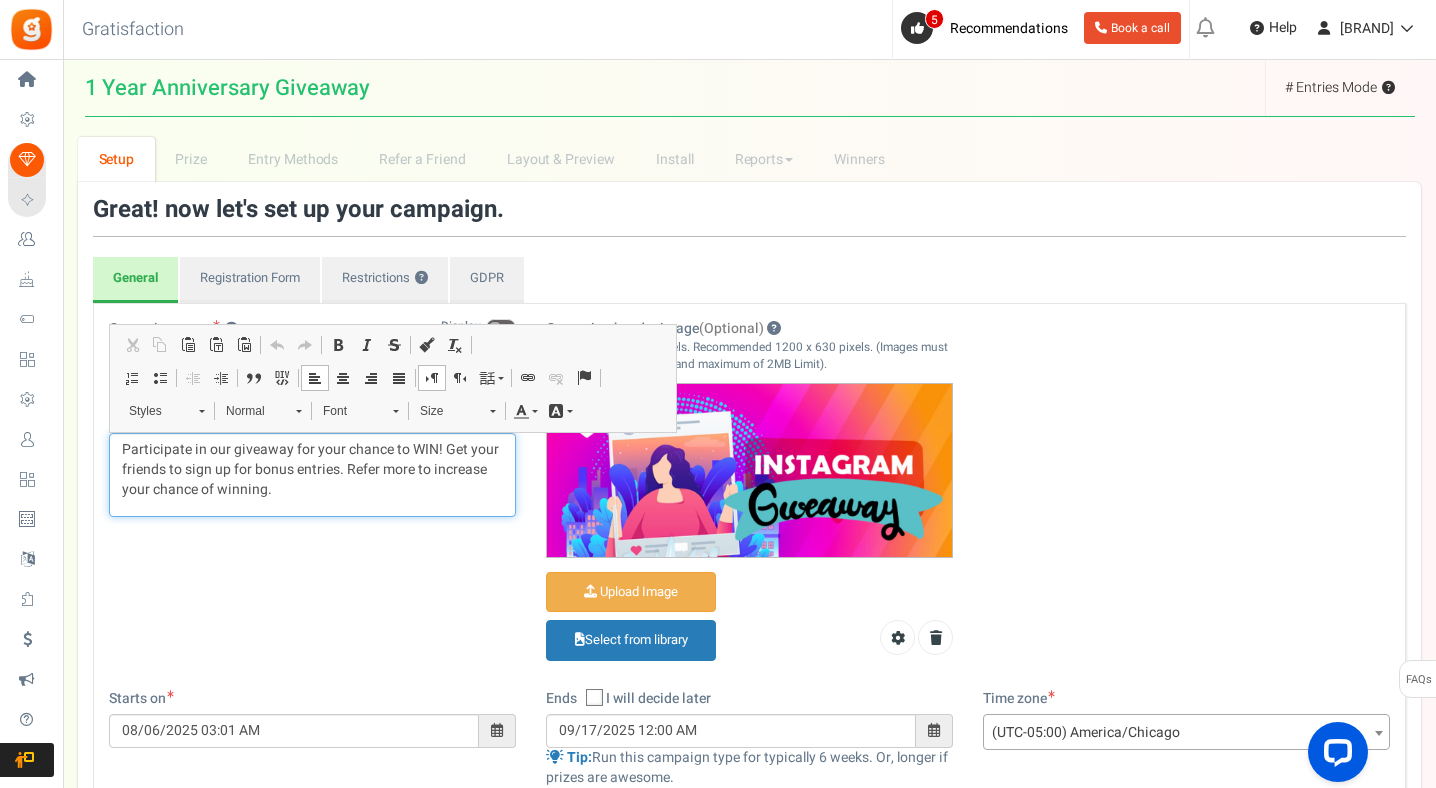 type 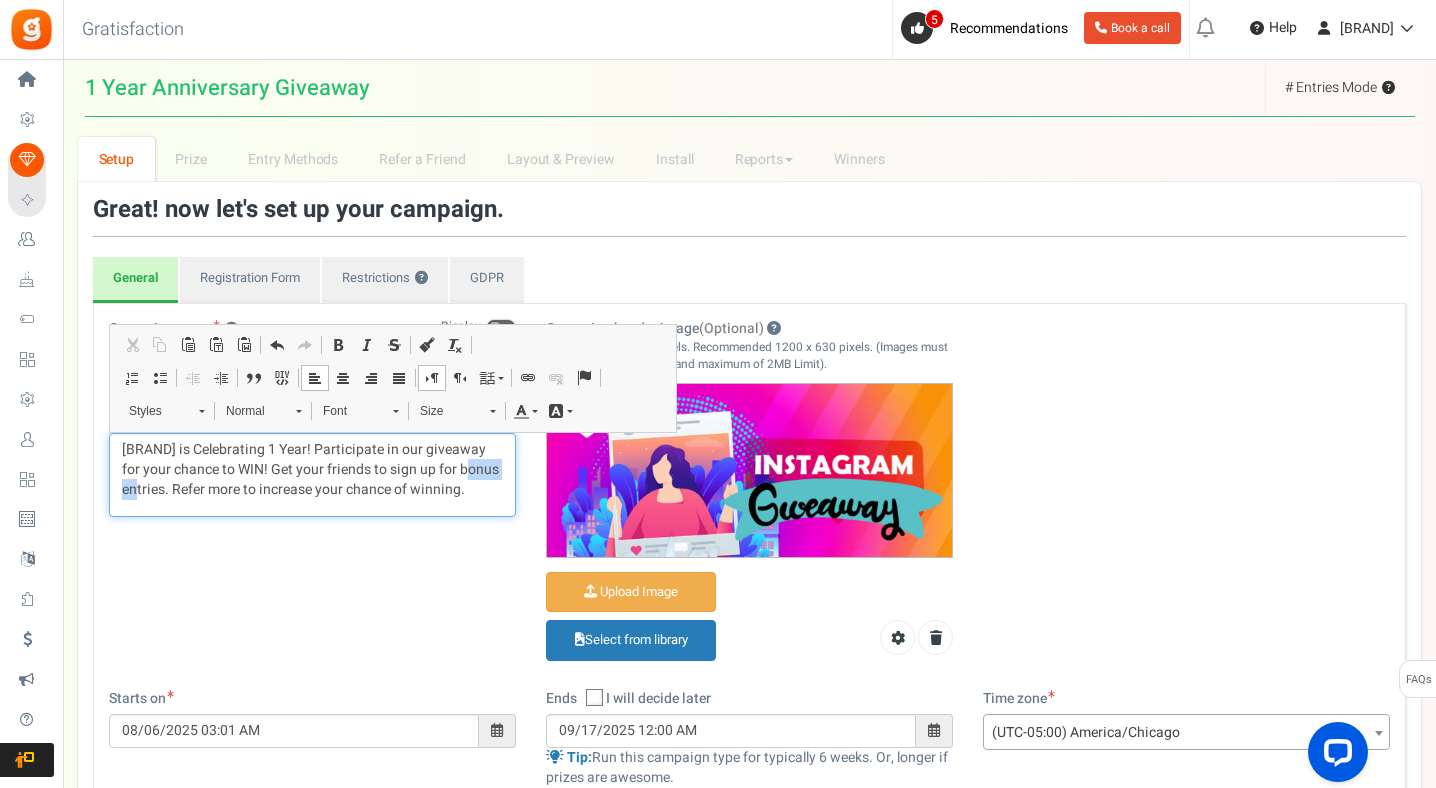 drag, startPoint x: 452, startPoint y: 469, endPoint x: 499, endPoint y: 469, distance: 47 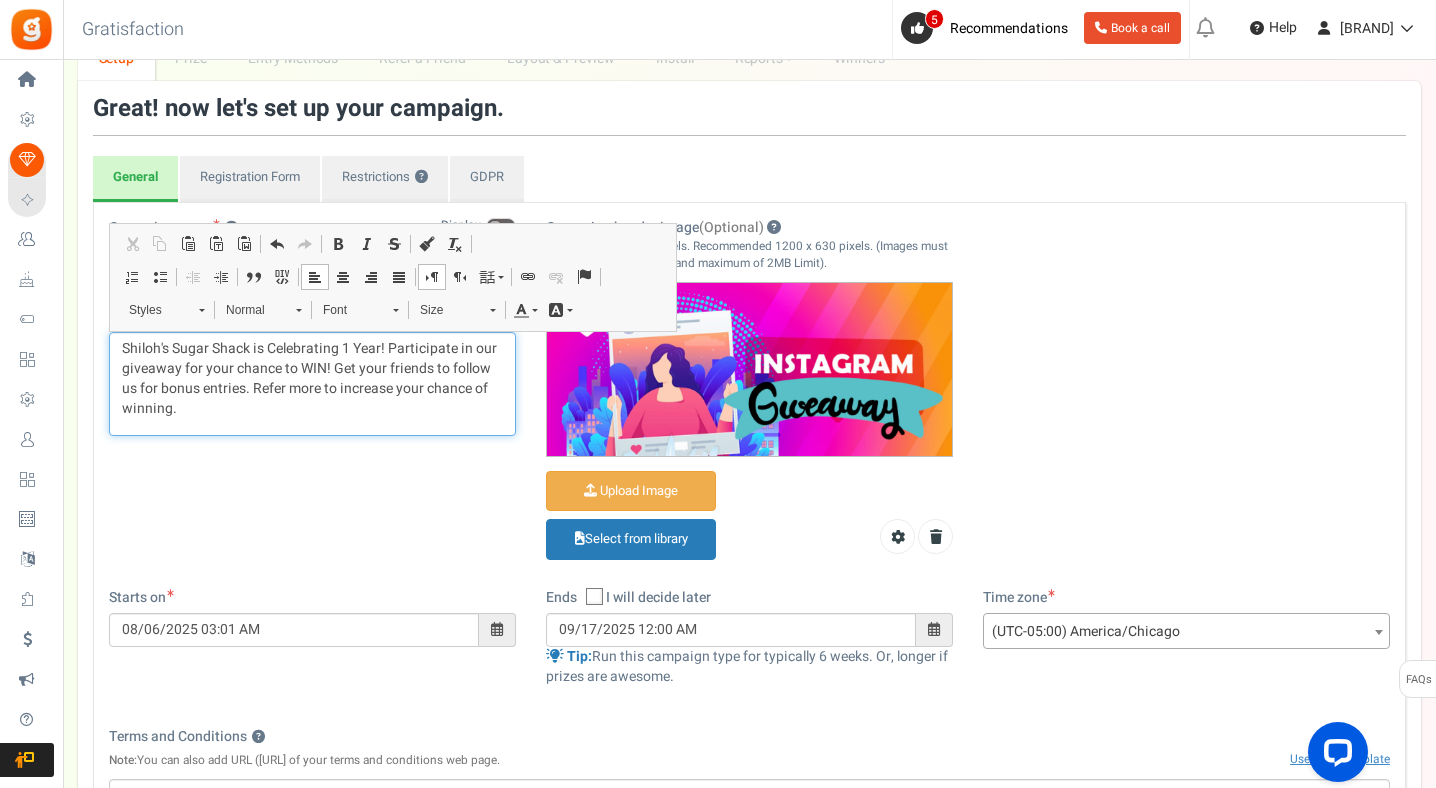 scroll, scrollTop: 90, scrollLeft: 0, axis: vertical 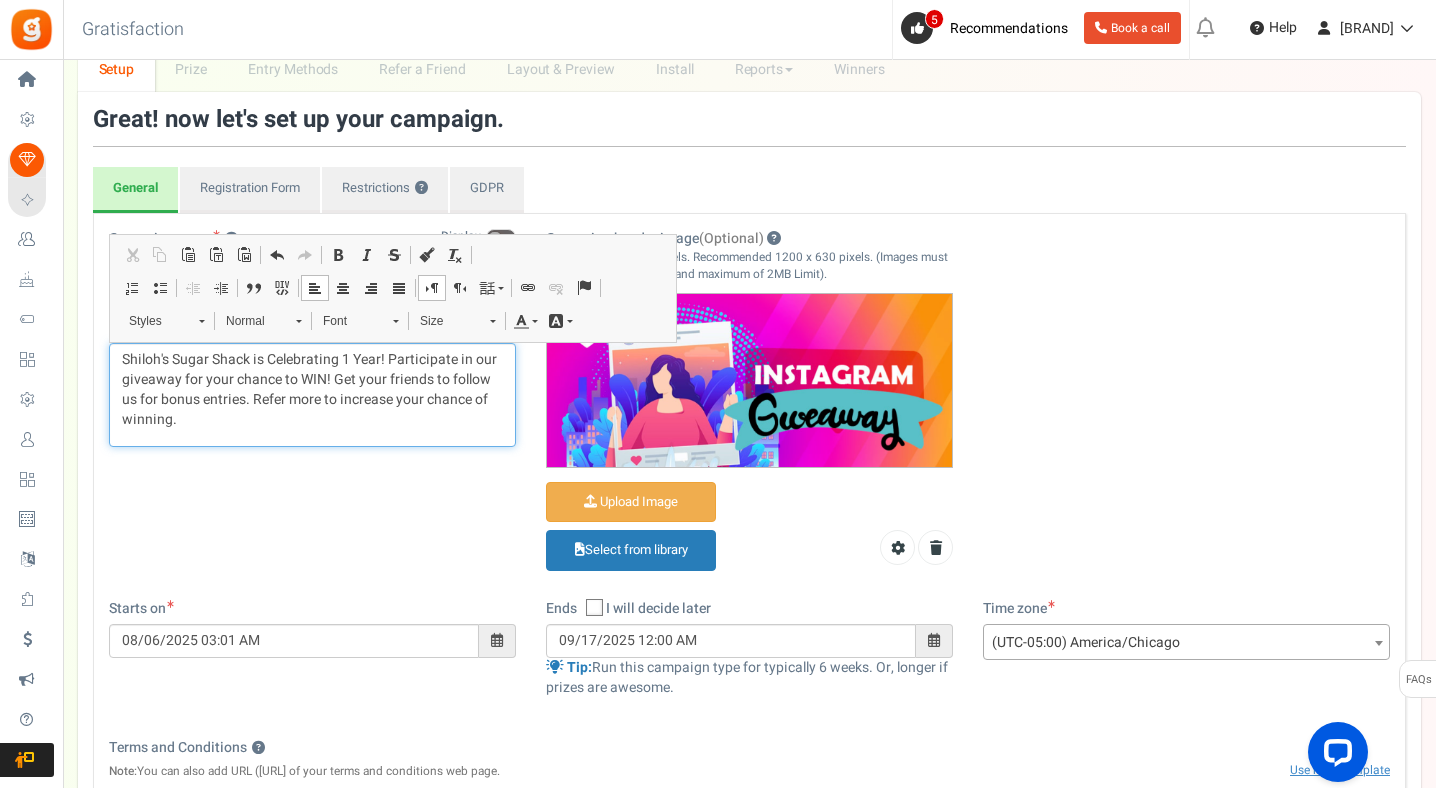 click on "Shiloh's Sugar Shack is Celebrating 1 Year! Participate in our giveaway for your chance to WIN! Get your friends to follow us for bonus entries. Refer more to increase your chance of winning." at bounding box center [312, 390] 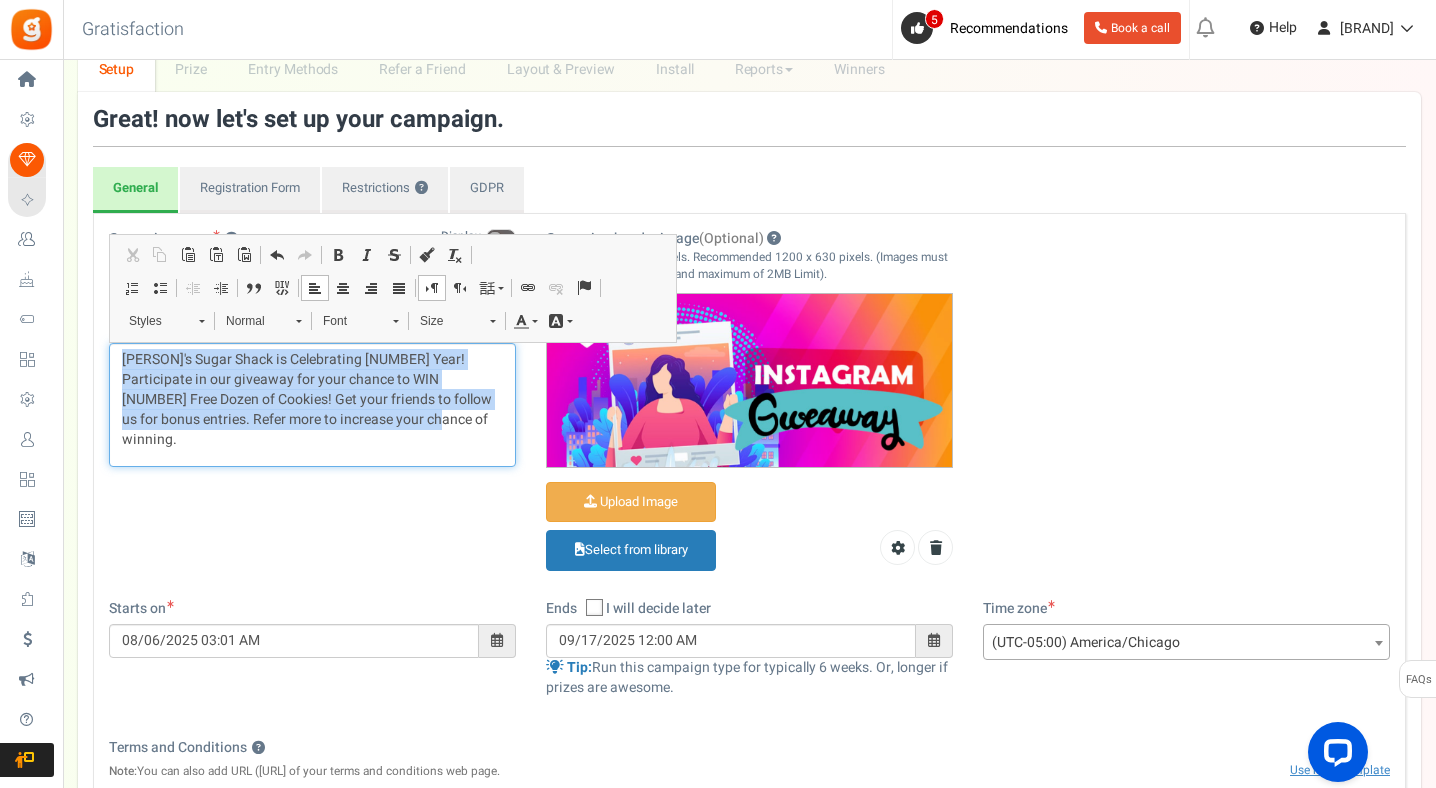 drag, startPoint x: 119, startPoint y: 358, endPoint x: 369, endPoint y: 440, distance: 263.10455 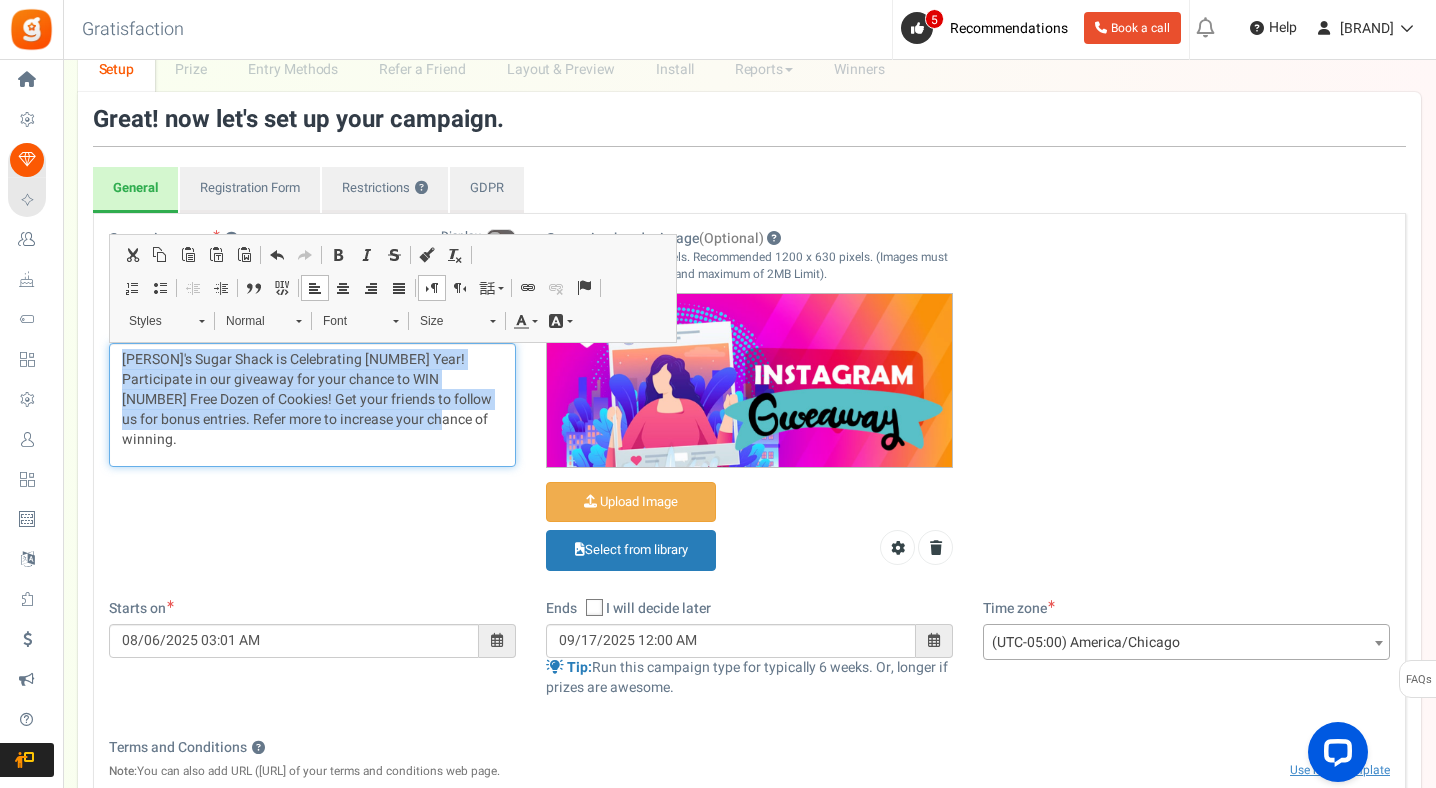 click on "Font" at bounding box center [348, 321] 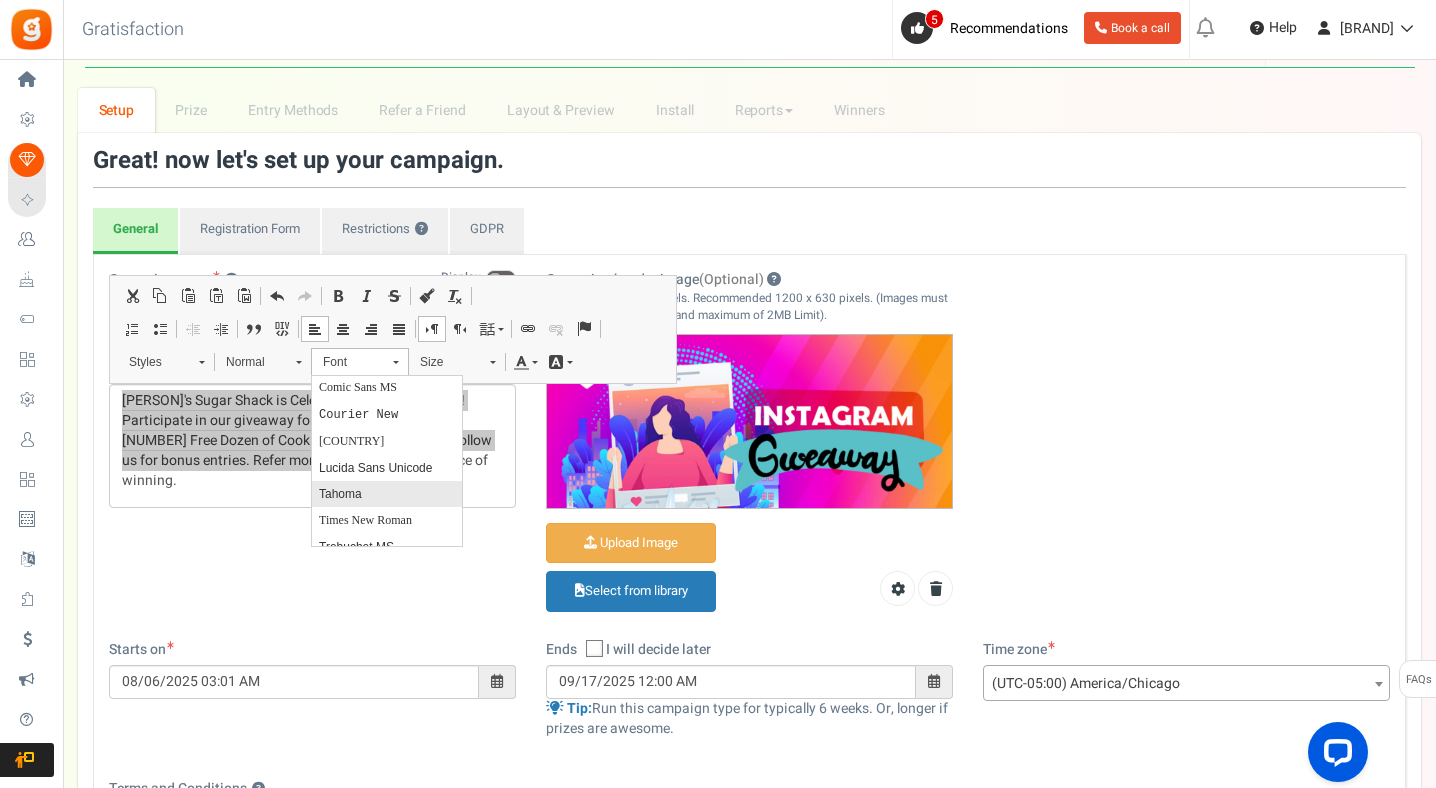 scroll, scrollTop: 73, scrollLeft: 0, axis: vertical 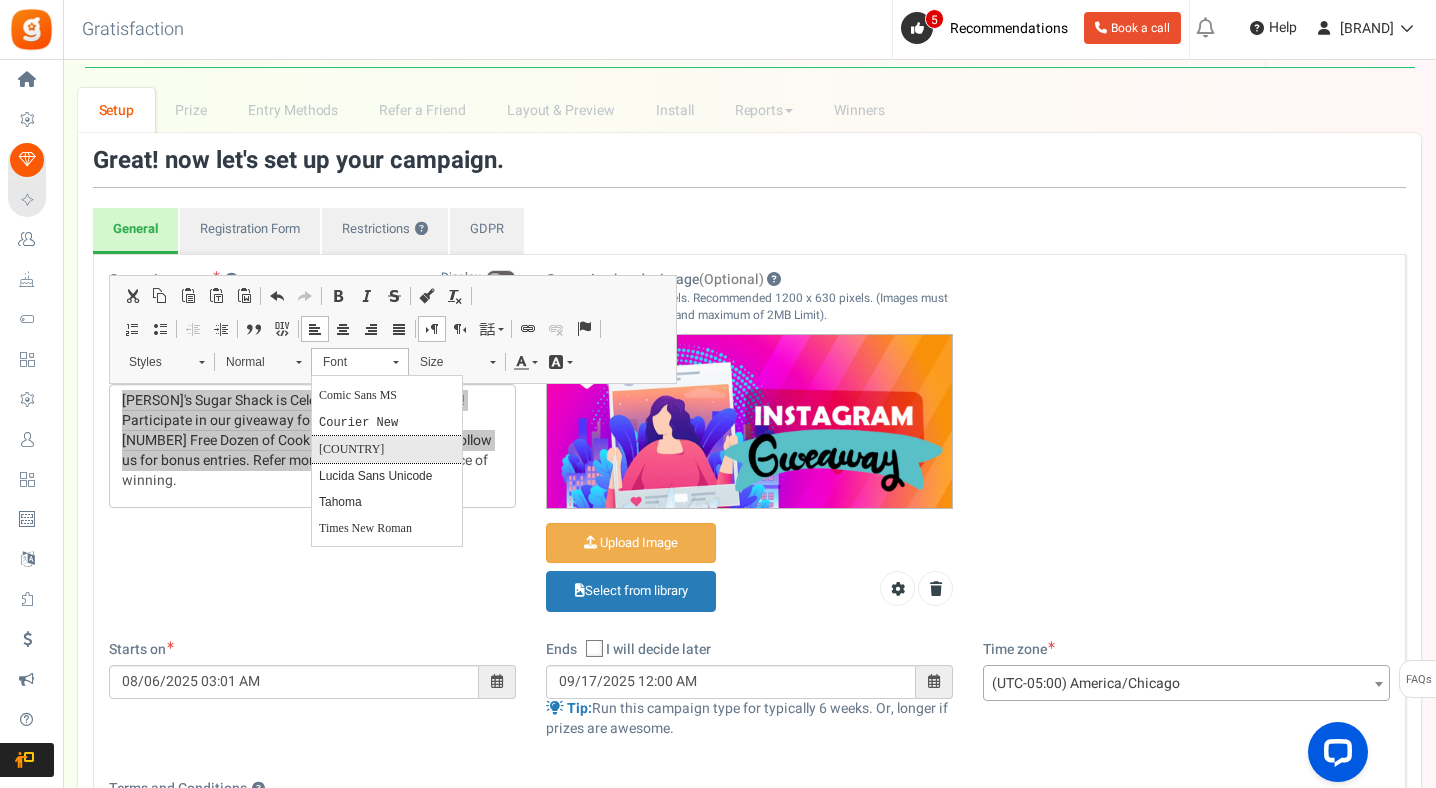 click on "[COUNTRY]" at bounding box center (387, 448) 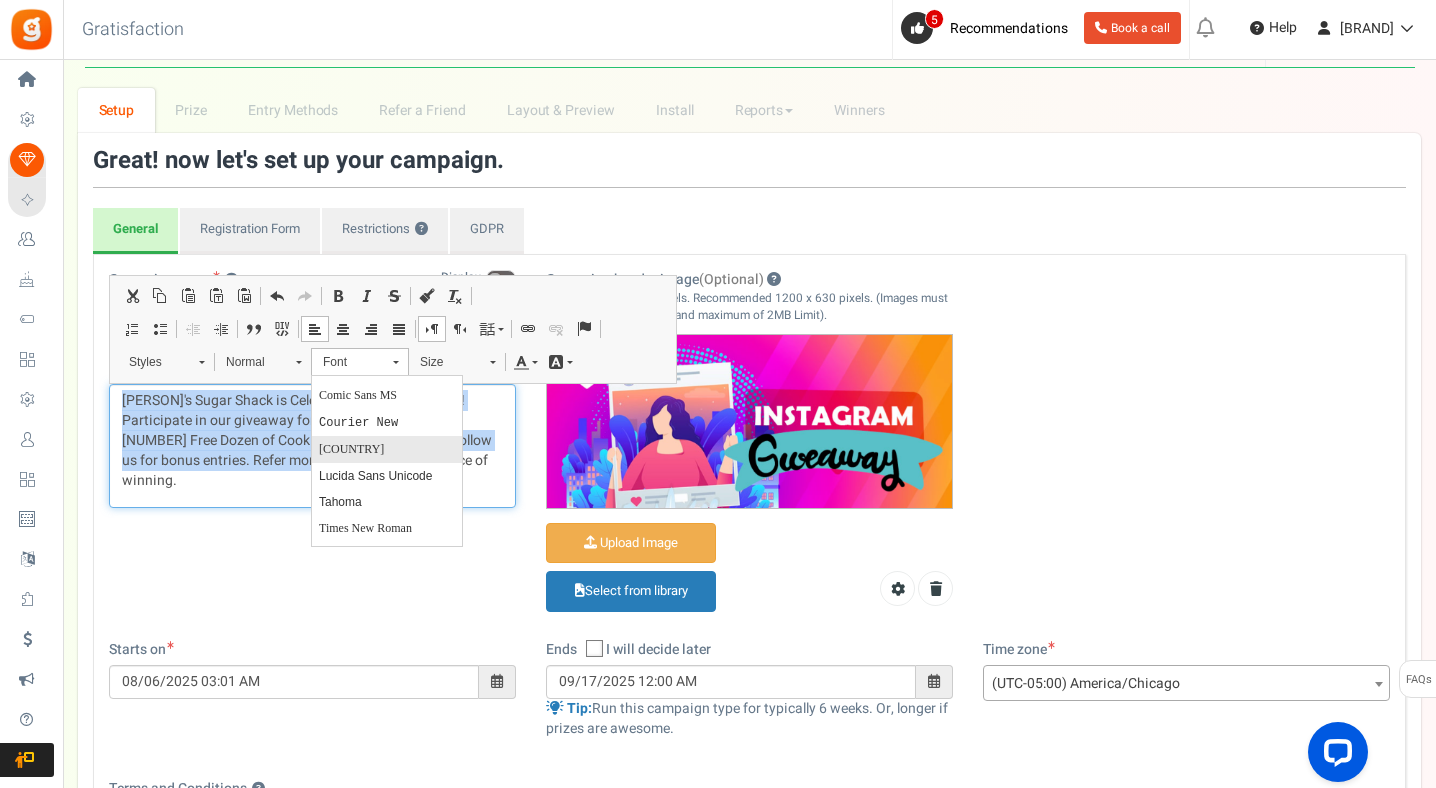 scroll, scrollTop: 0, scrollLeft: 0, axis: both 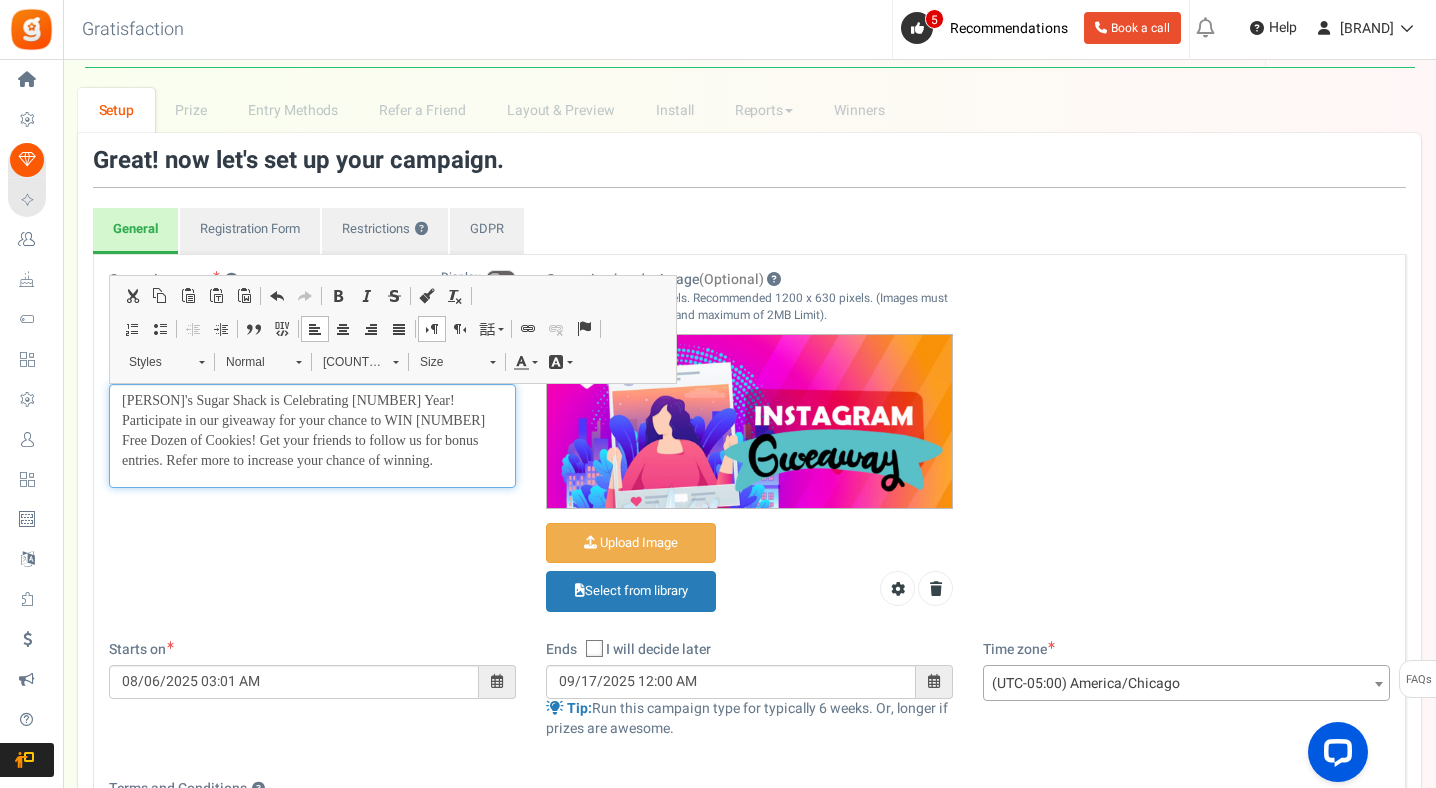 click on "[PERSON]'s Sugar Shack is Celebrating [NUMBER] Year! Participate in our giveaway for your chance to WIN [NUMBER] Free Dozen of Cookies! Get your friends to follow us for bonus entries. Refer more to increase your chance of winning." at bounding box center (312, 431) 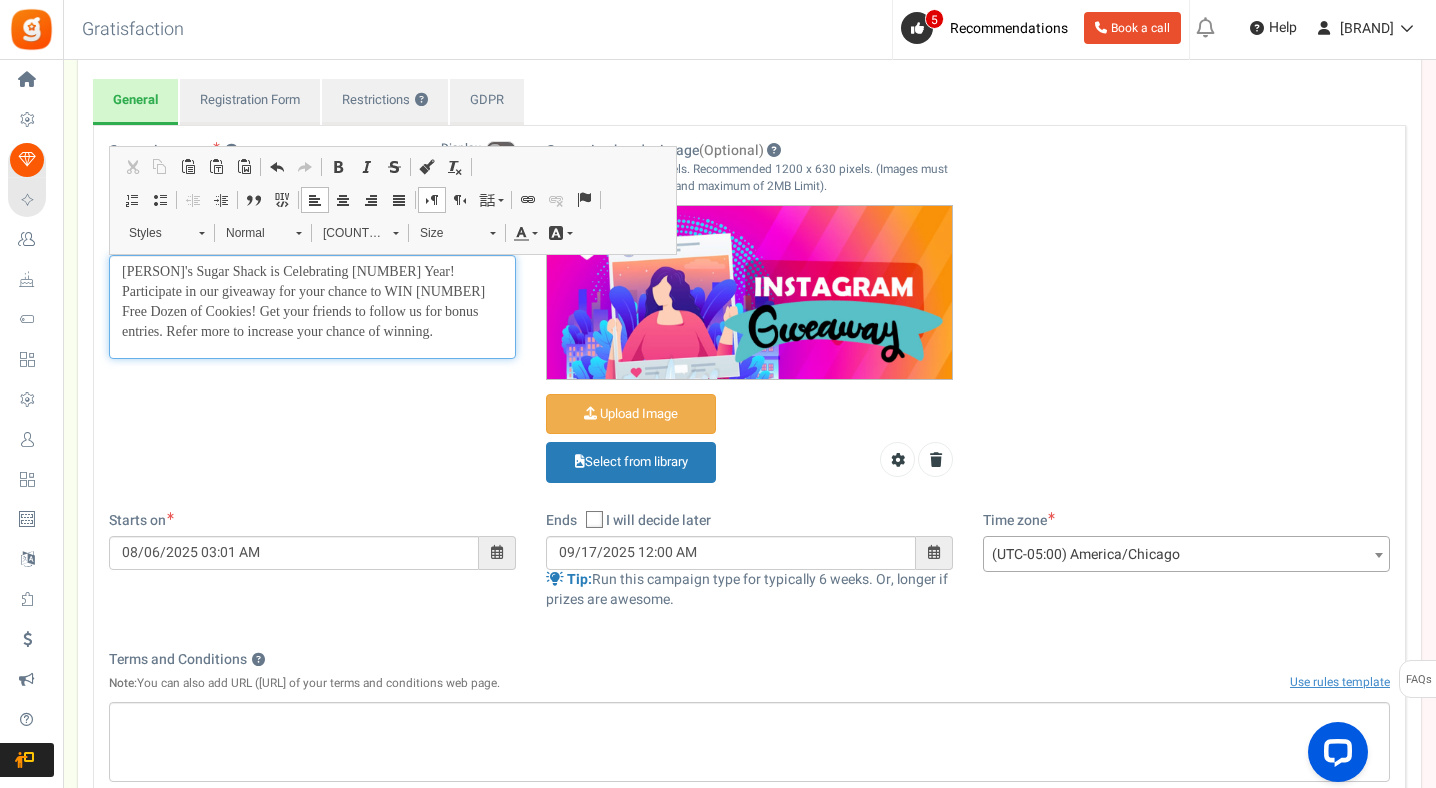 scroll, scrollTop: 203, scrollLeft: 0, axis: vertical 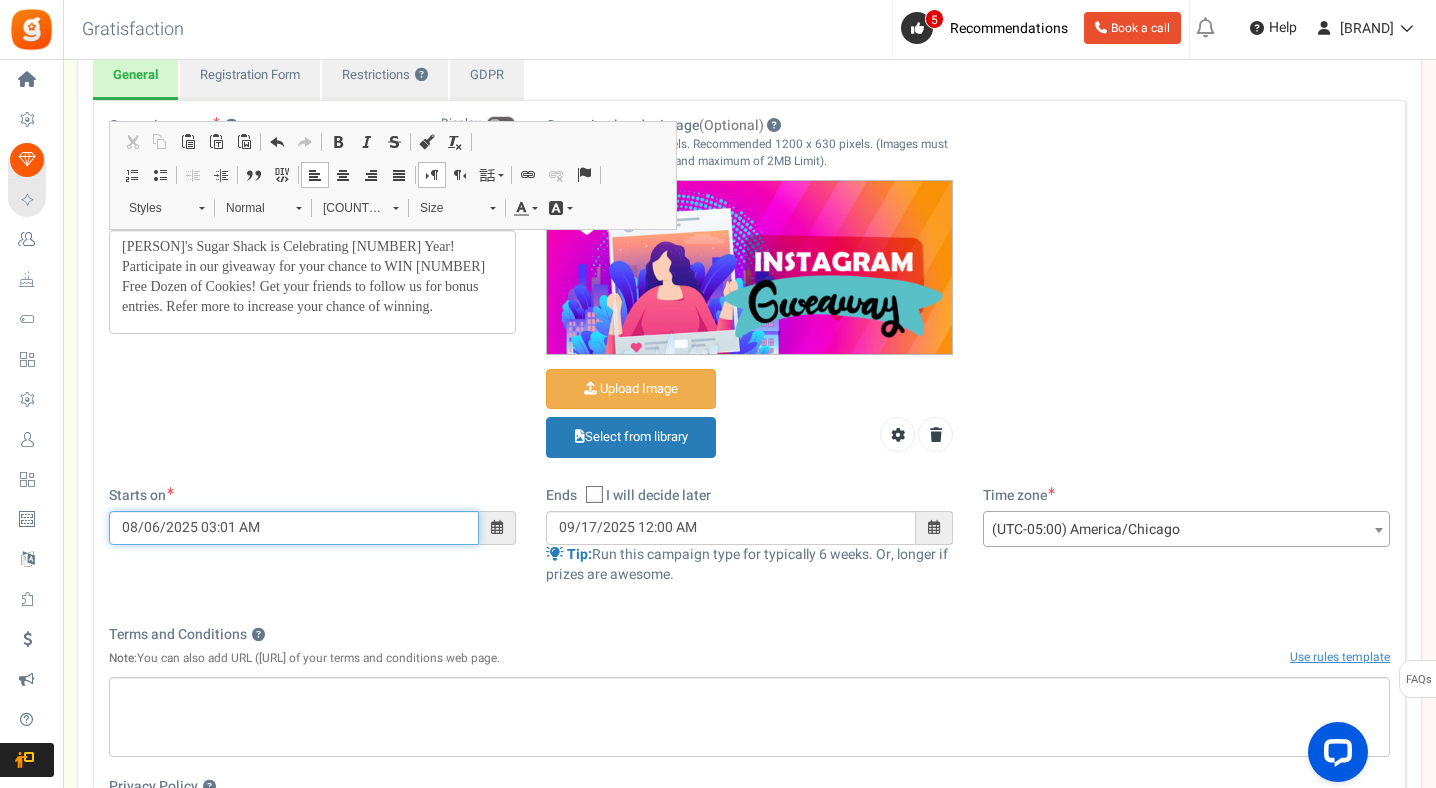 click on "08/06/2025 03:01 AM" at bounding box center (294, 528) 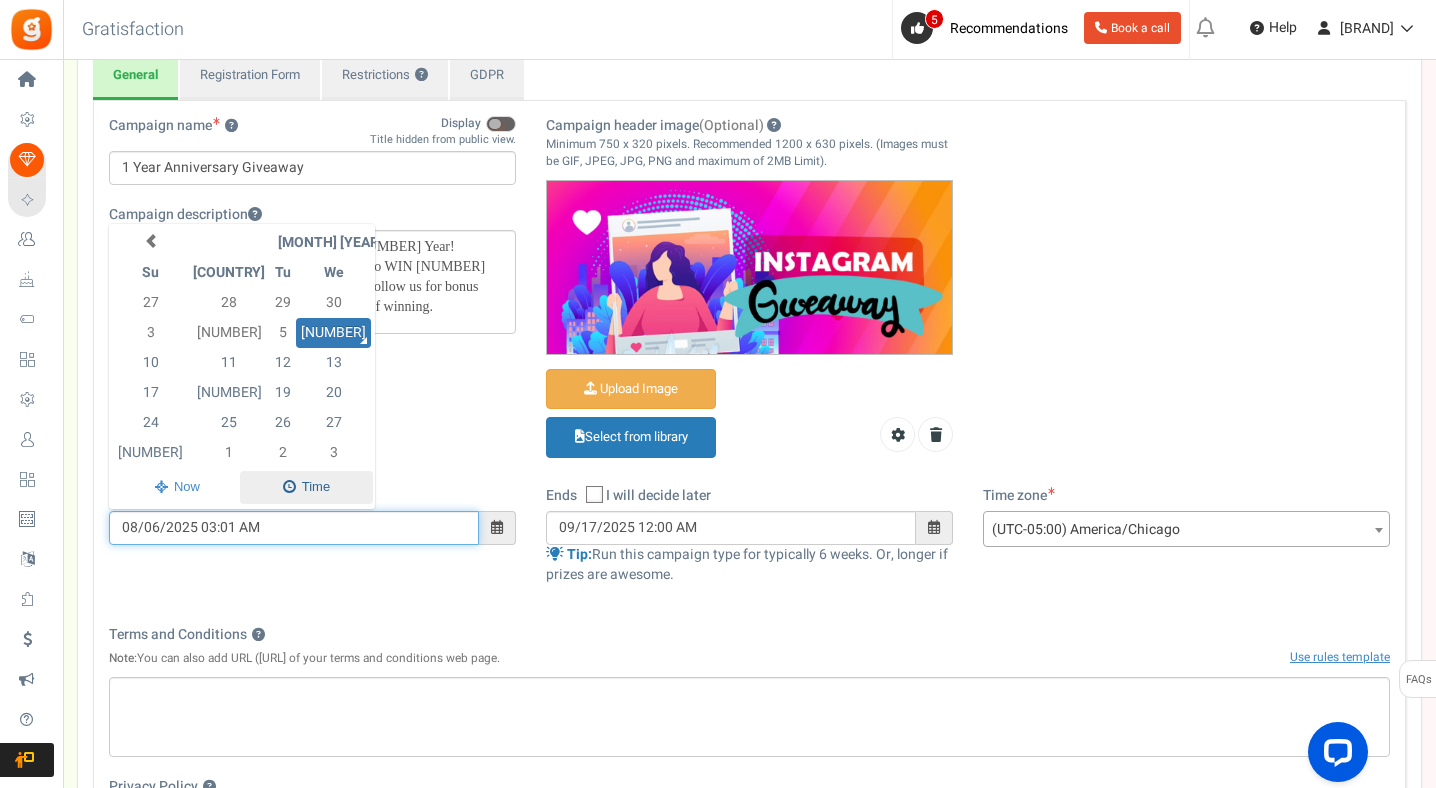 click at bounding box center (306, 487) 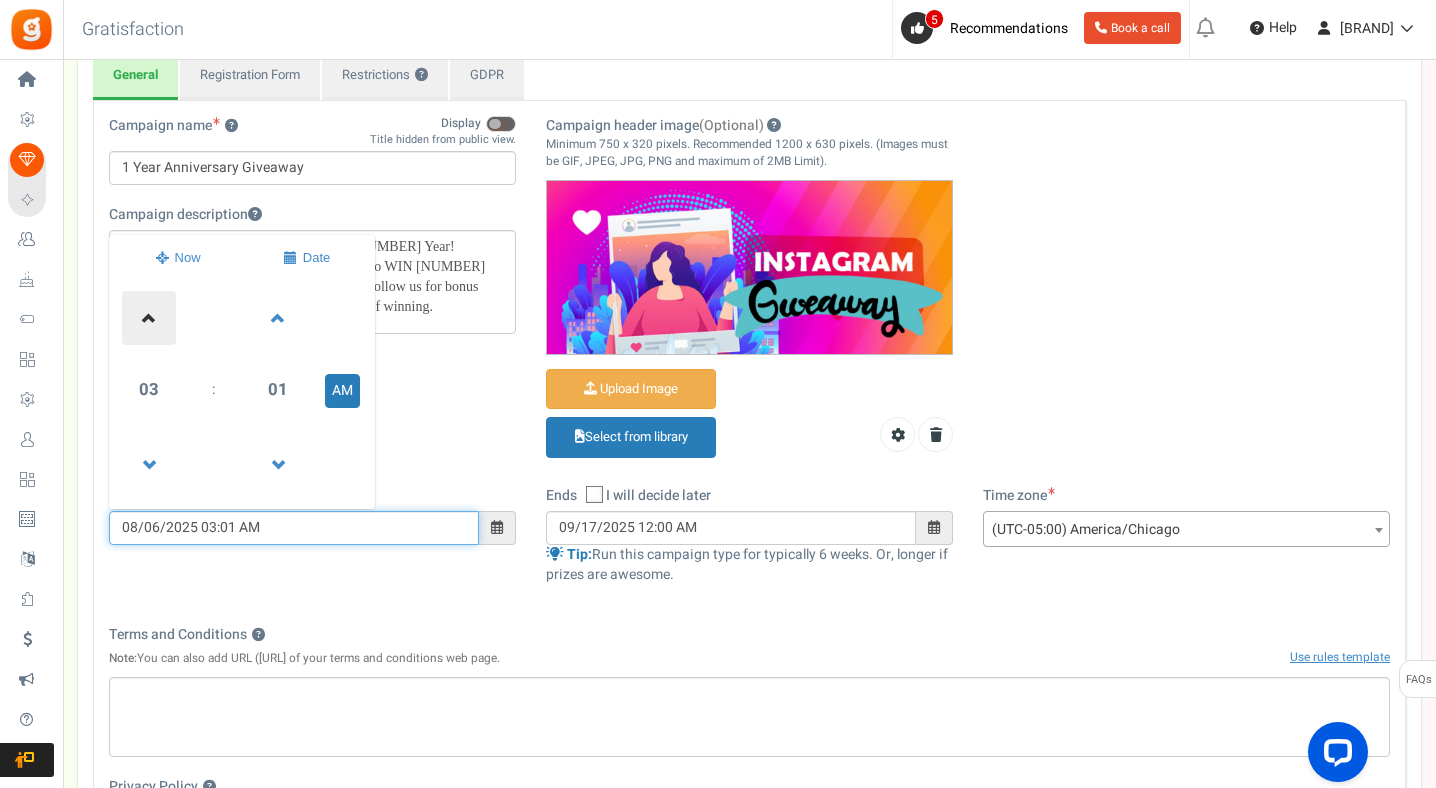 click at bounding box center [149, 318] 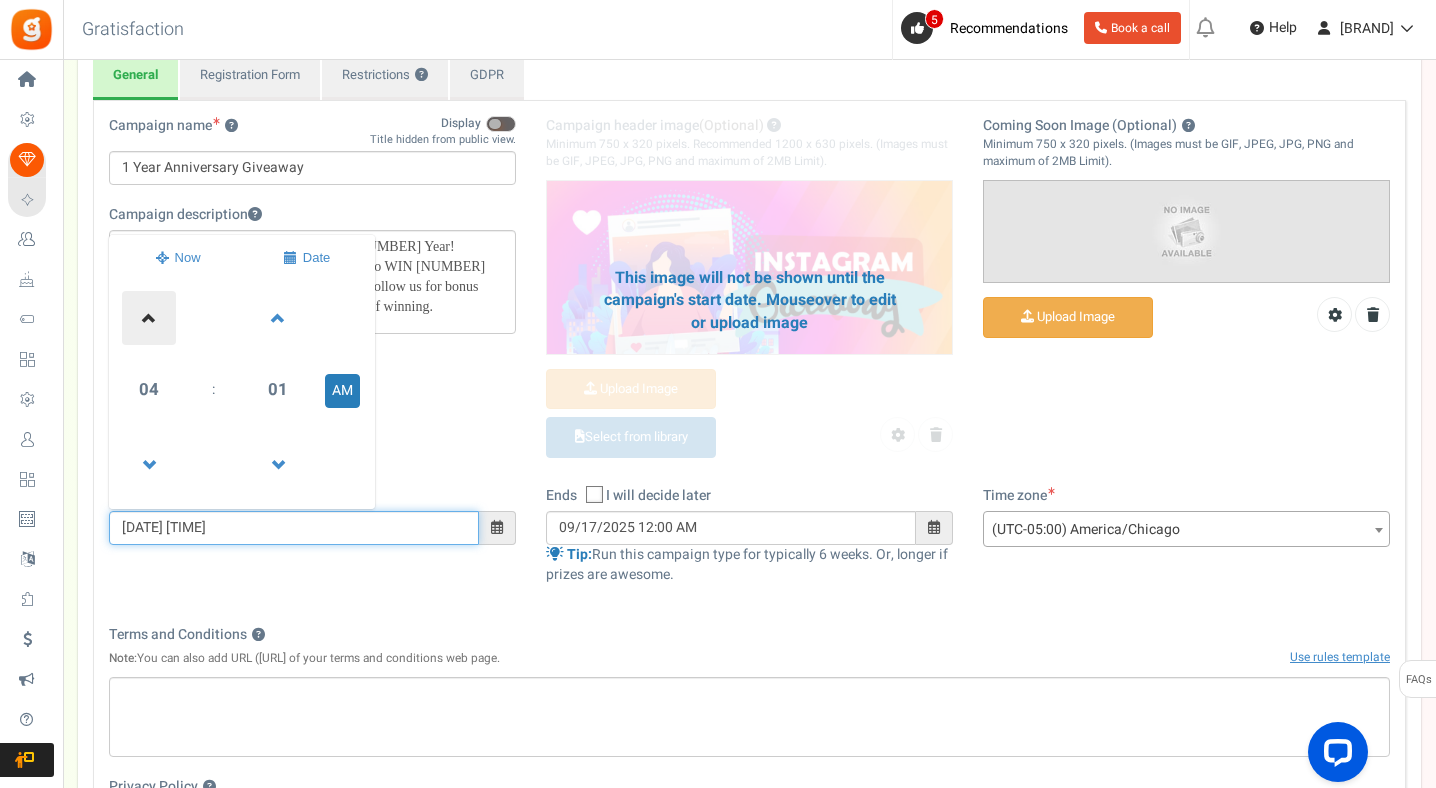 click at bounding box center (149, 318) 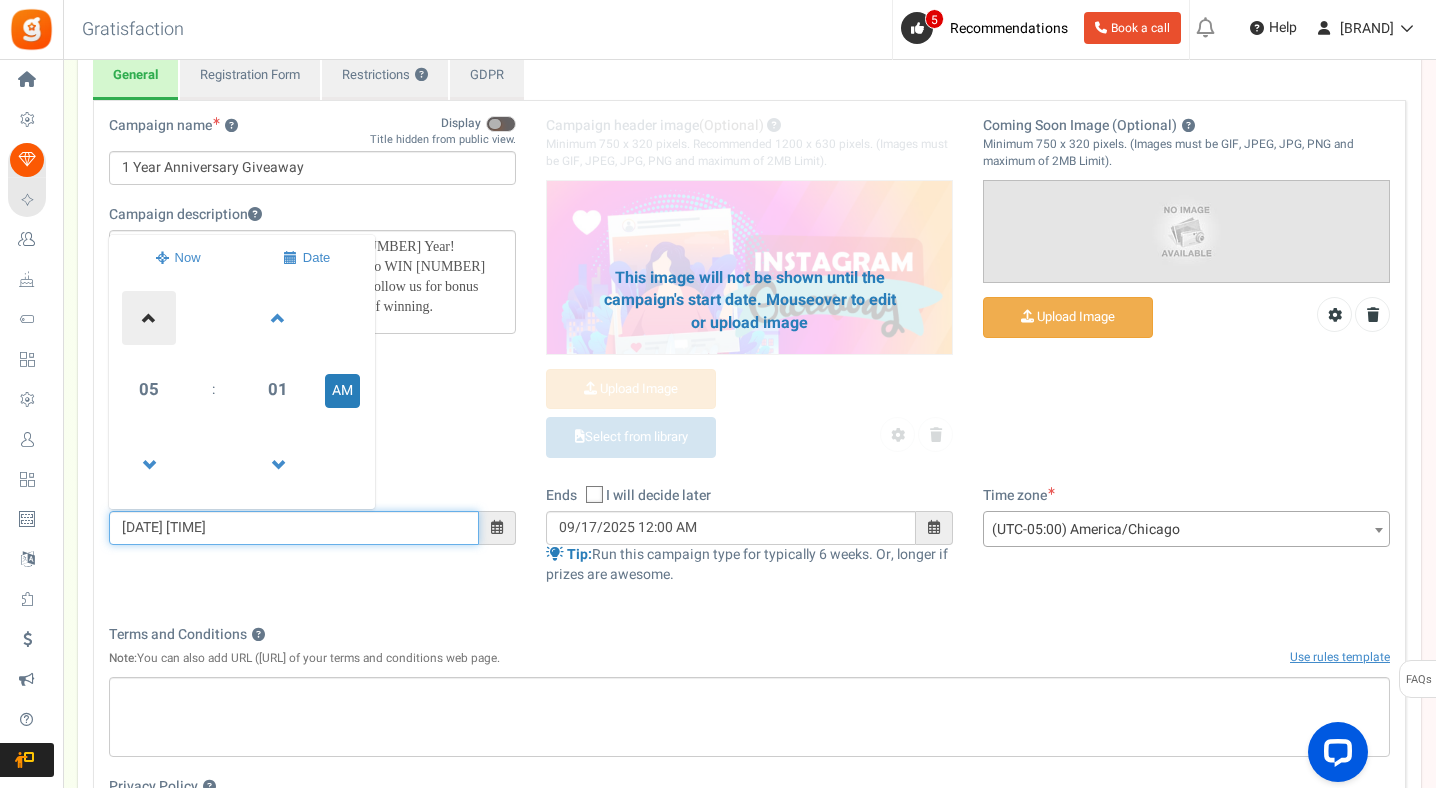 click at bounding box center [149, 318] 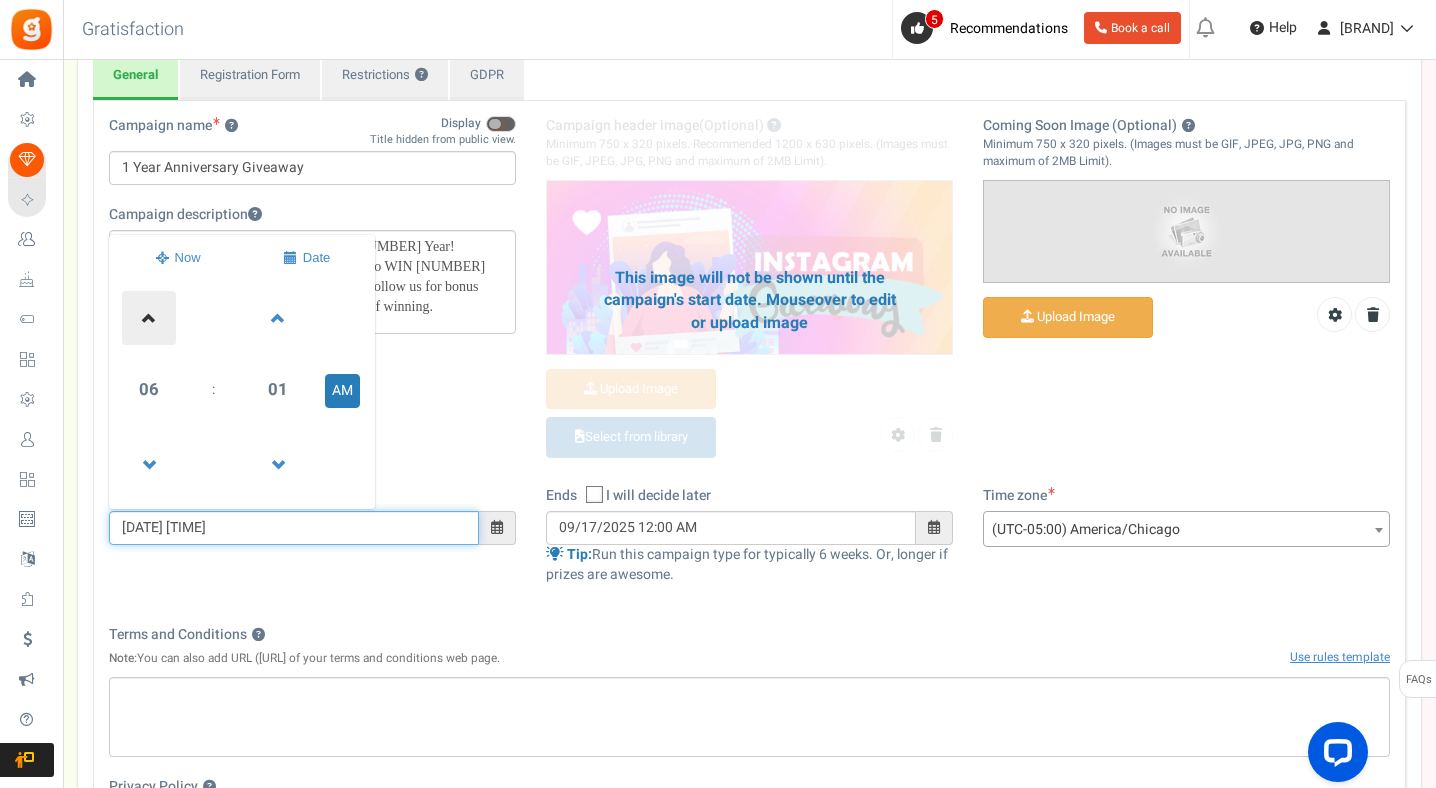 click at bounding box center [149, 318] 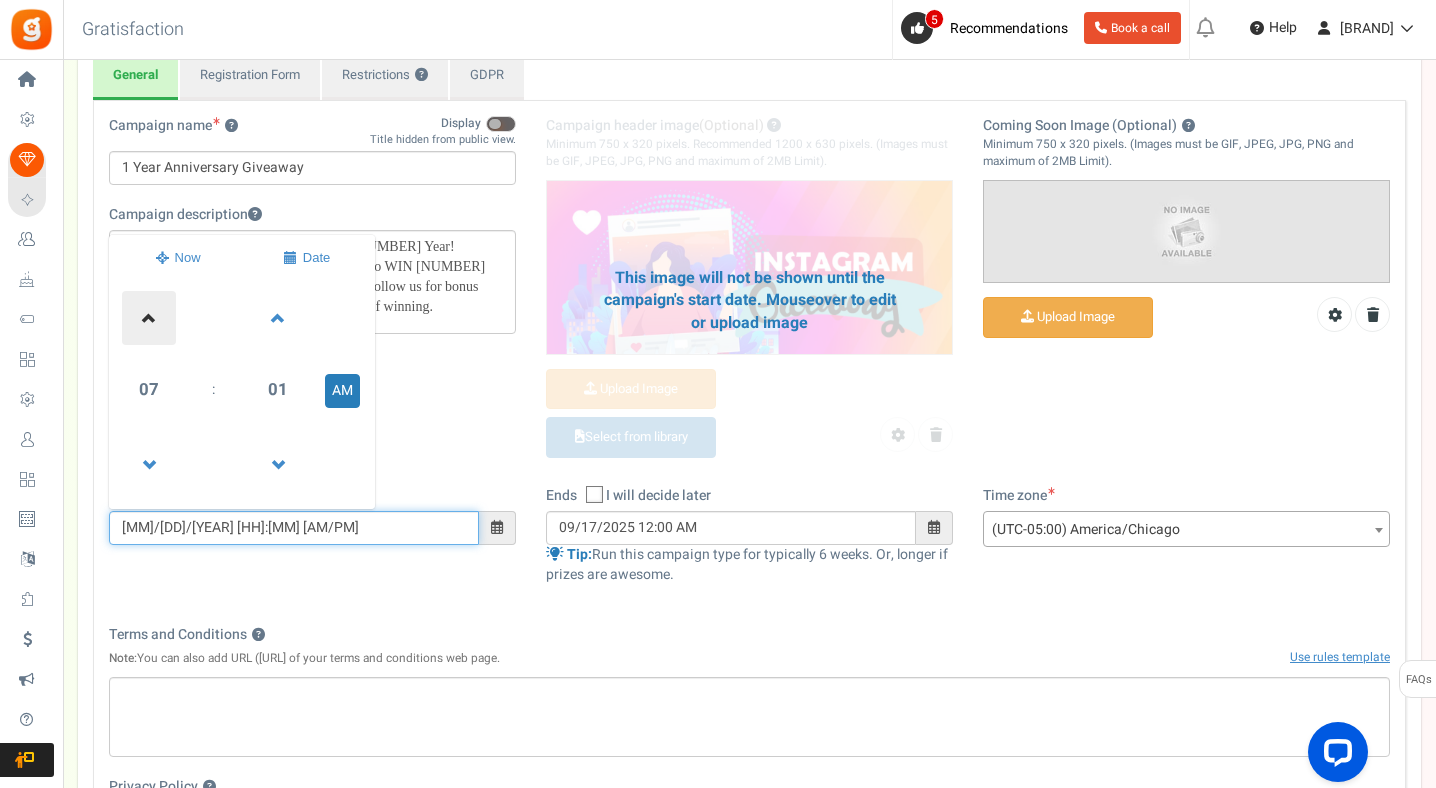 click at bounding box center (149, 318) 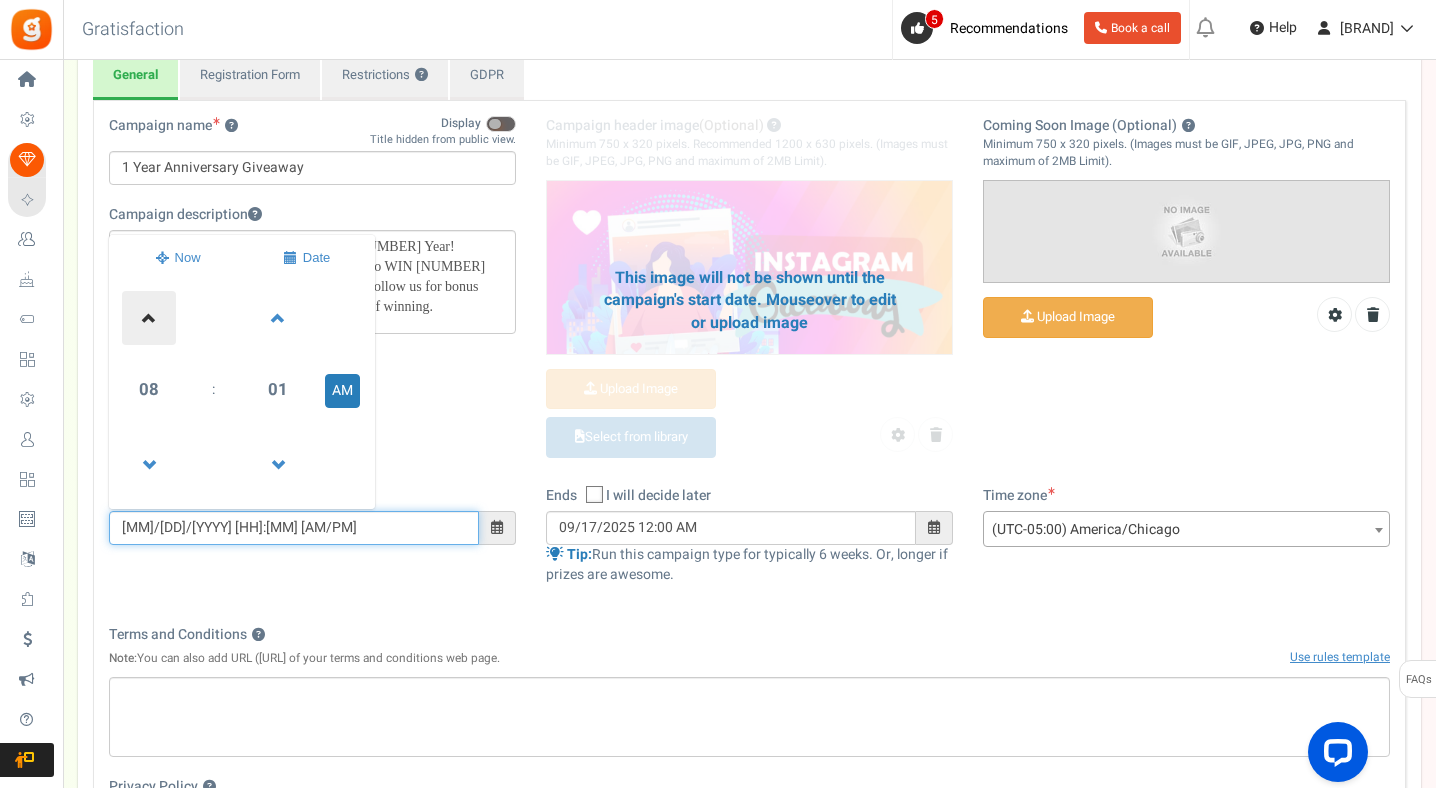 click at bounding box center [149, 318] 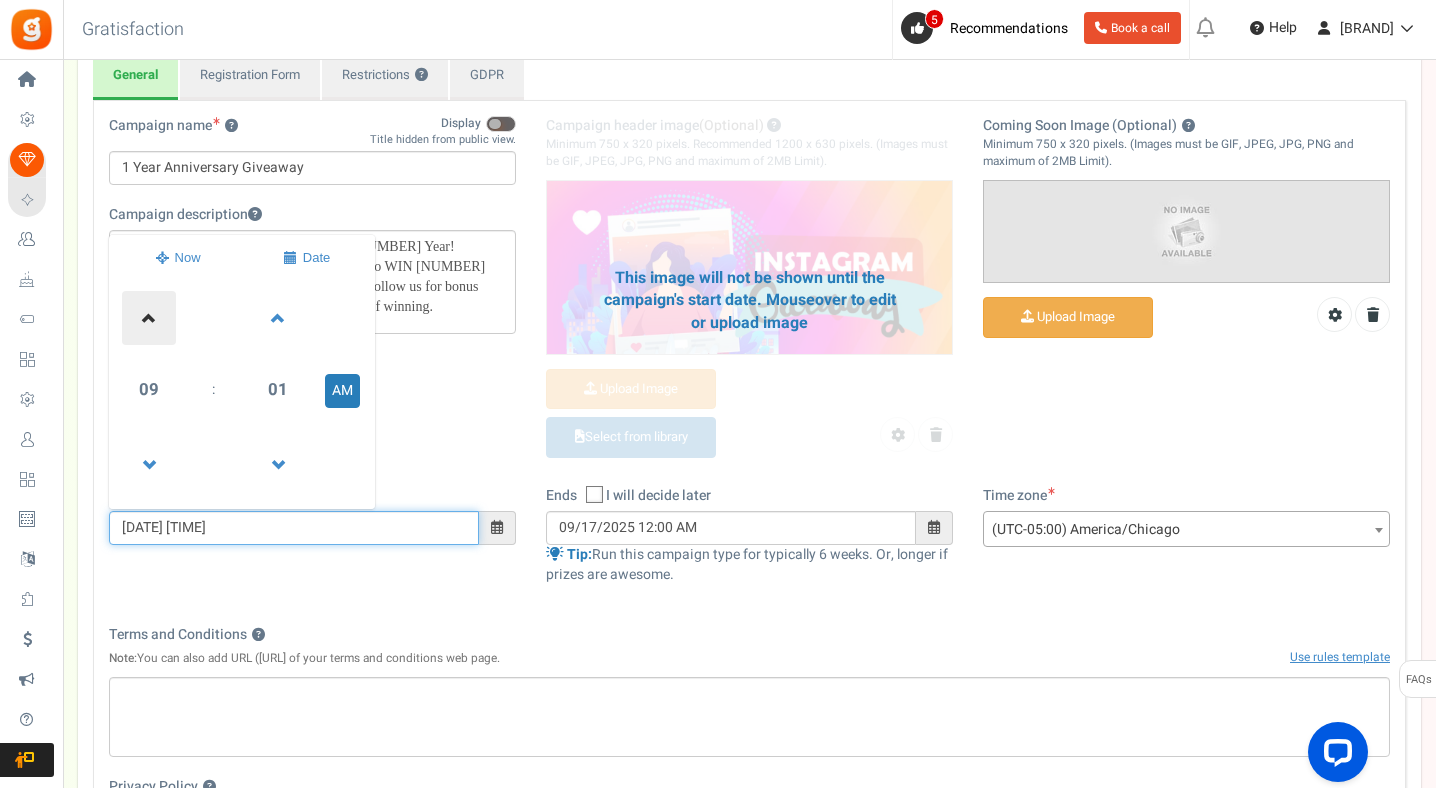 click at bounding box center (149, 318) 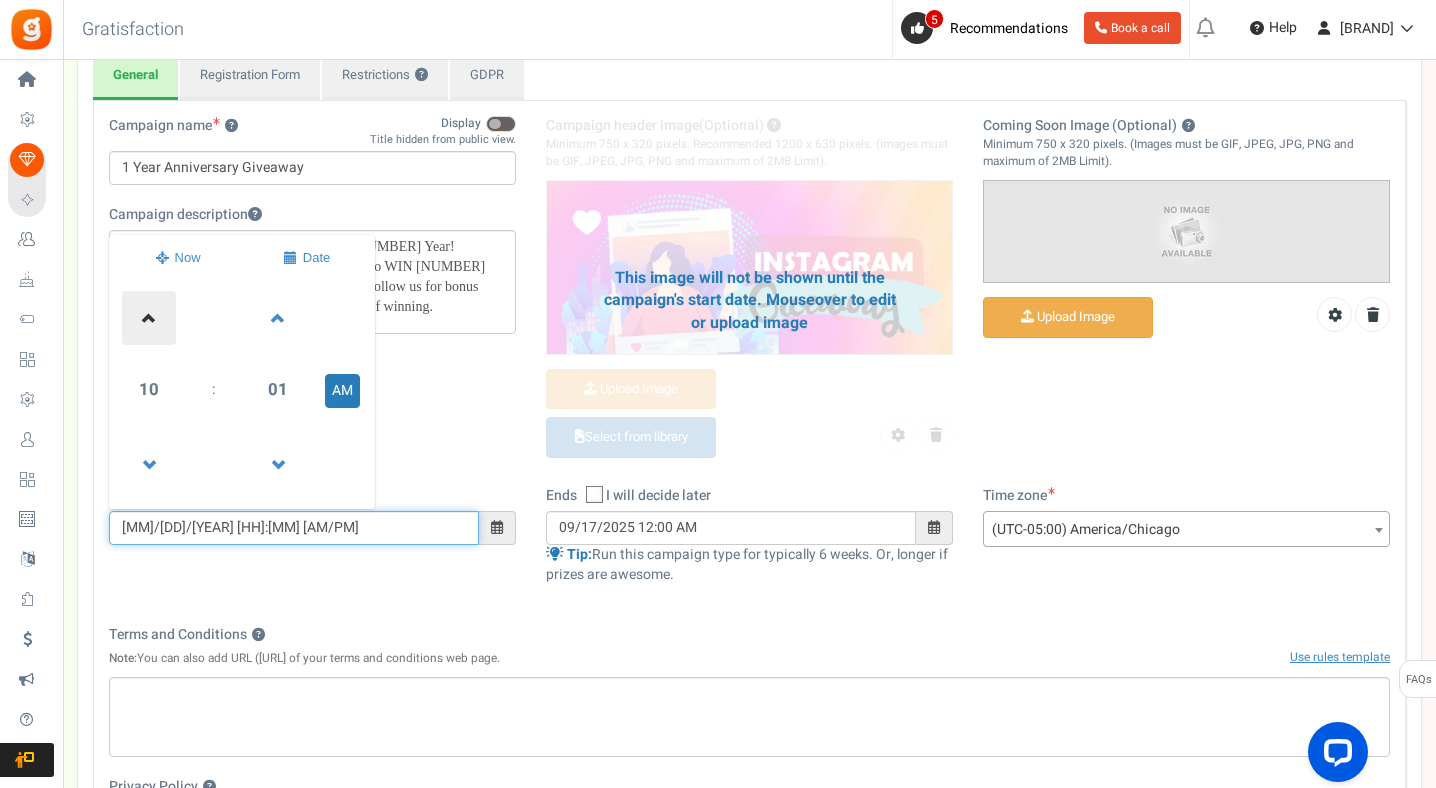 click at bounding box center [149, 318] 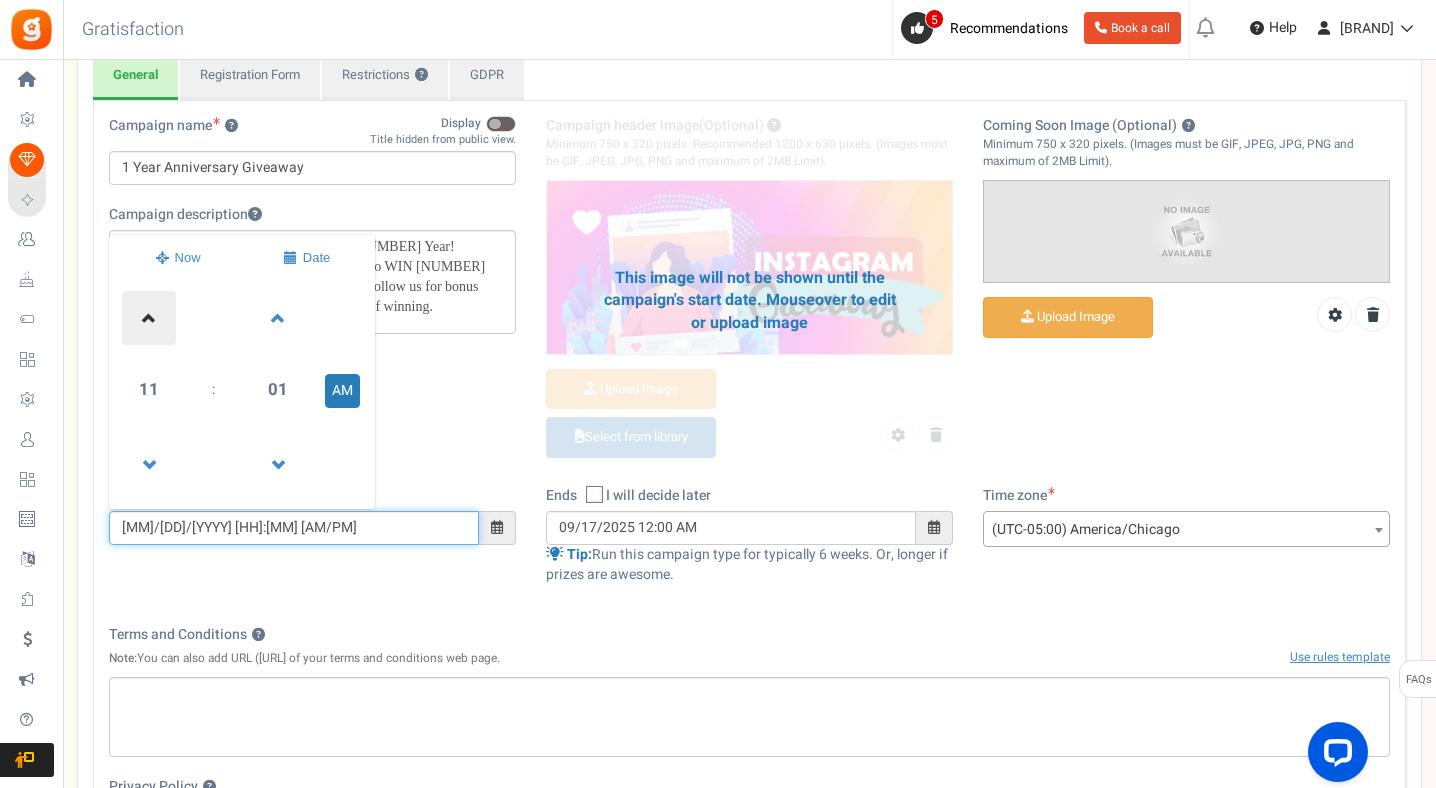 click at bounding box center [149, 318] 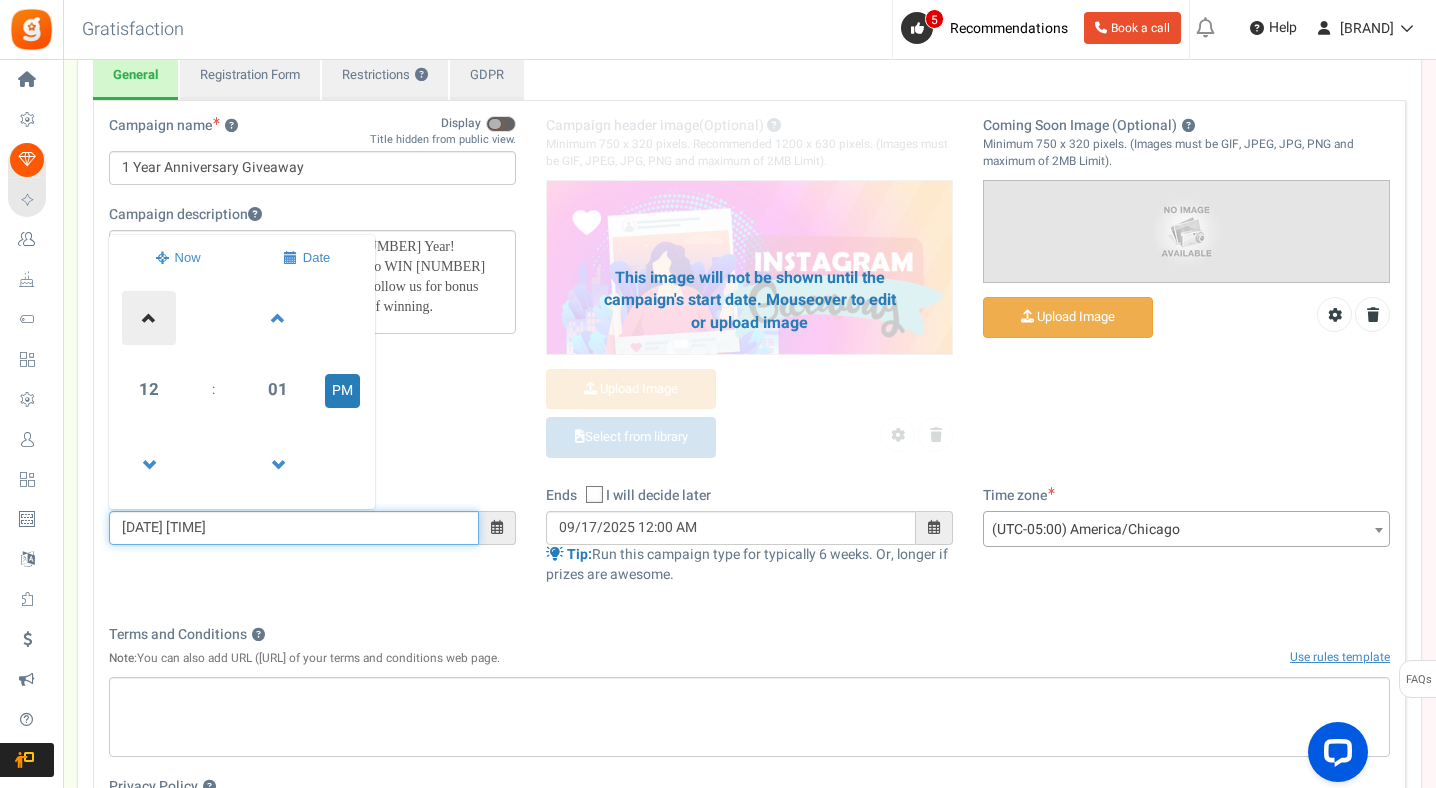 click at bounding box center (149, 318) 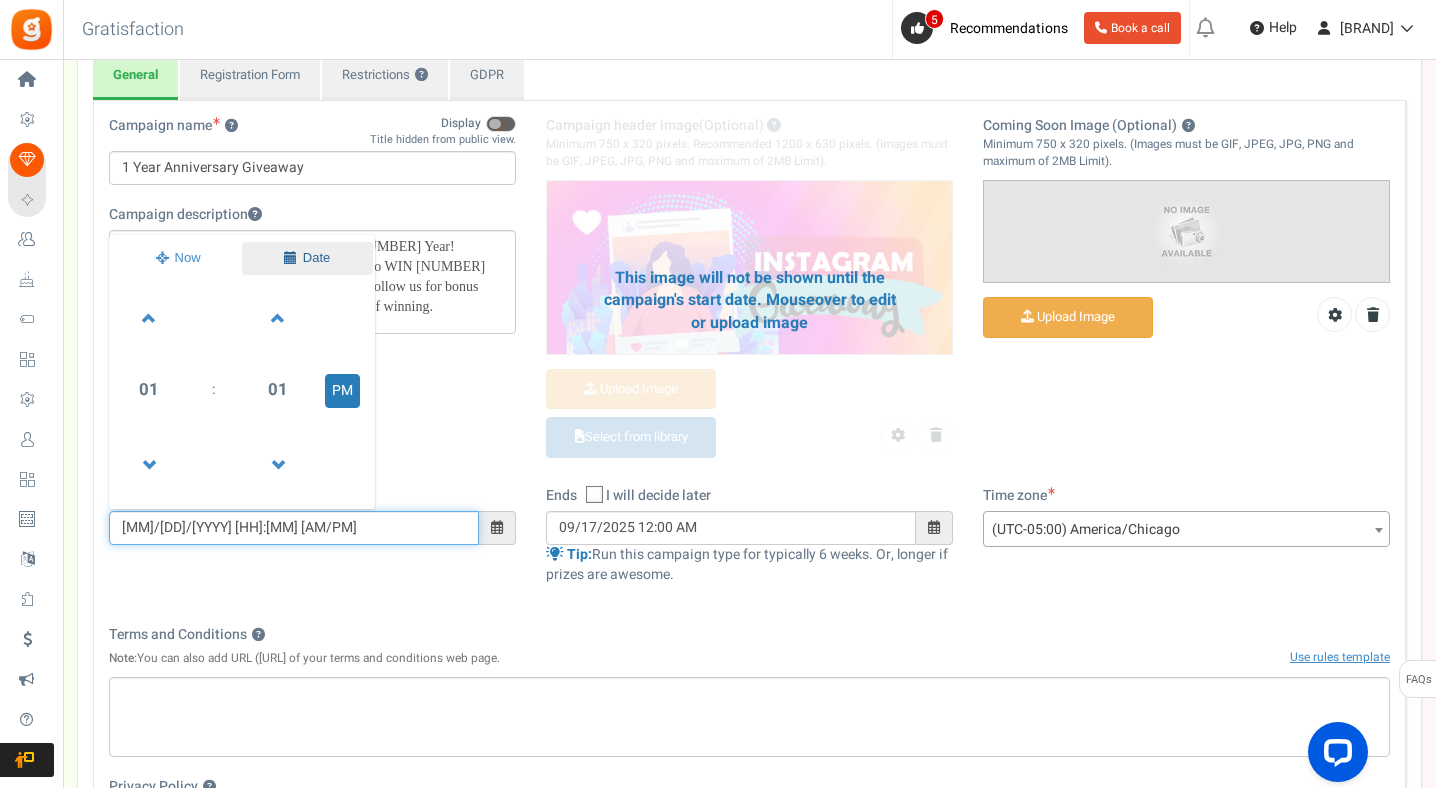 click at bounding box center (307, 258) 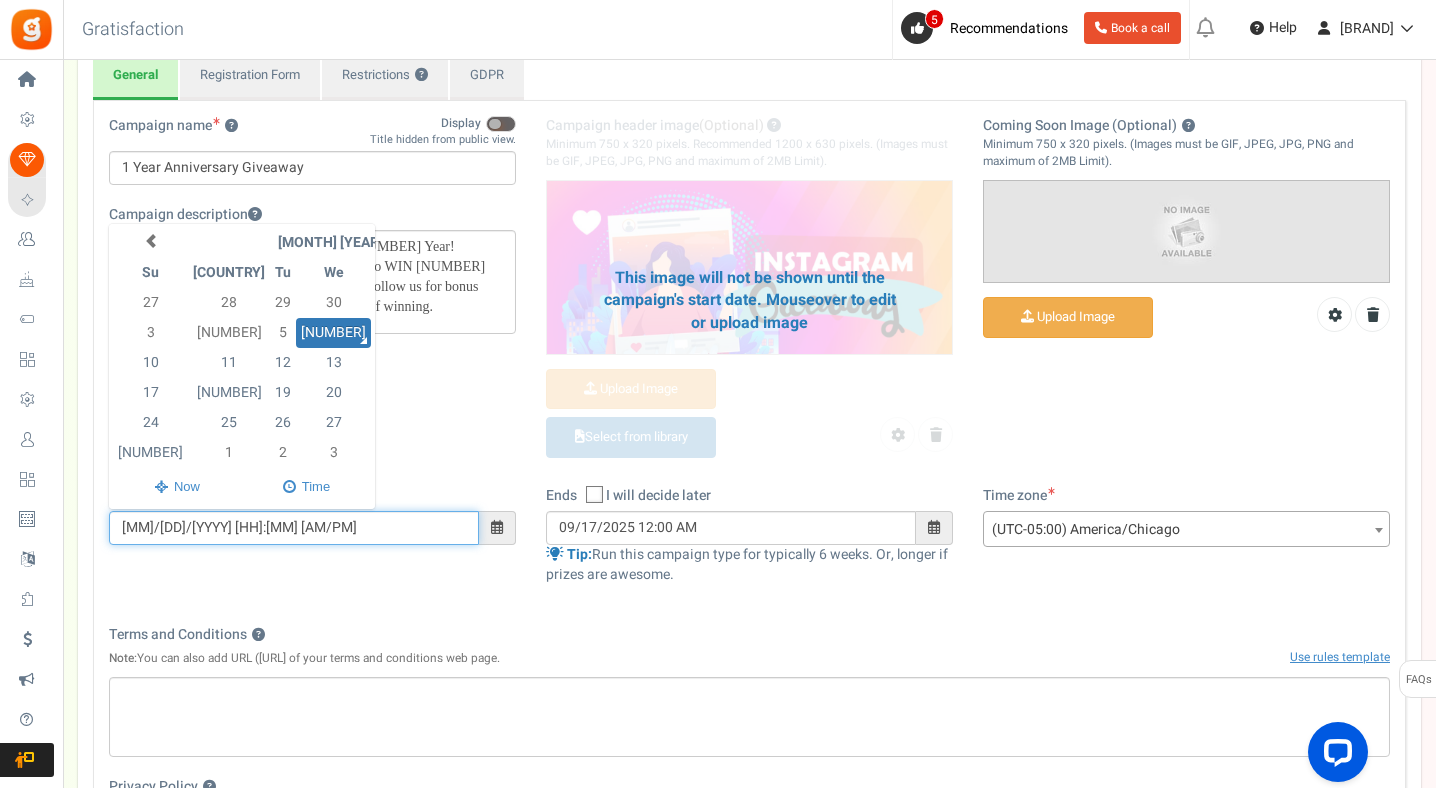 click on "8" at bounding box center [459, 333] 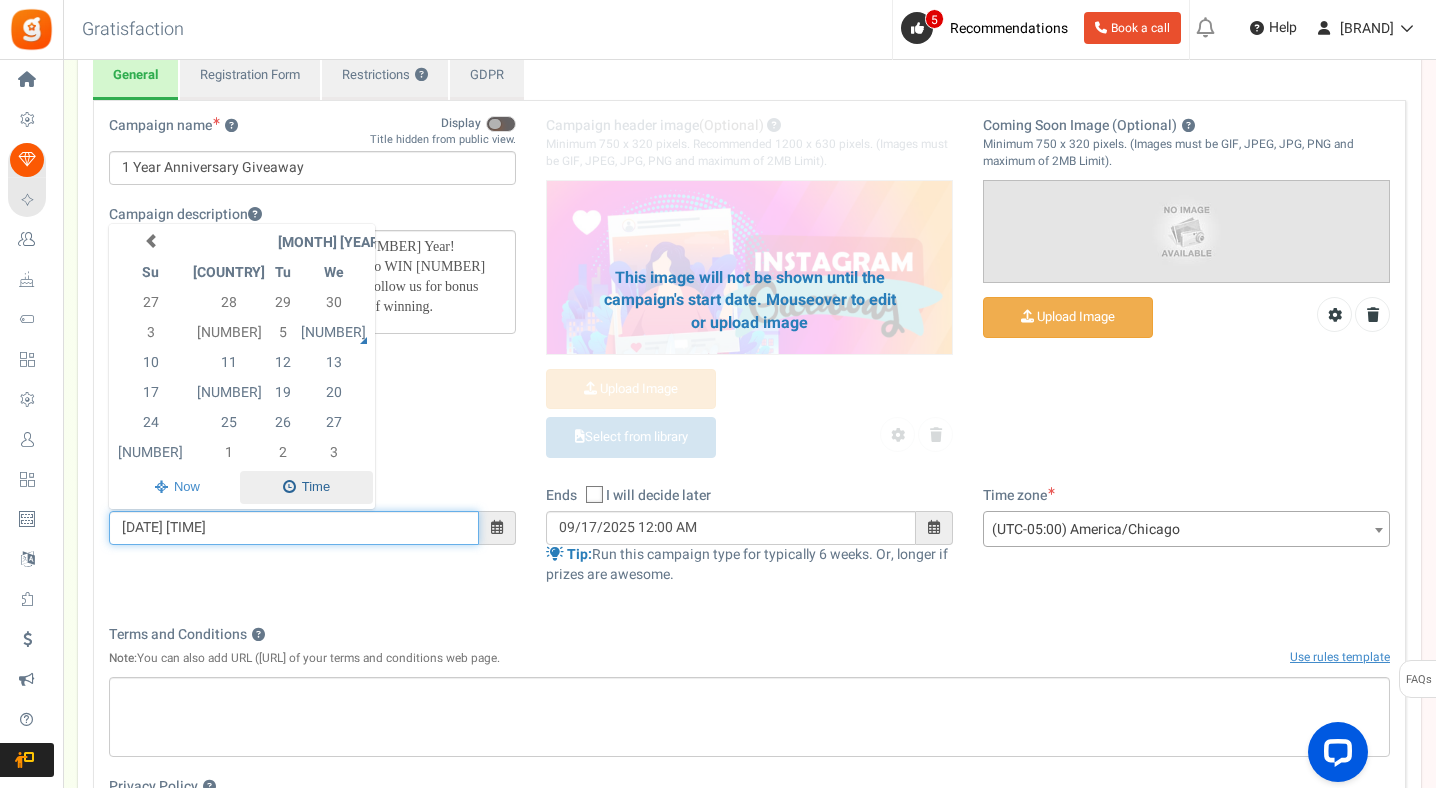 click at bounding box center [306, 487] 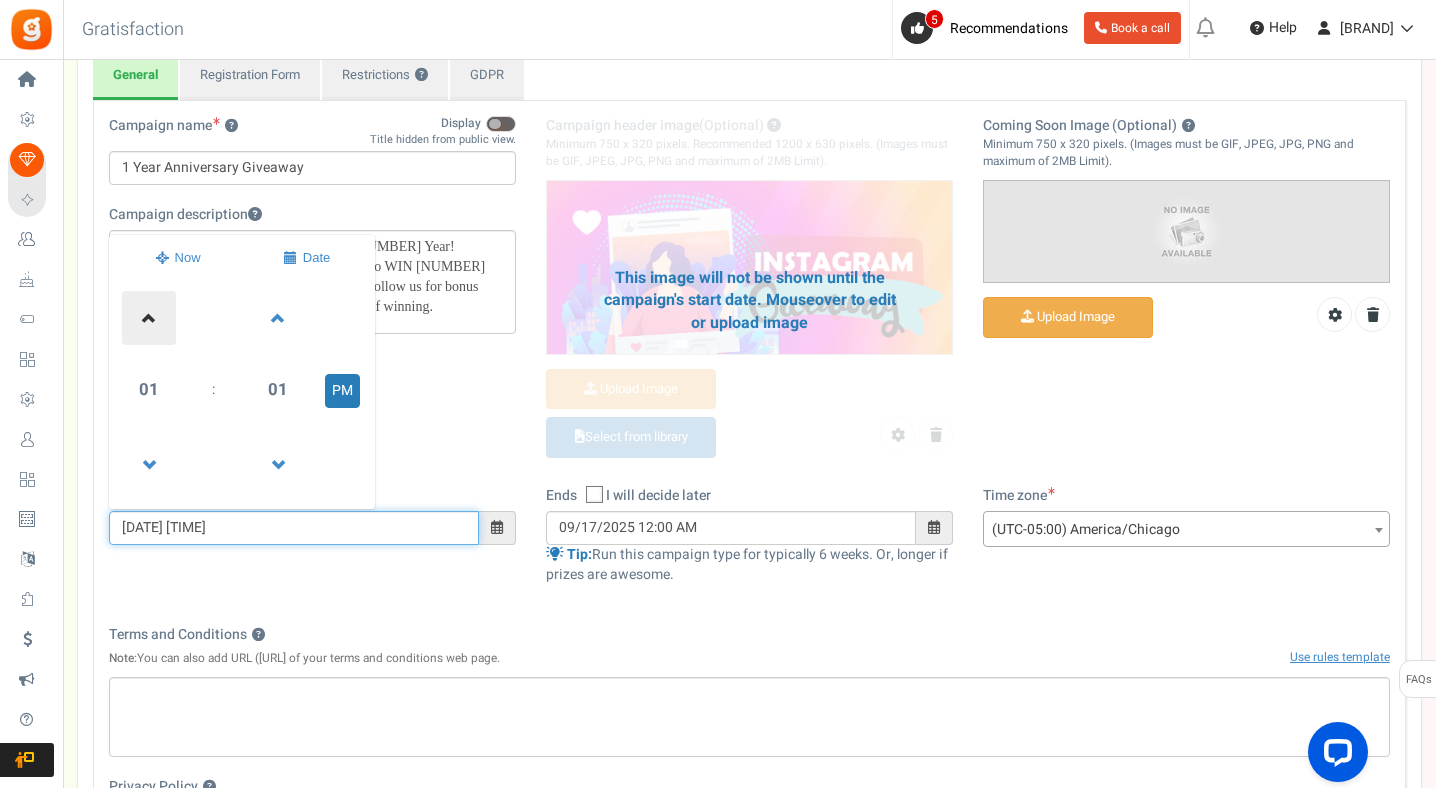 click at bounding box center [149, 318] 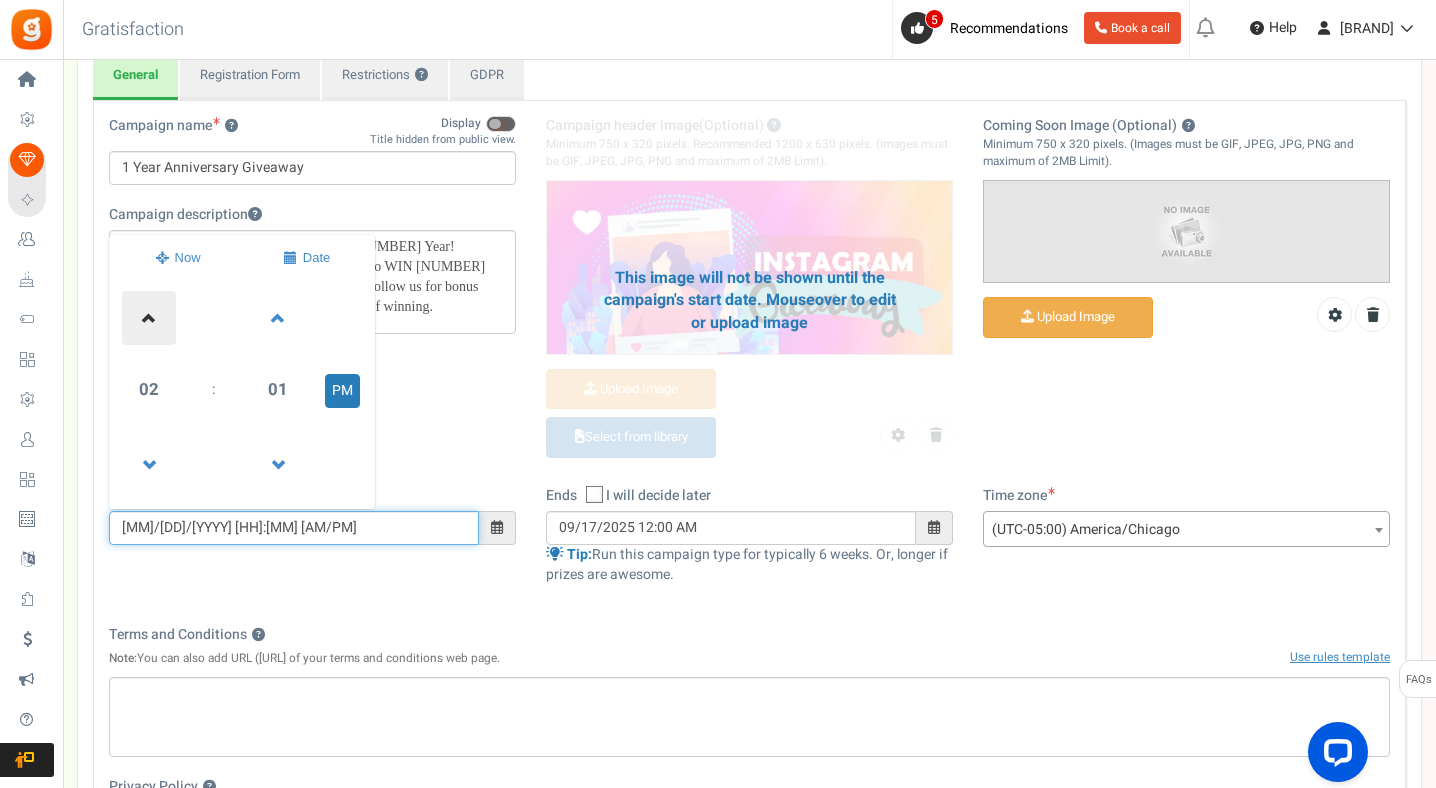 click at bounding box center (149, 318) 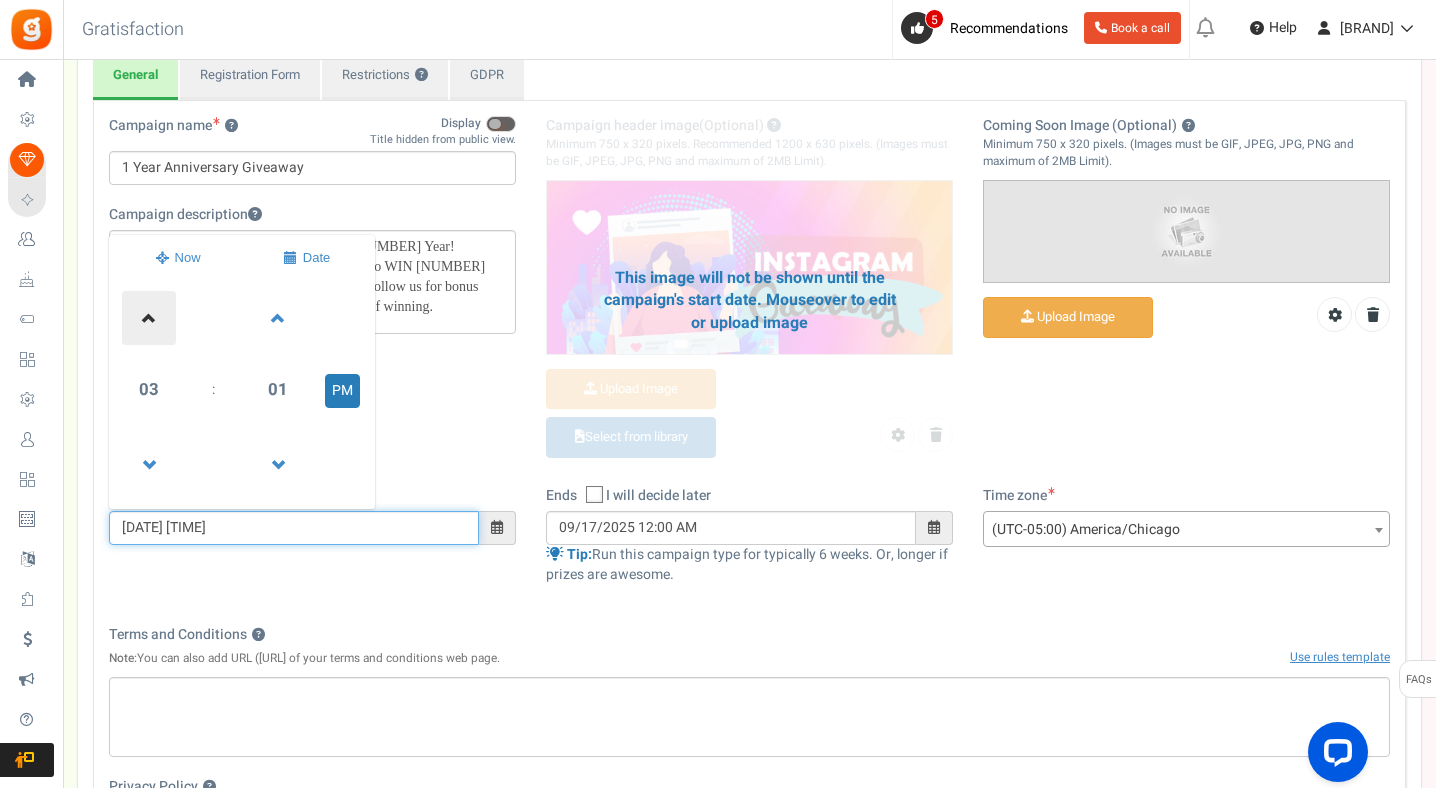click at bounding box center (149, 318) 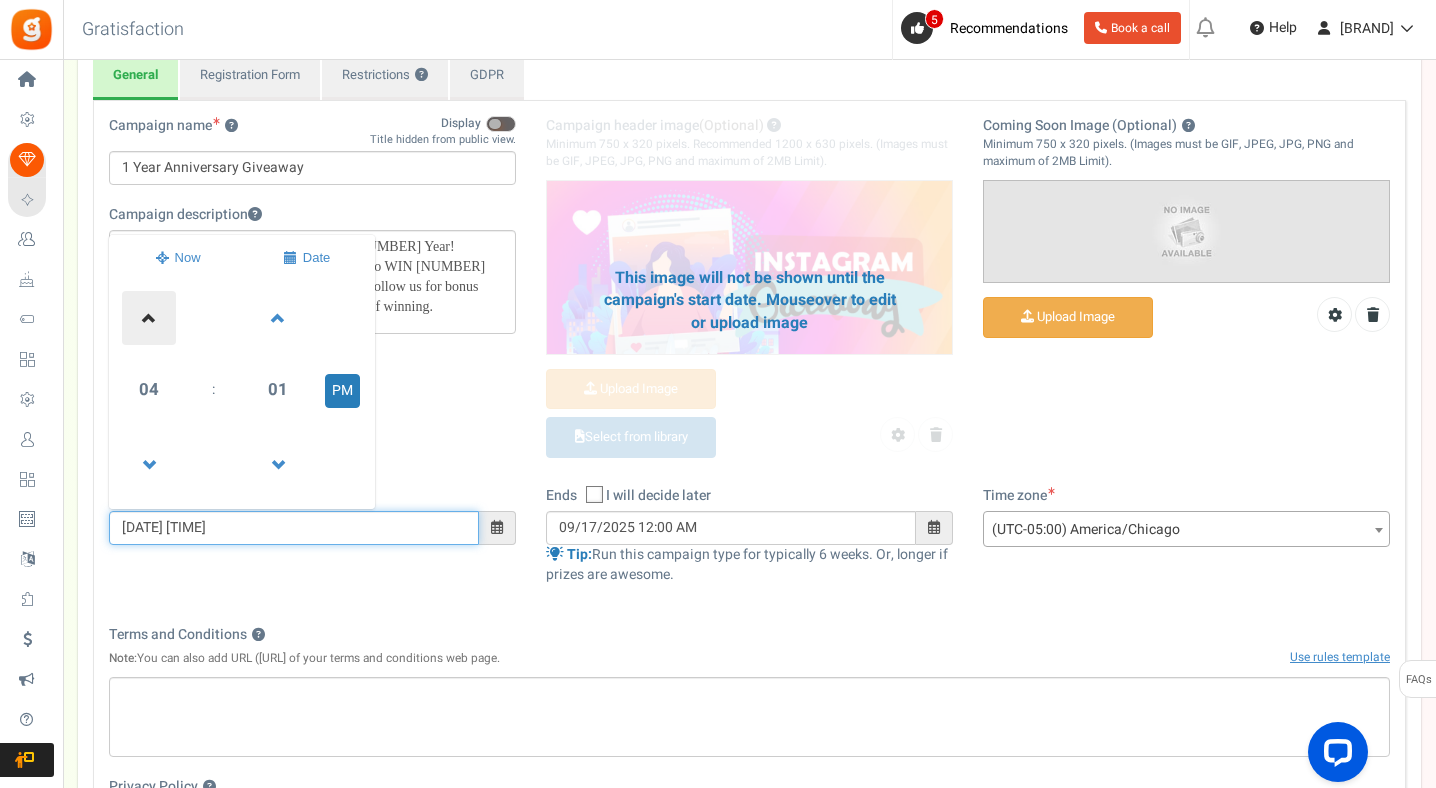 click at bounding box center (149, 318) 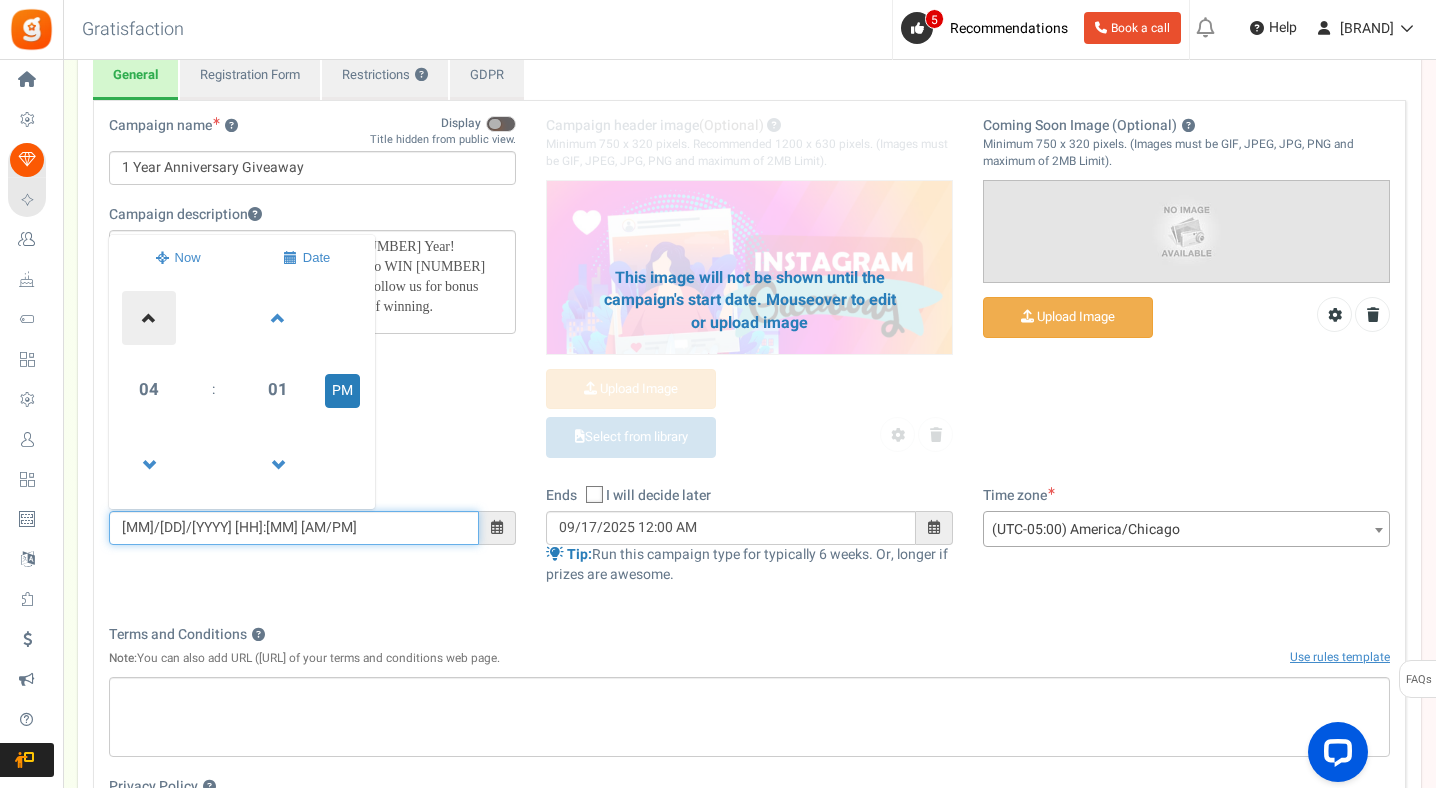 click at bounding box center (149, 318) 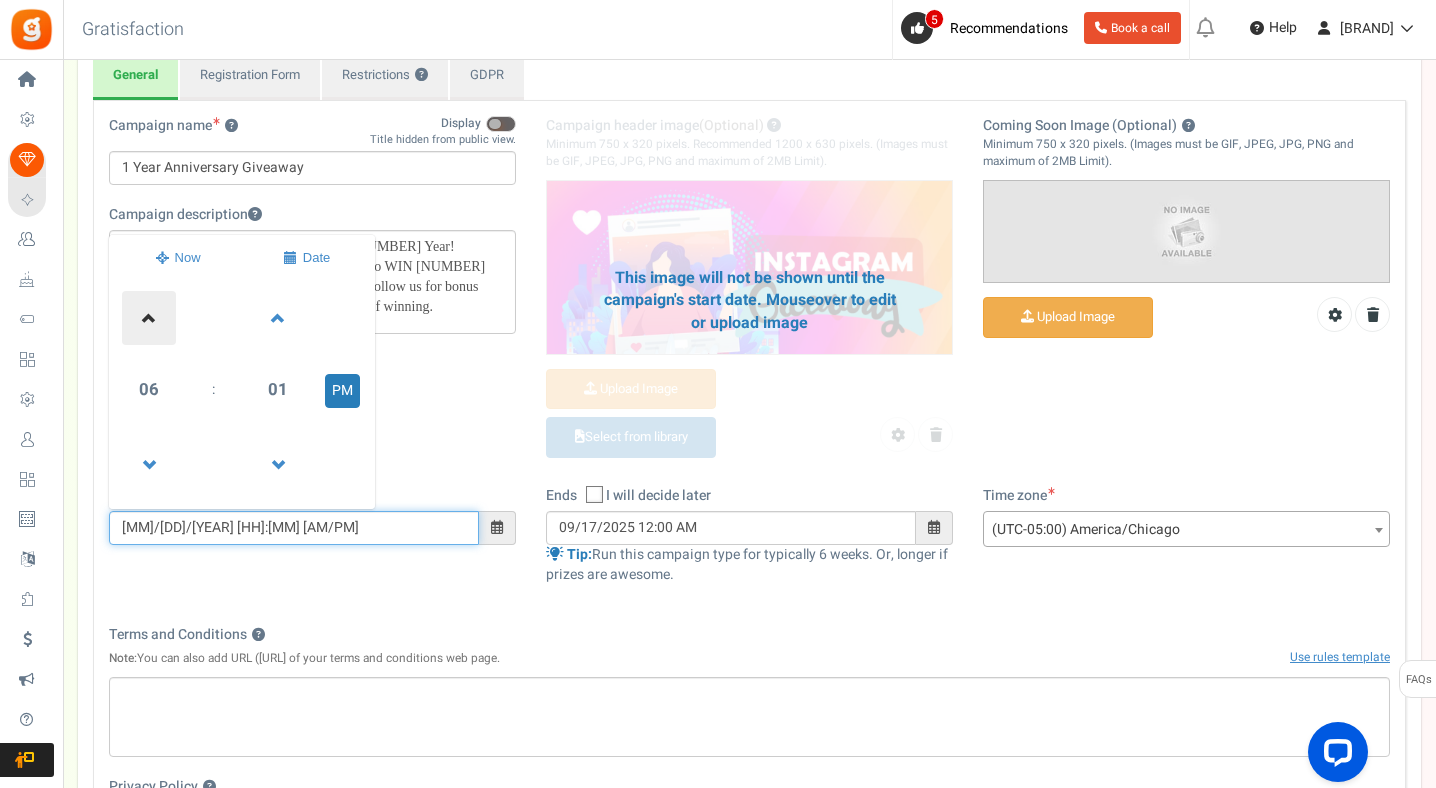 click at bounding box center [149, 318] 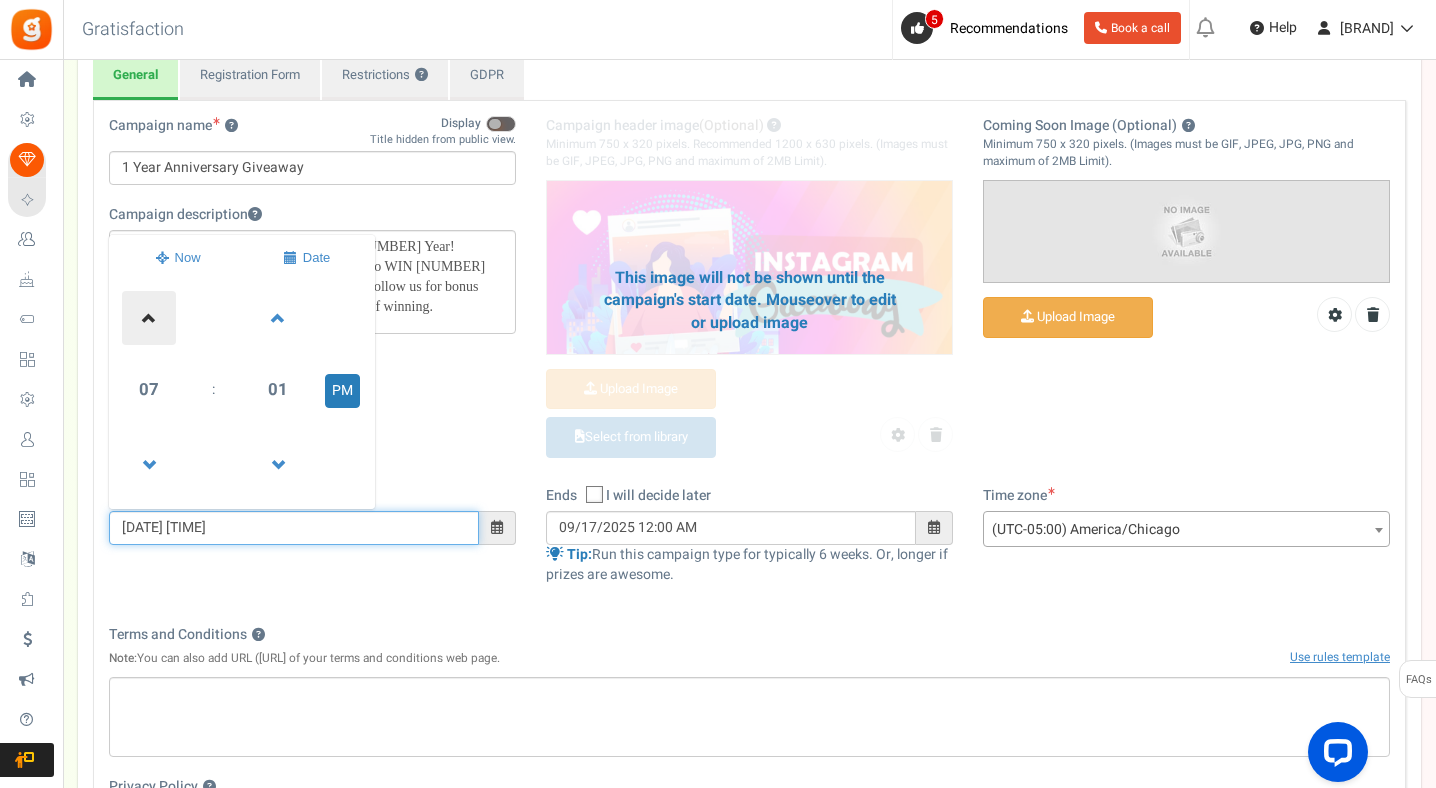 click at bounding box center (149, 318) 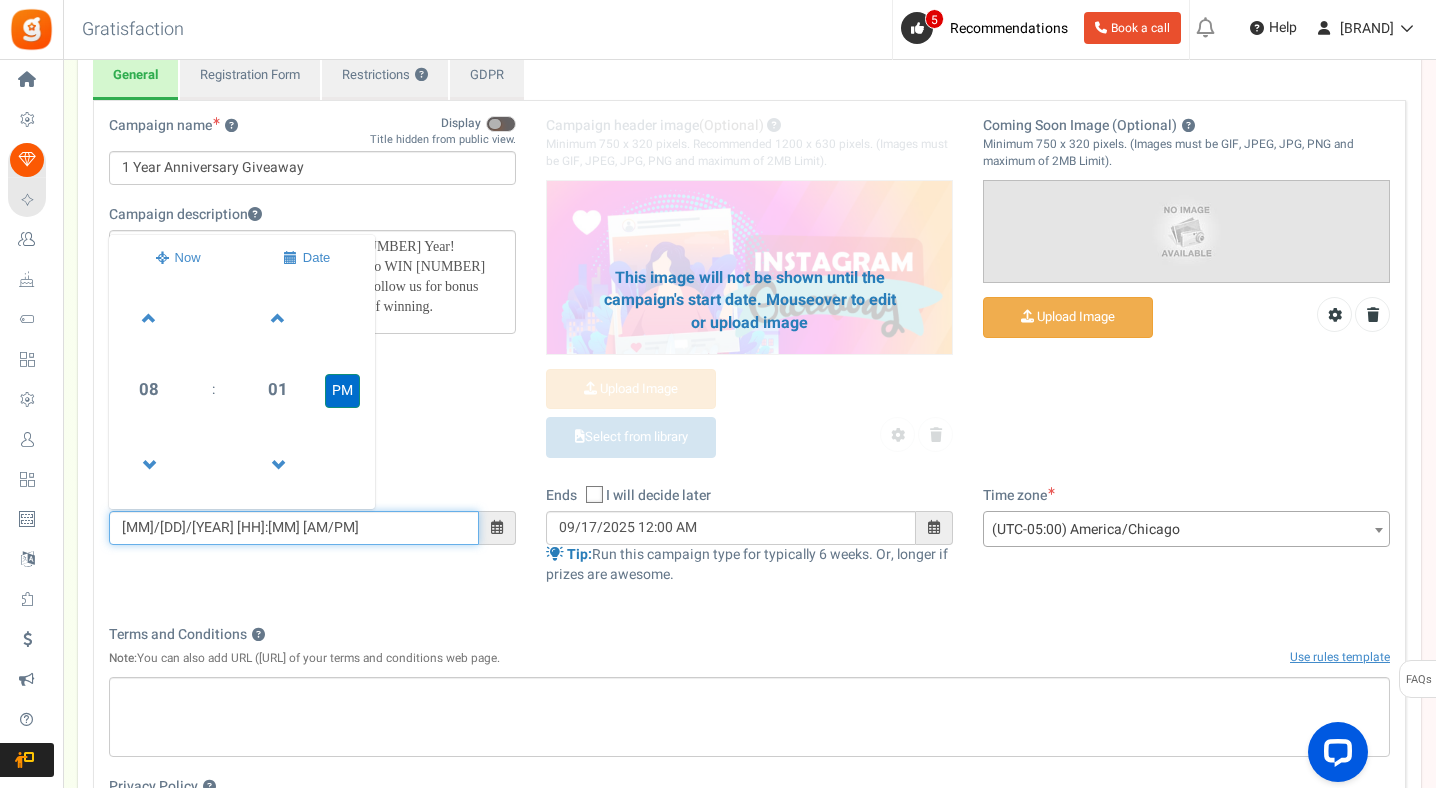 click on "PM" at bounding box center [342, 391] 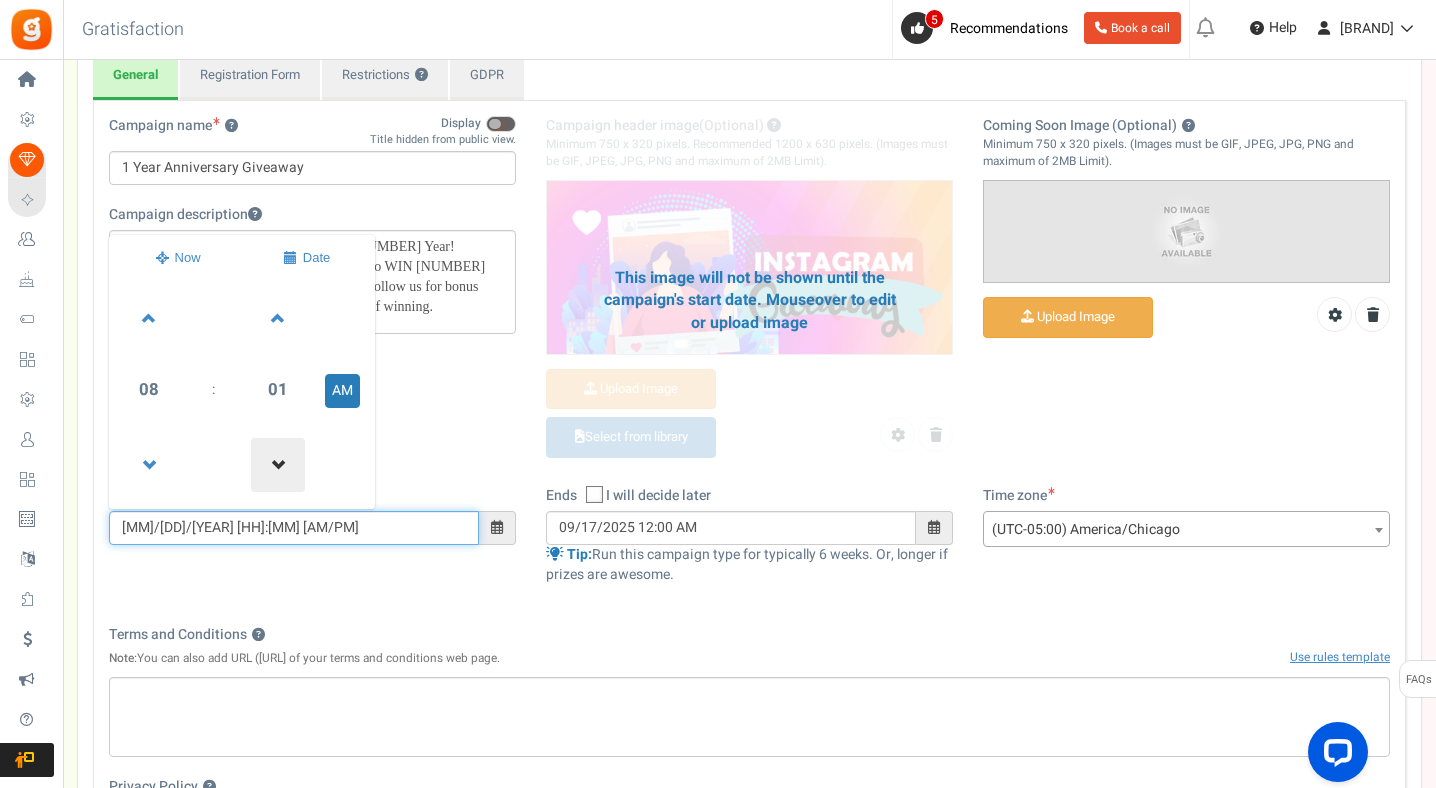 click at bounding box center [278, 465] 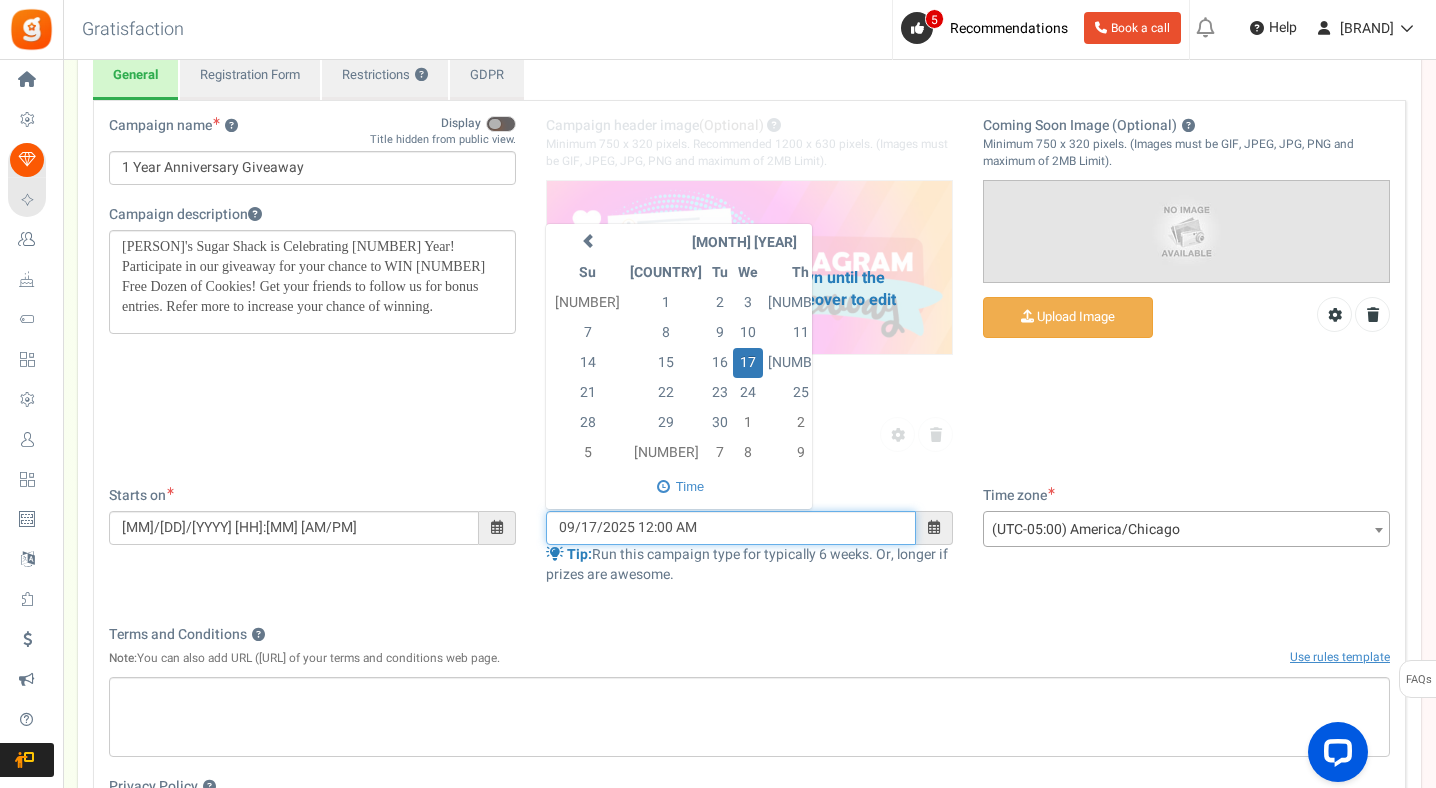 click on "09/17/2025 12:00 AM" at bounding box center (731, 528) 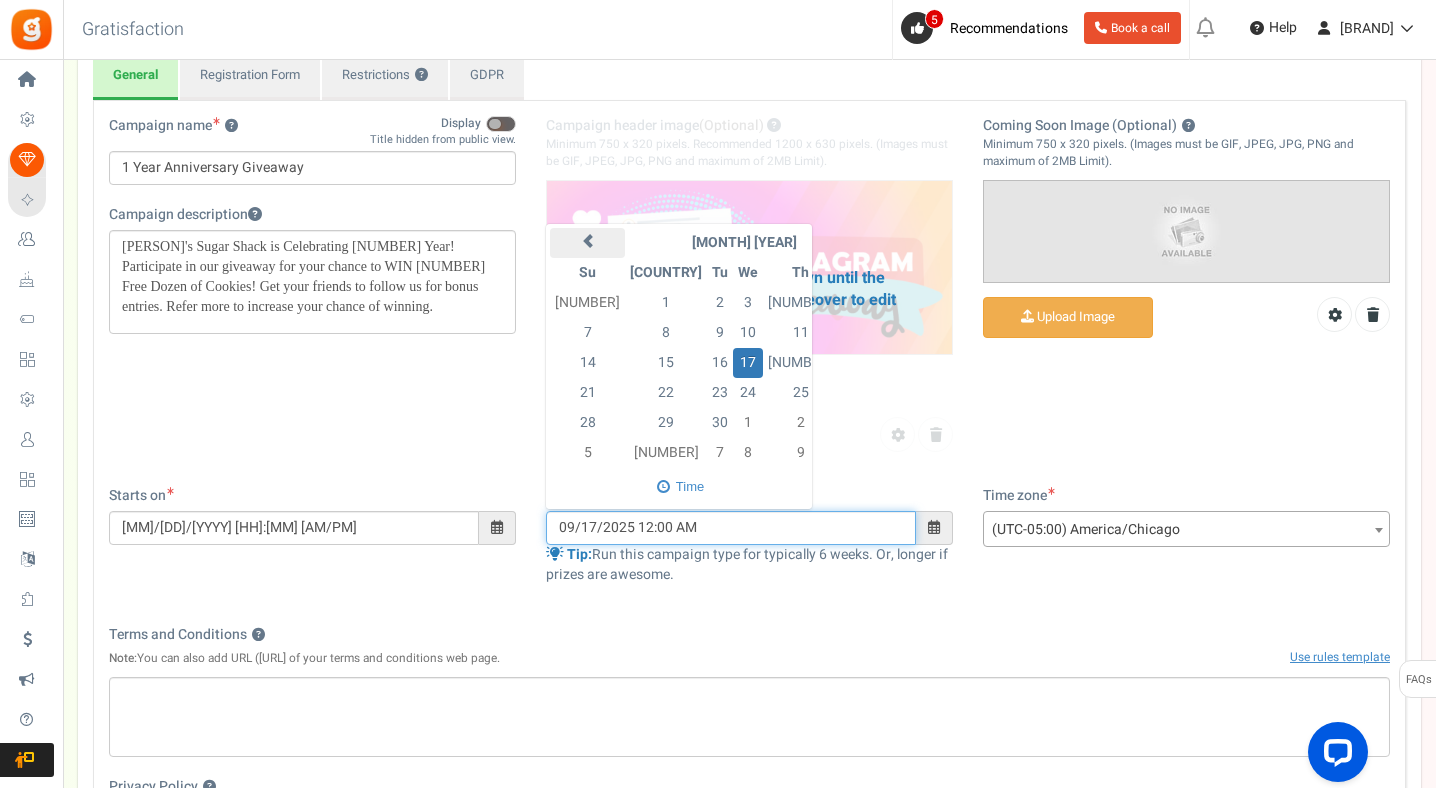 click at bounding box center [587, 243] 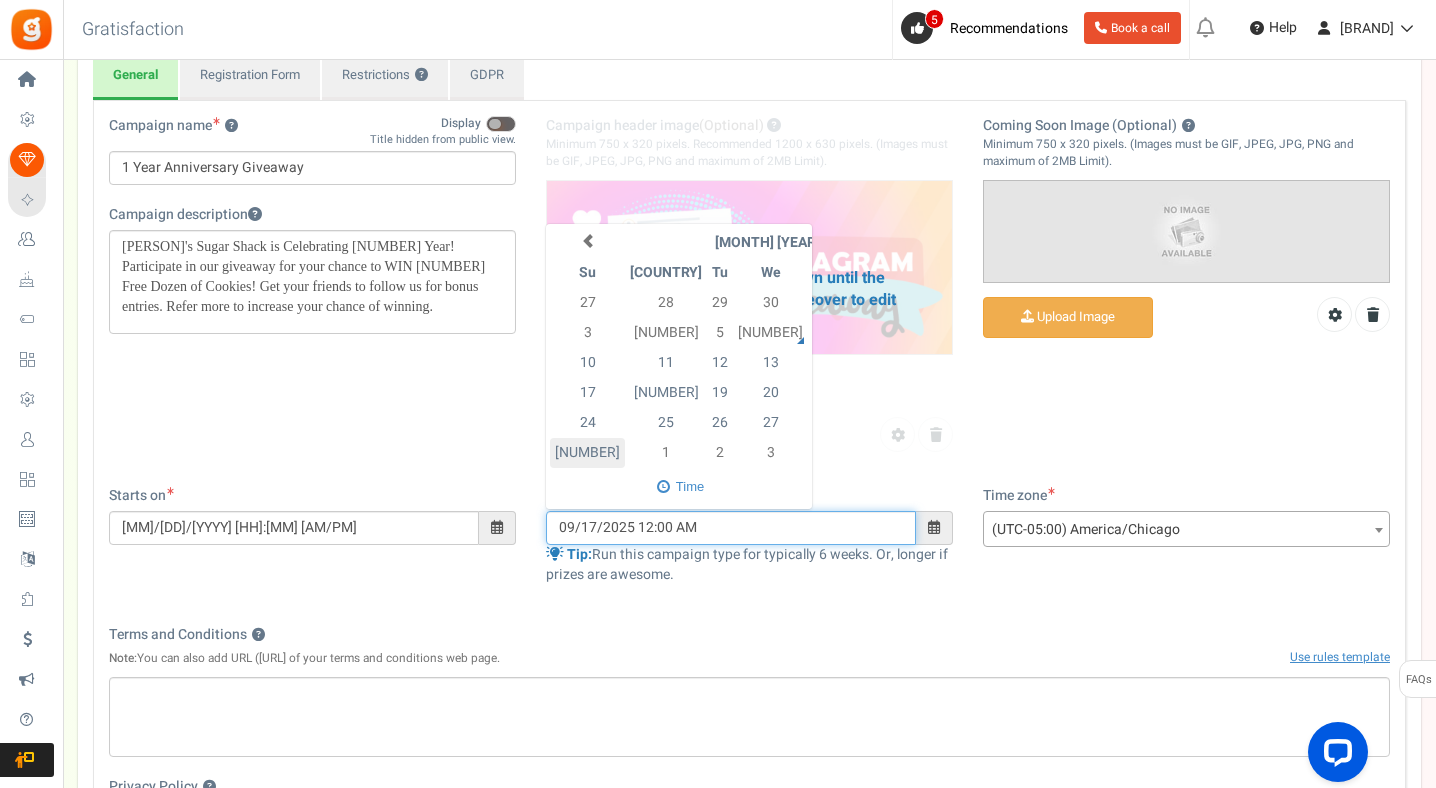 click on "[NUMBER]" at bounding box center (587, 453) 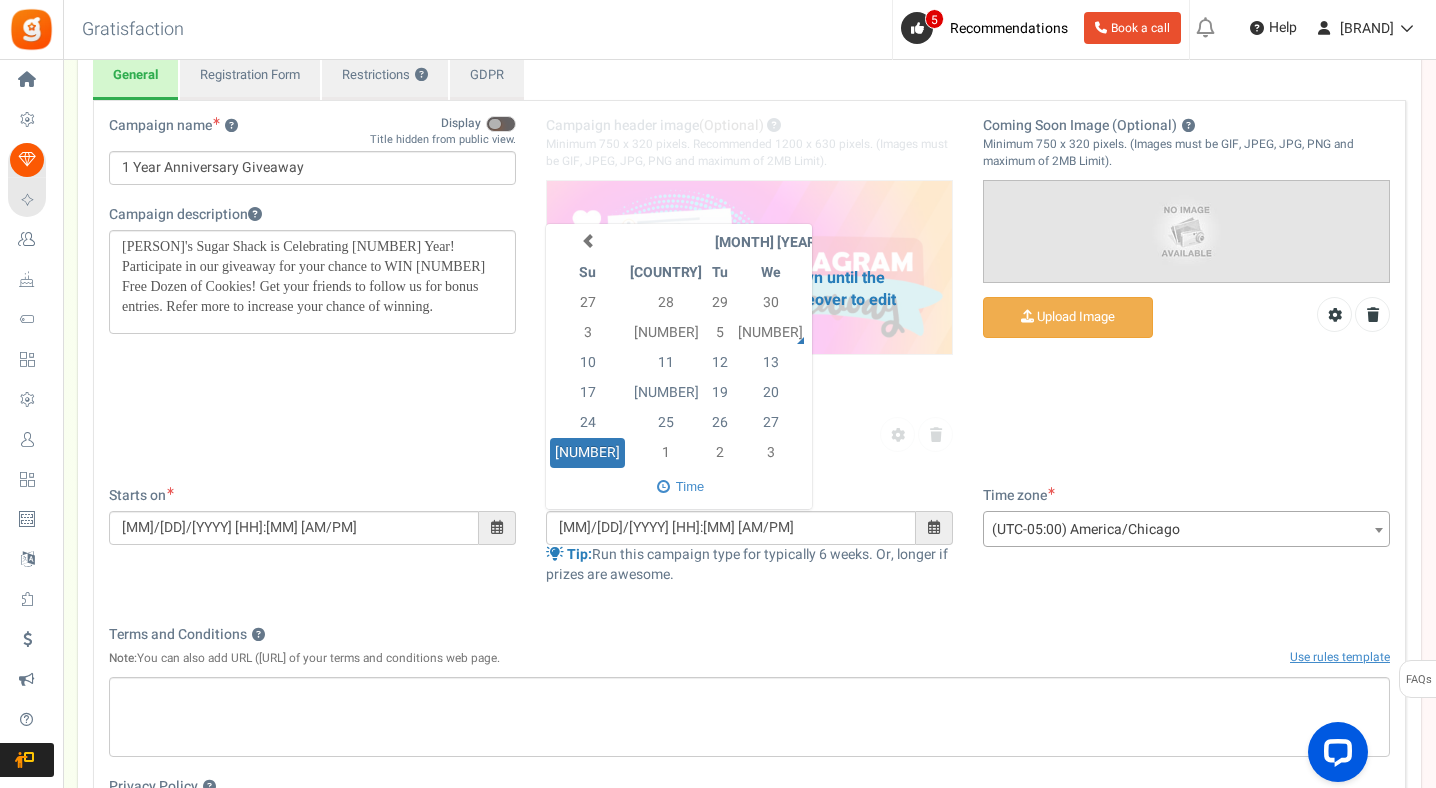 click on "Starts on
[DATE] [TIME]
Ends
Open
On
Su Mo Tu" at bounding box center (749, 545) 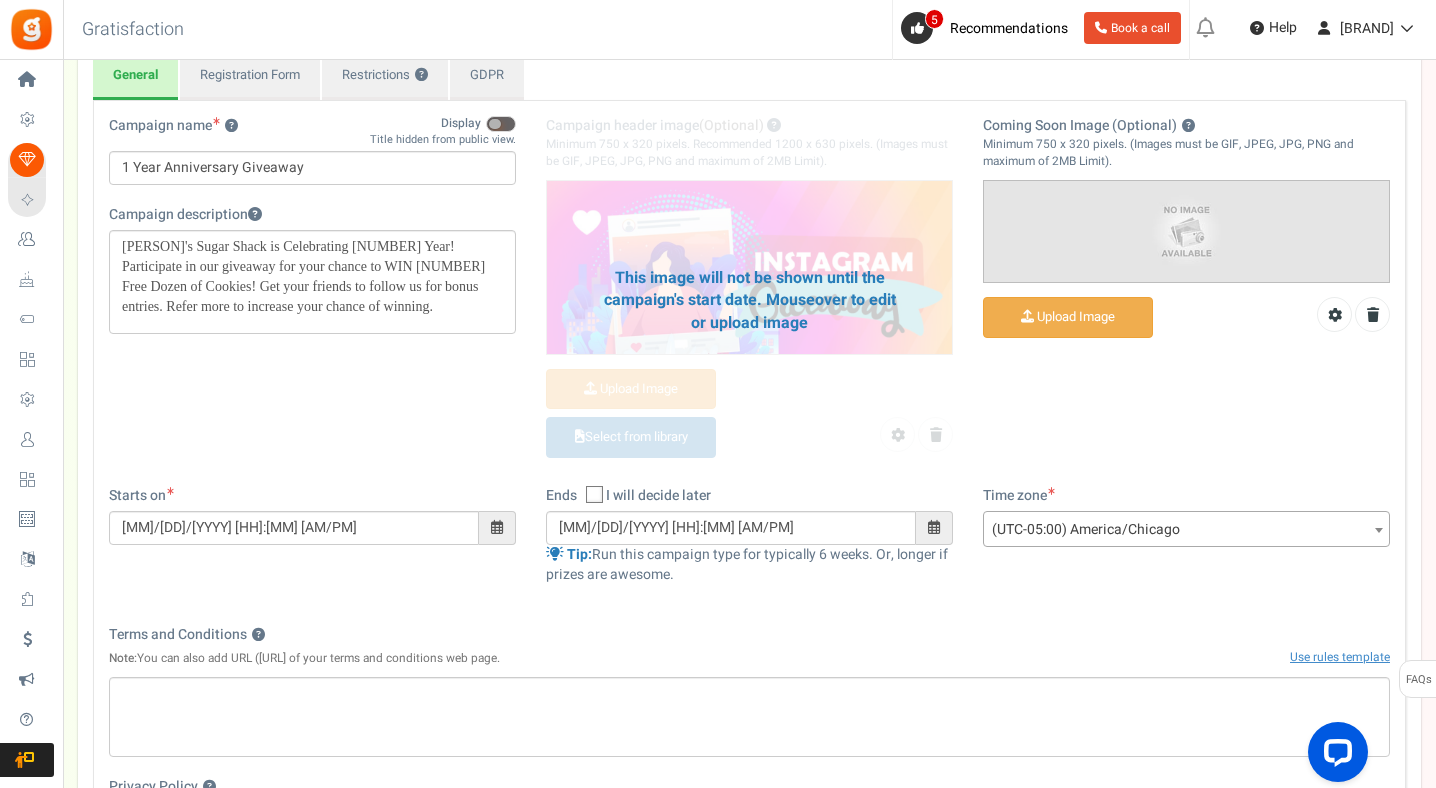 click on "(UTC-05:00) America/Chicago" at bounding box center (1186, 529) 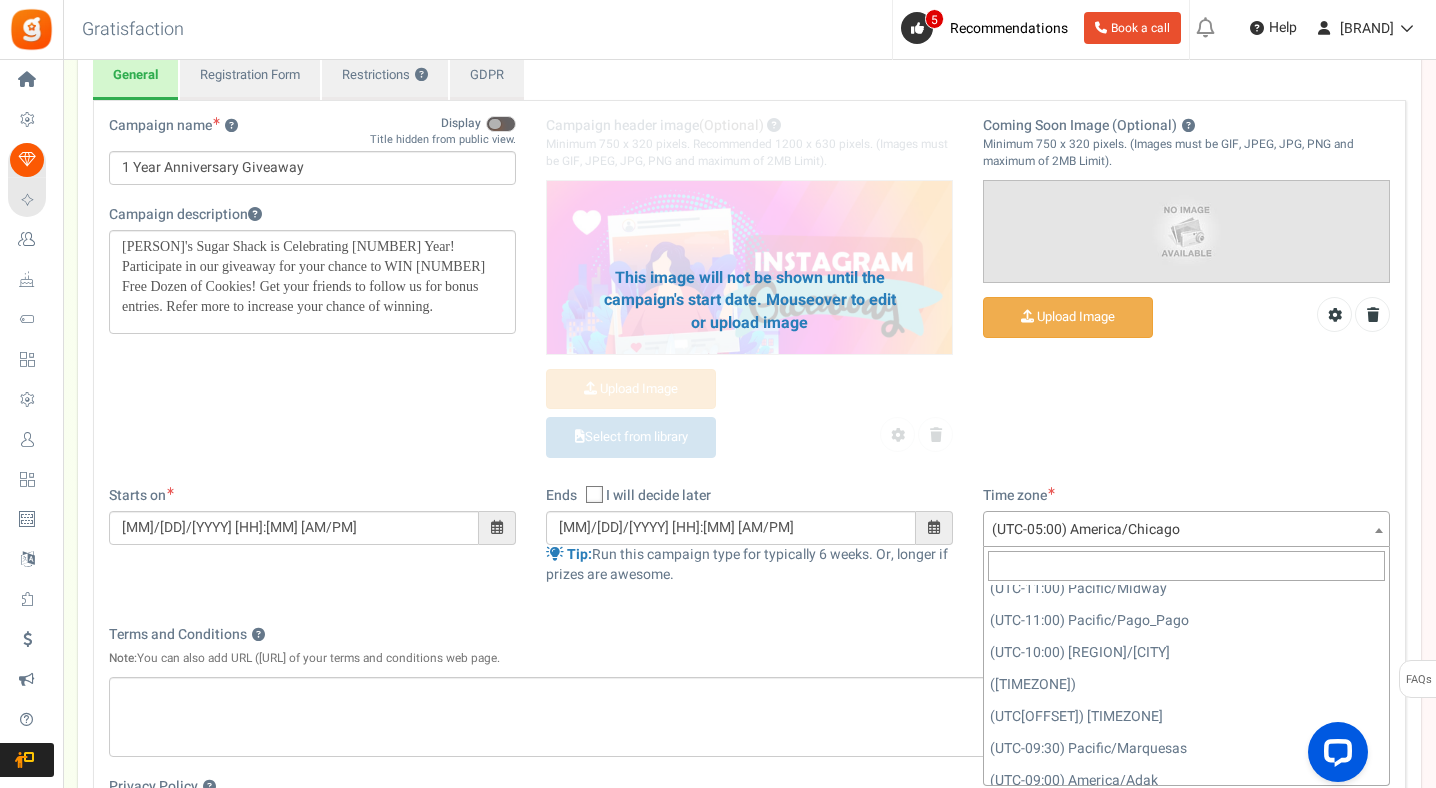 scroll, scrollTop: 36, scrollLeft: 0, axis: vertical 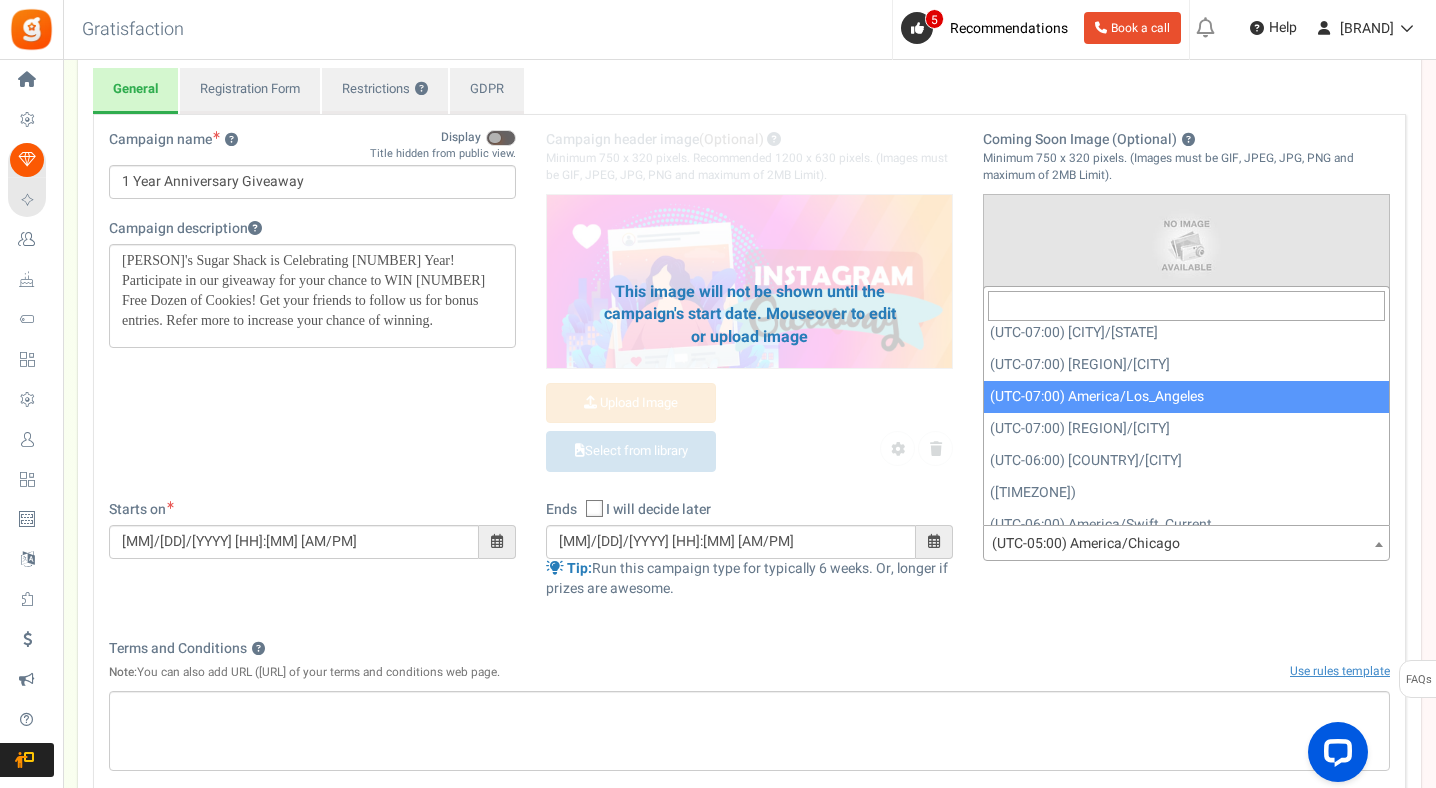 select on "[CITY]" 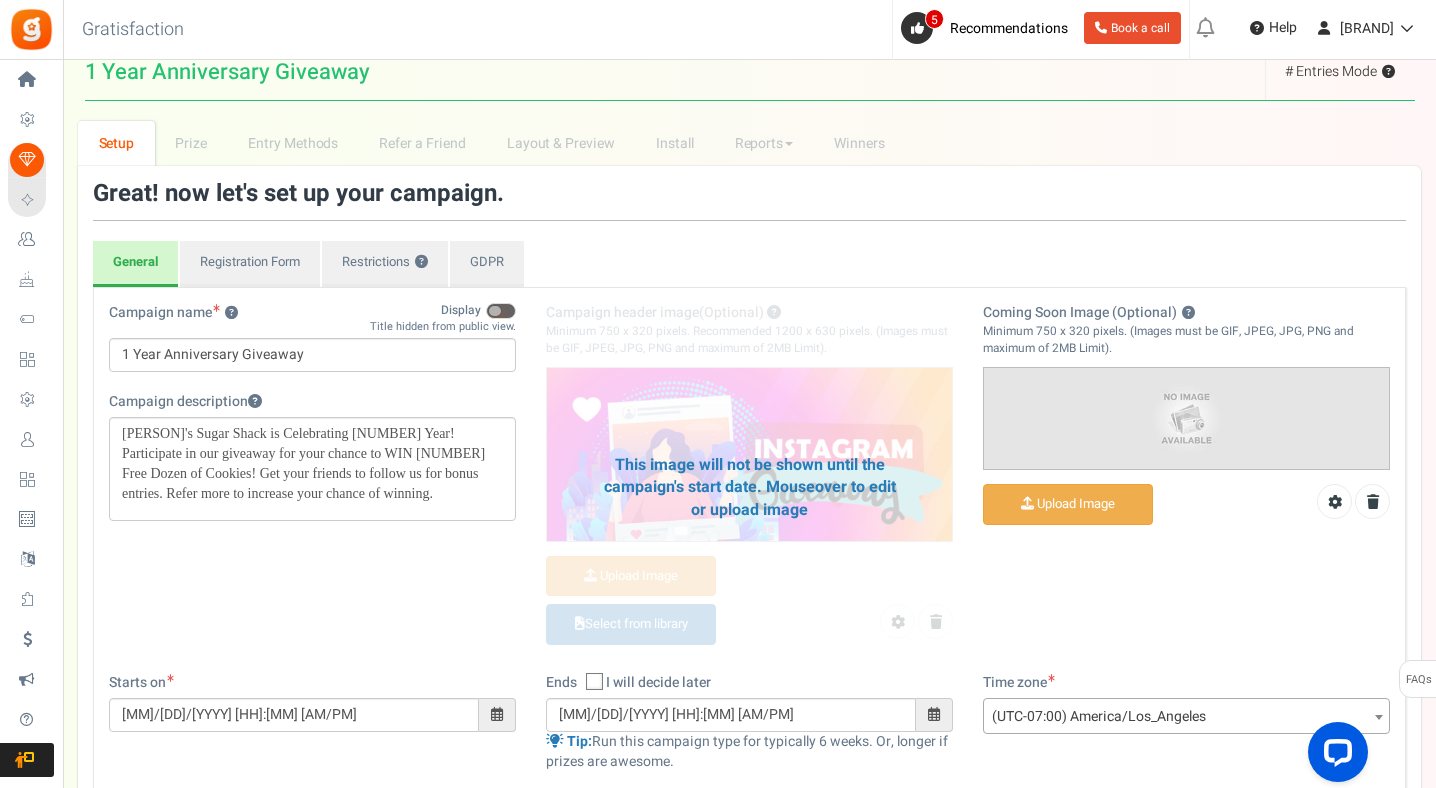 scroll, scrollTop: 0, scrollLeft: 0, axis: both 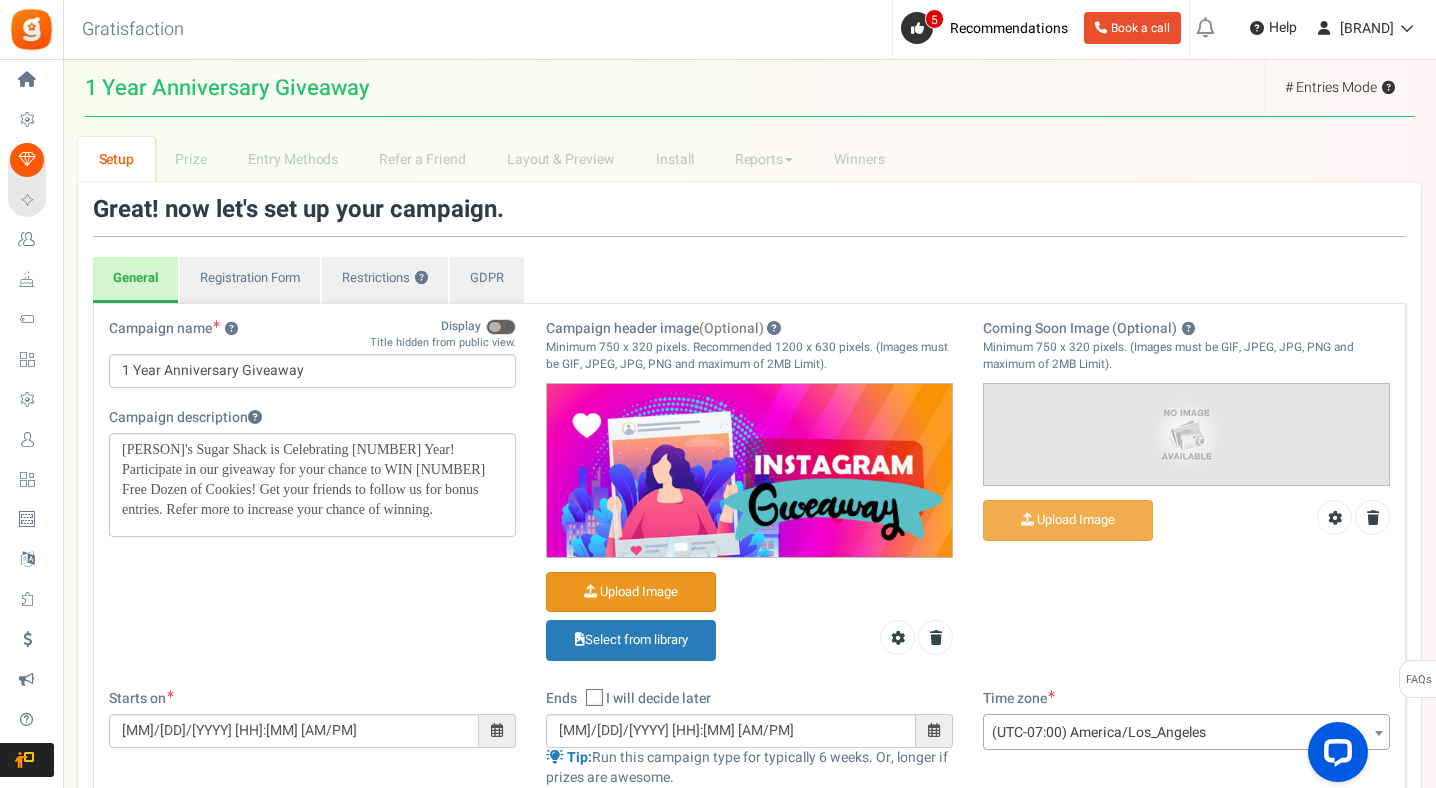 click on "Campaign header image  (Optional)" at bounding box center [631, 592] 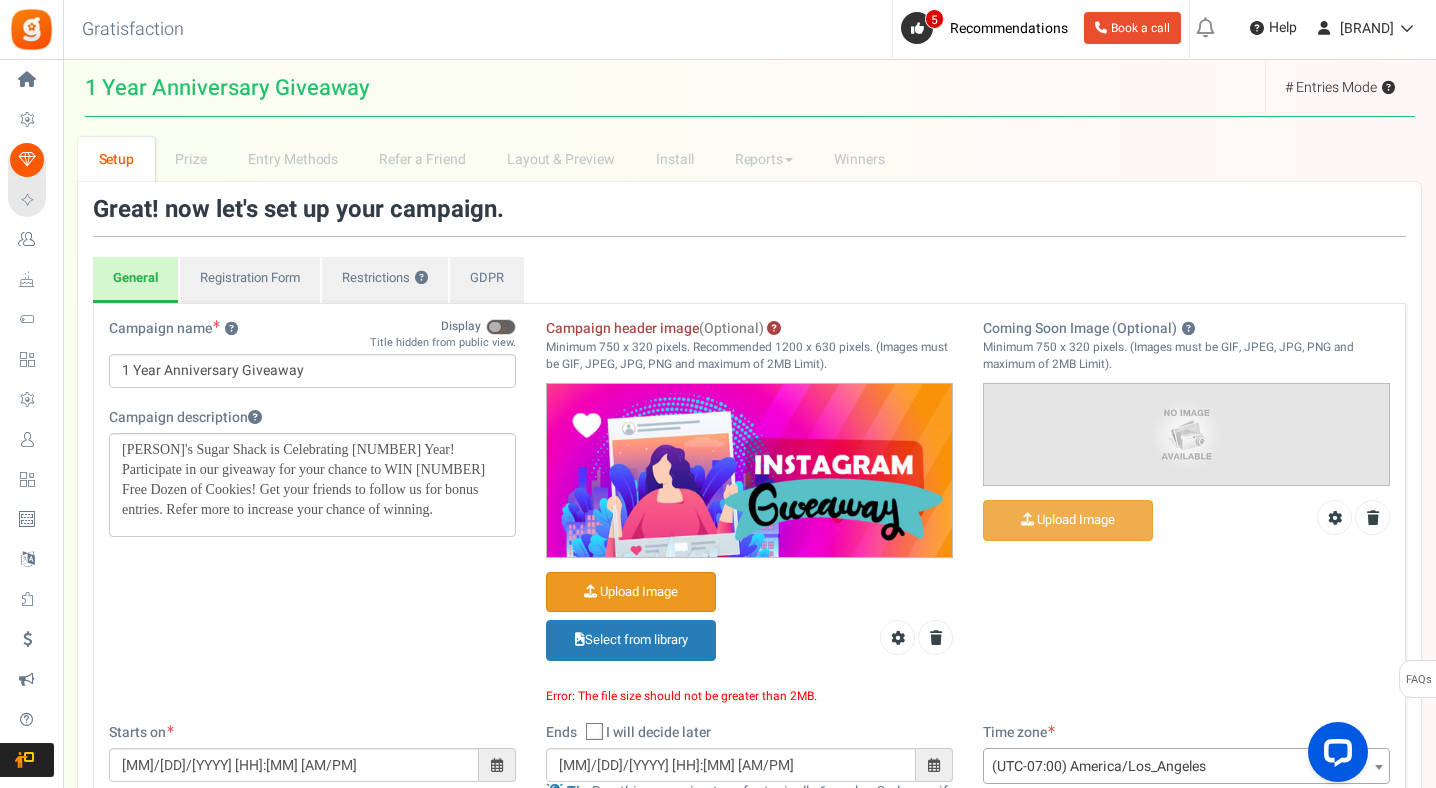 click on "Campaign header image  (Optional)" at bounding box center (631, 592) 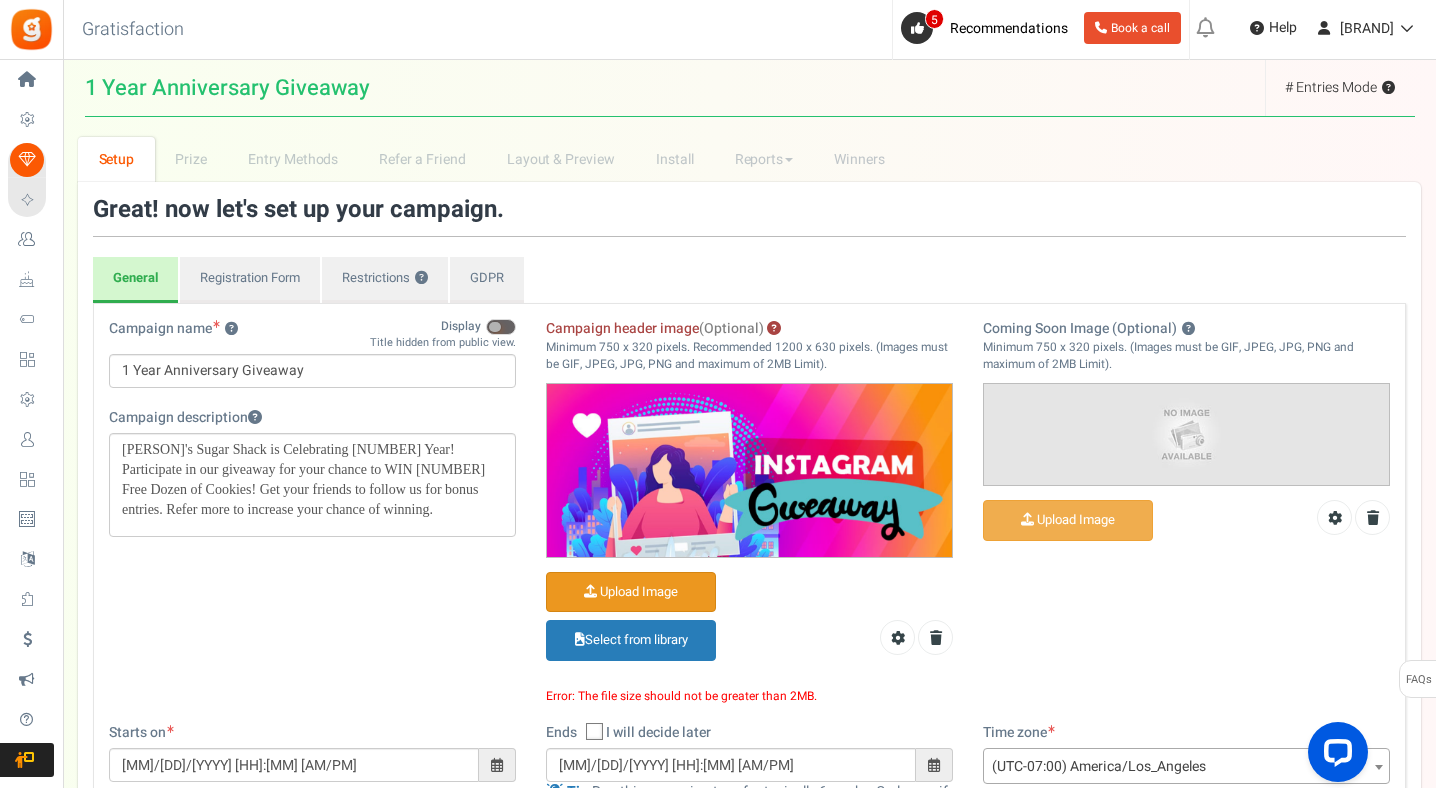 click at bounding box center [749, 470] 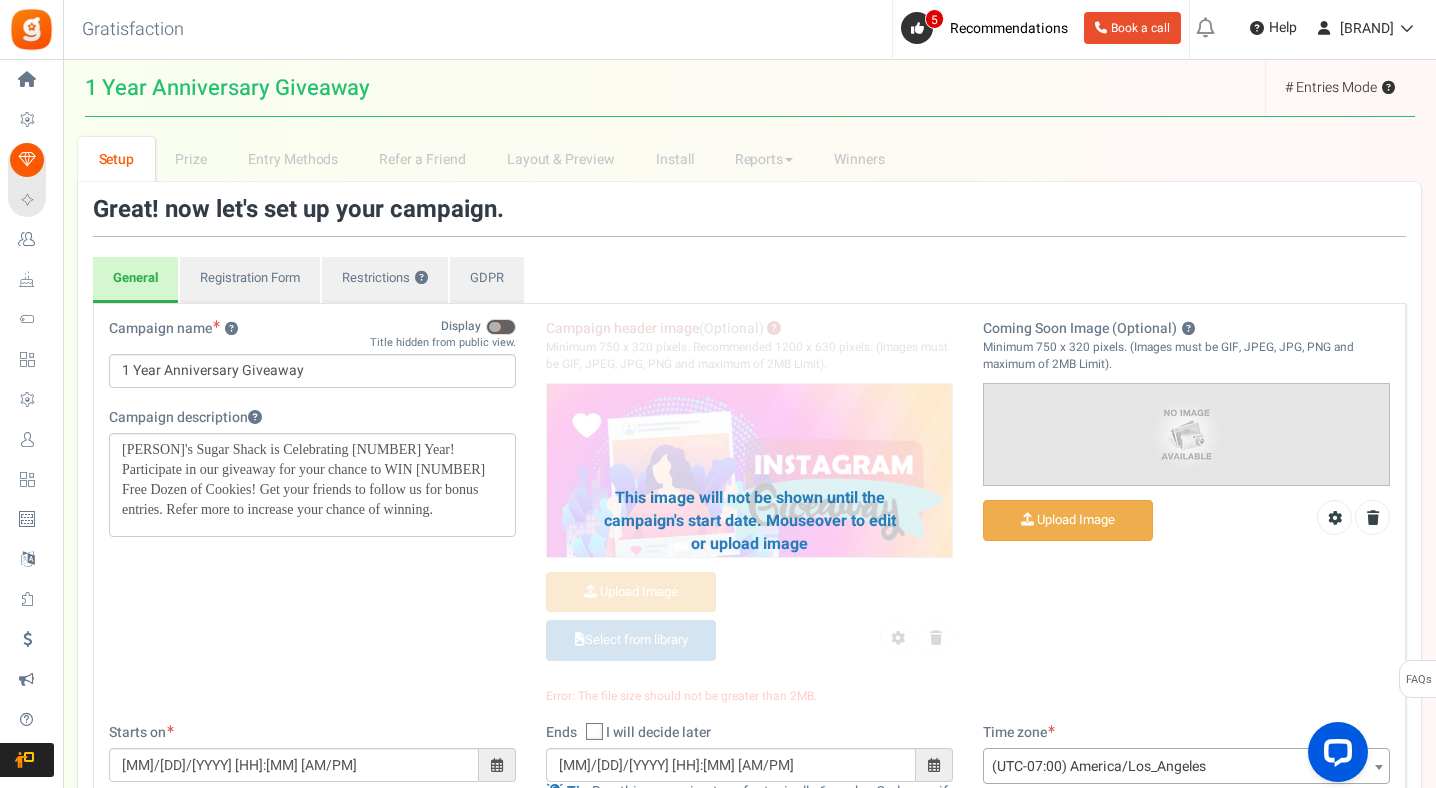 click on "Campaign header image  (Optional)" at bounding box center (631, 592) 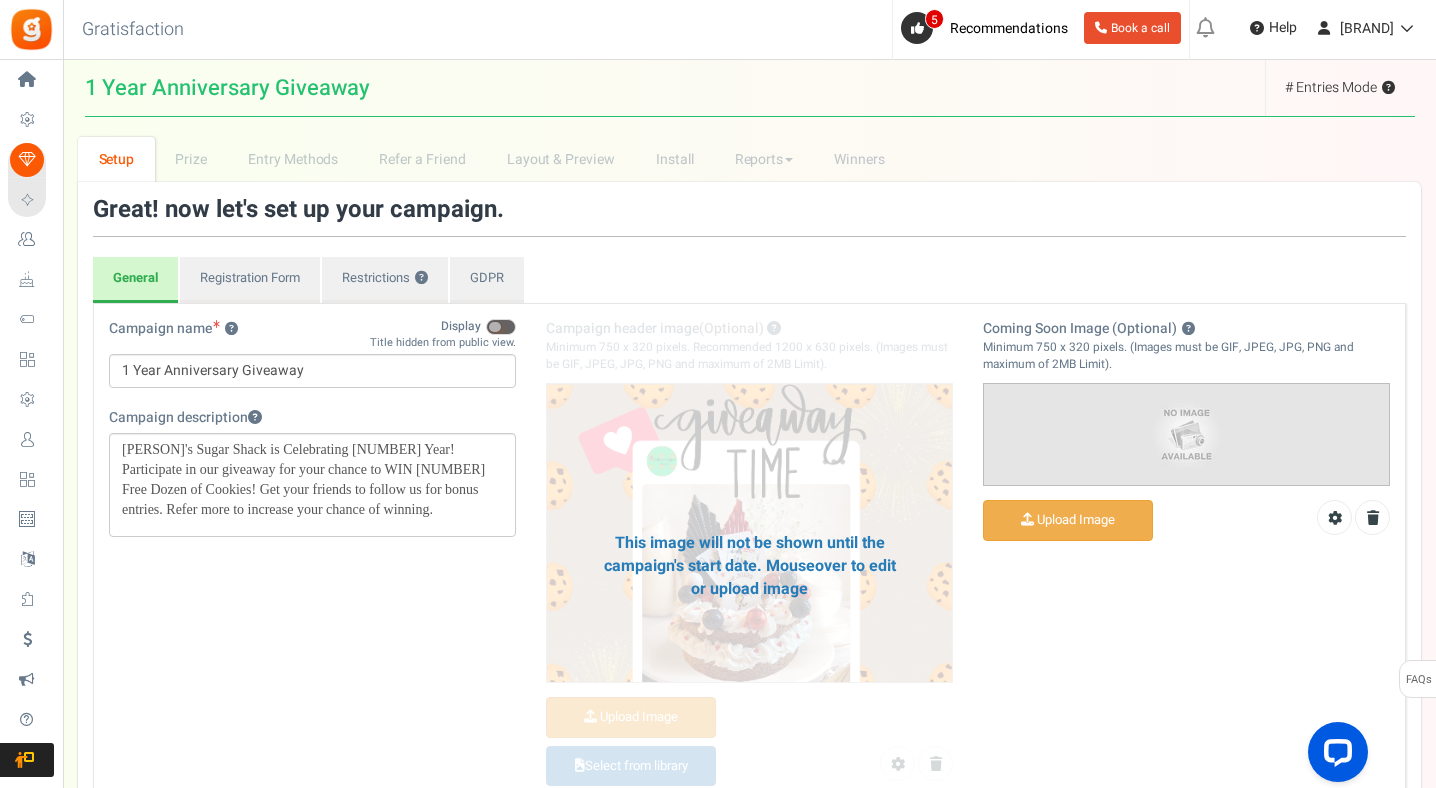 click on "Campaign name  ?
Display
Title hidden from public view.
1 Year Anniversary Giveaway This will be shown to the public and to eligible customers in the 'cart -thanks' page
Campaign description
?" at bounding box center (749, 566) 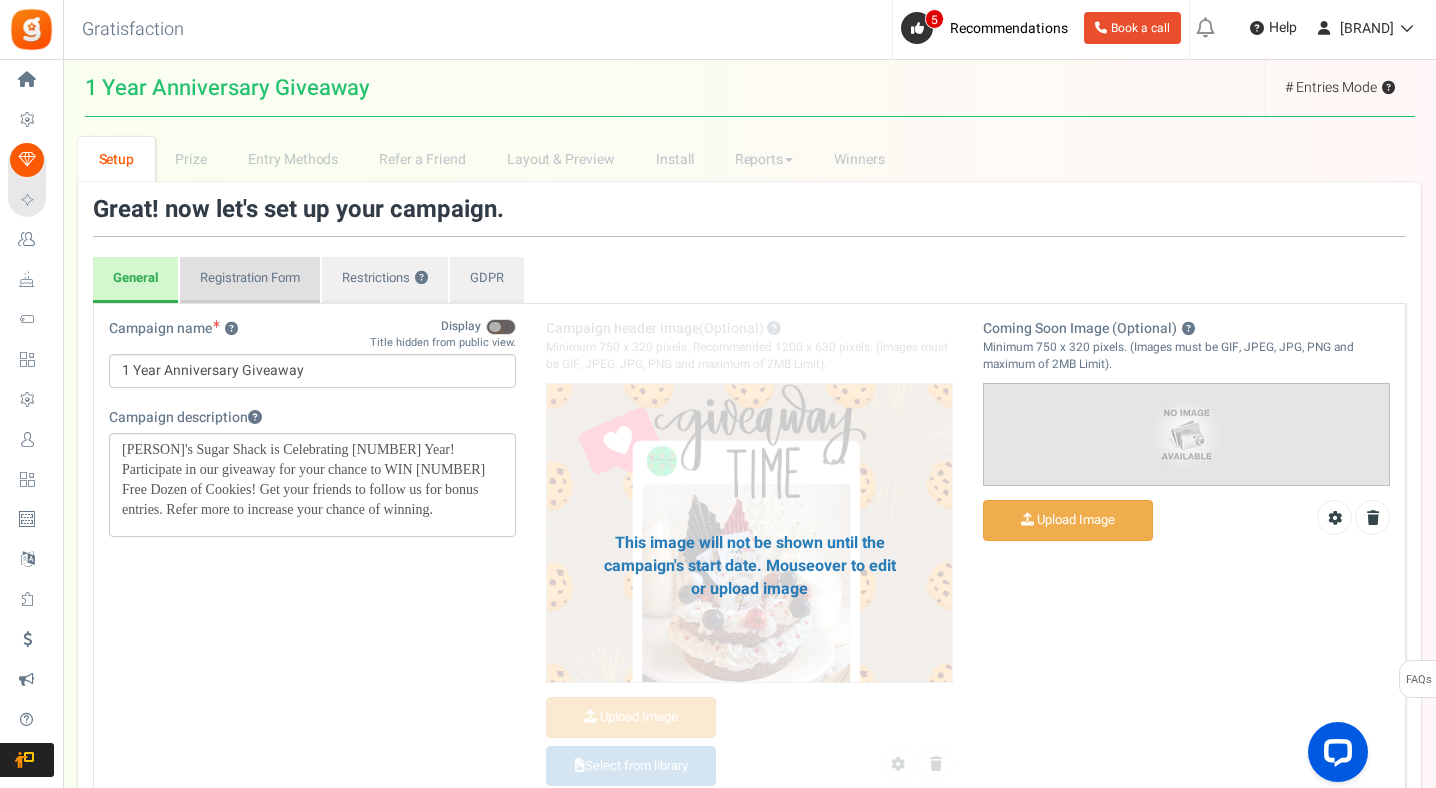 click on "Registration Form" at bounding box center [250, 280] 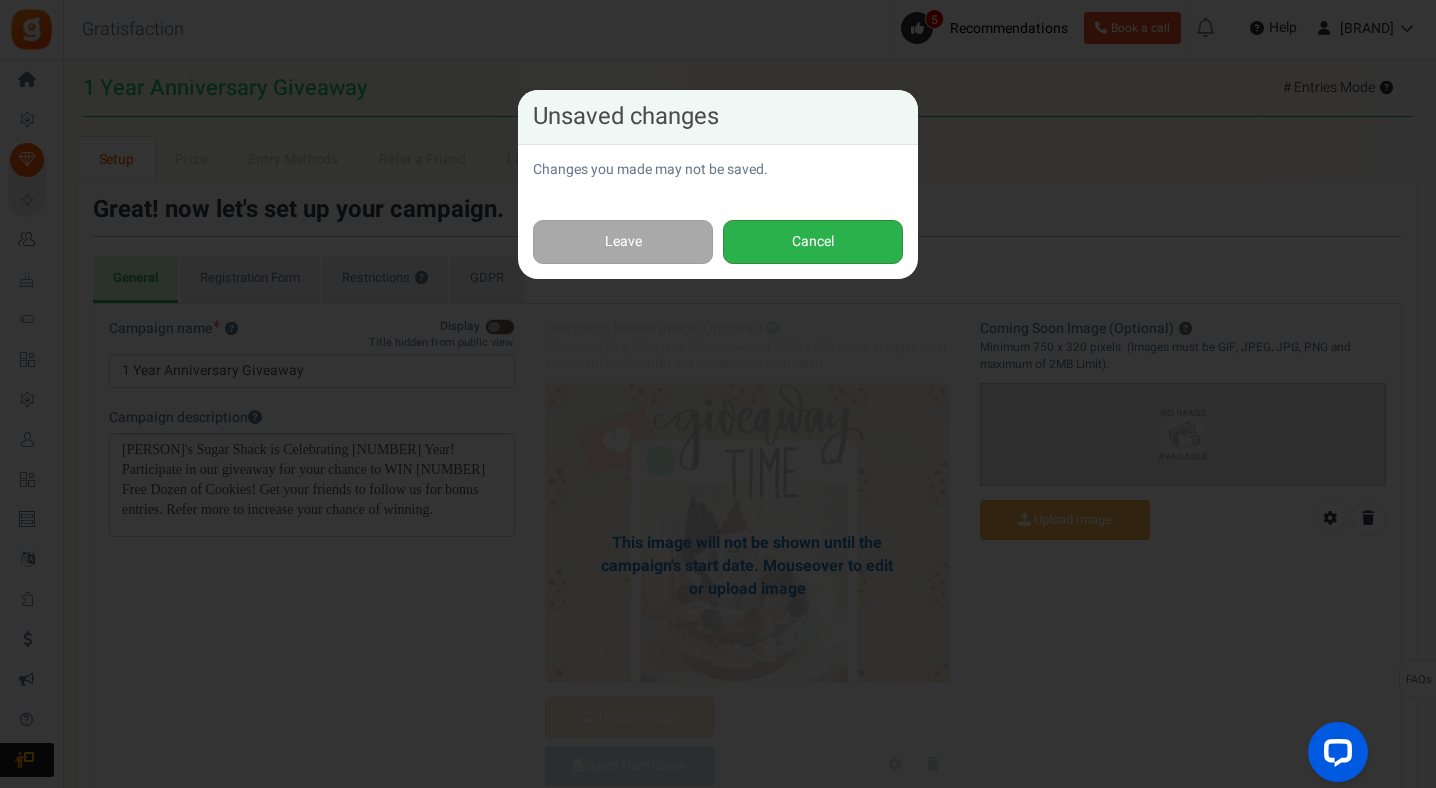 click on "Cancel" at bounding box center (813, 242) 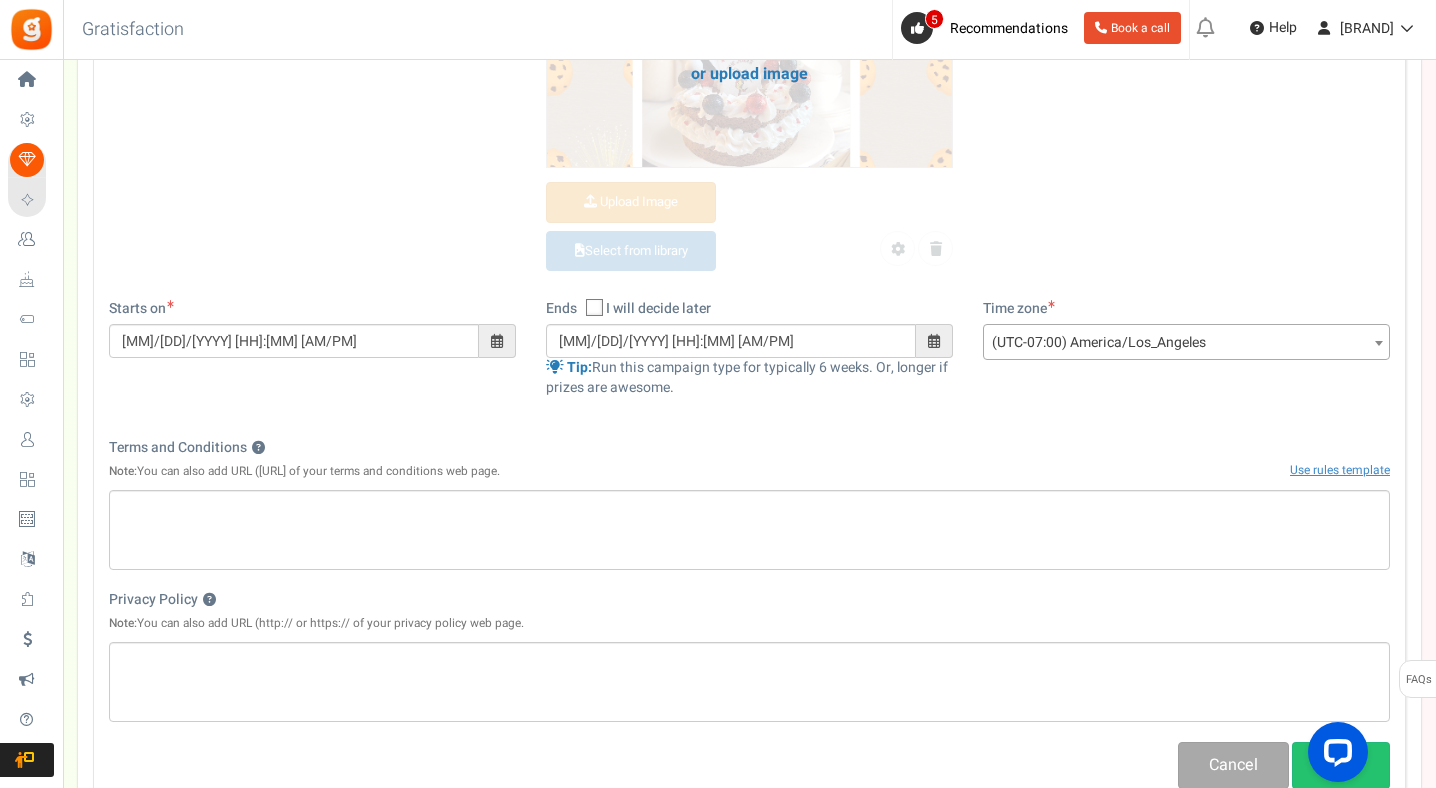 scroll, scrollTop: 520, scrollLeft: 0, axis: vertical 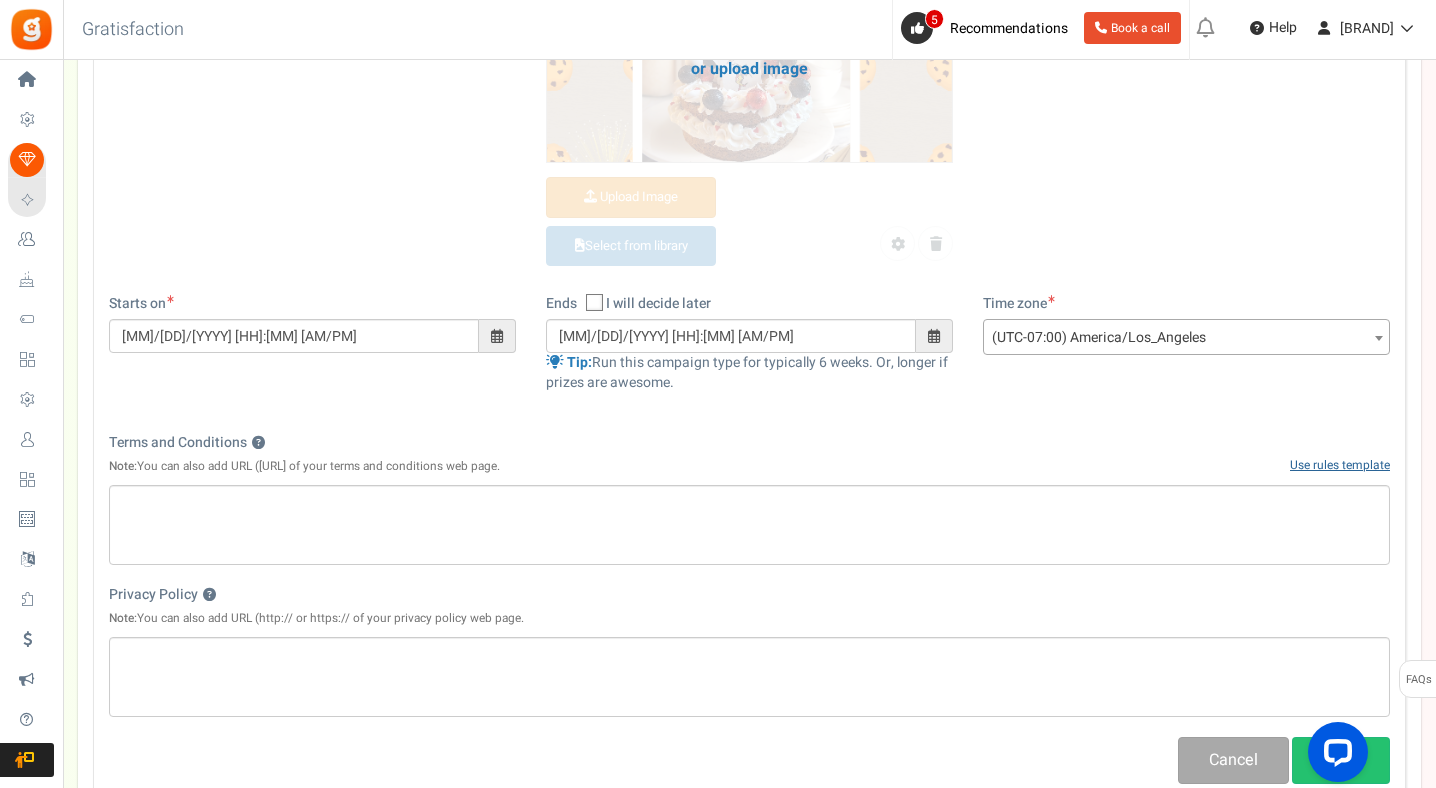 click on "Use rules template" at bounding box center [1340, 465] 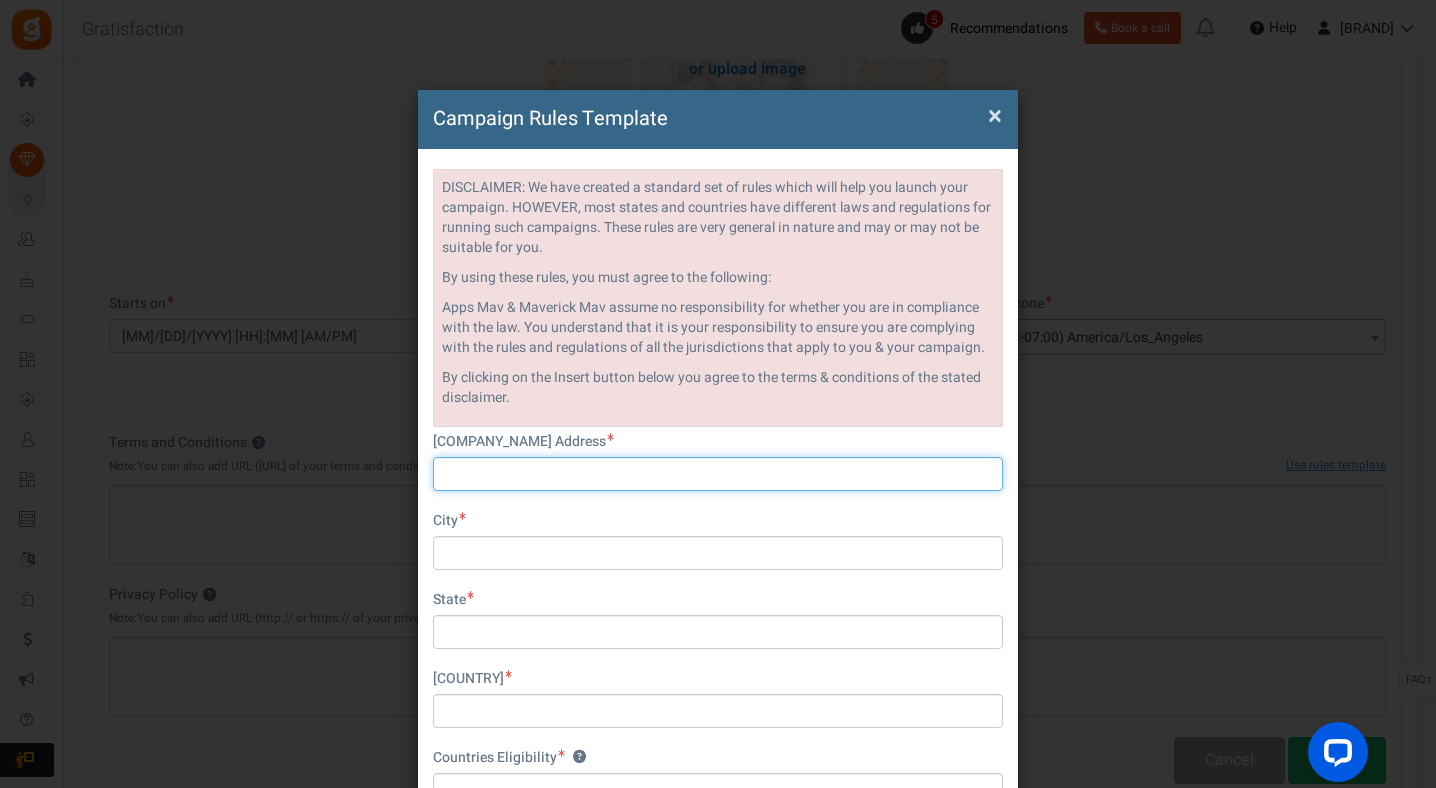 click at bounding box center (718, 474) 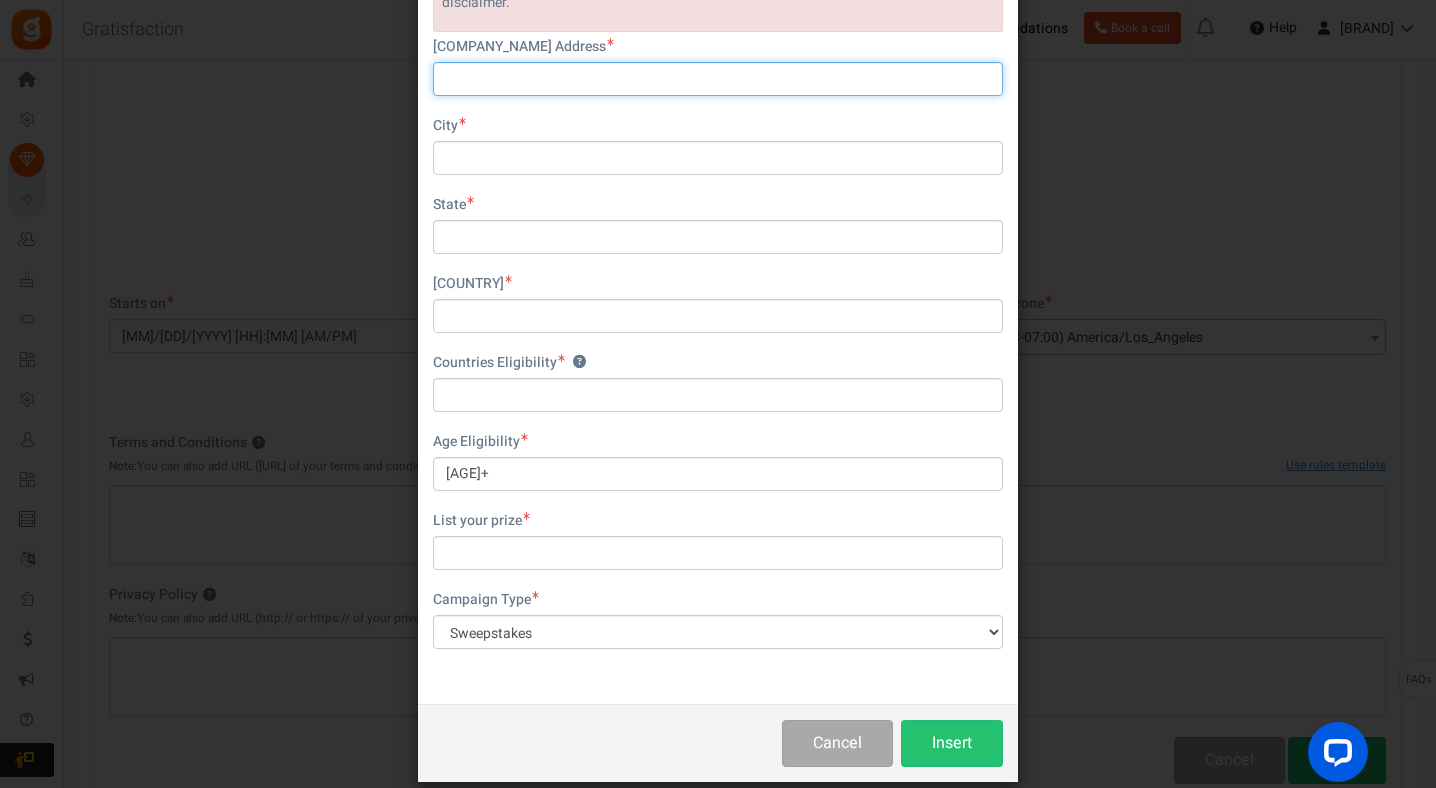 scroll, scrollTop: 419, scrollLeft: 0, axis: vertical 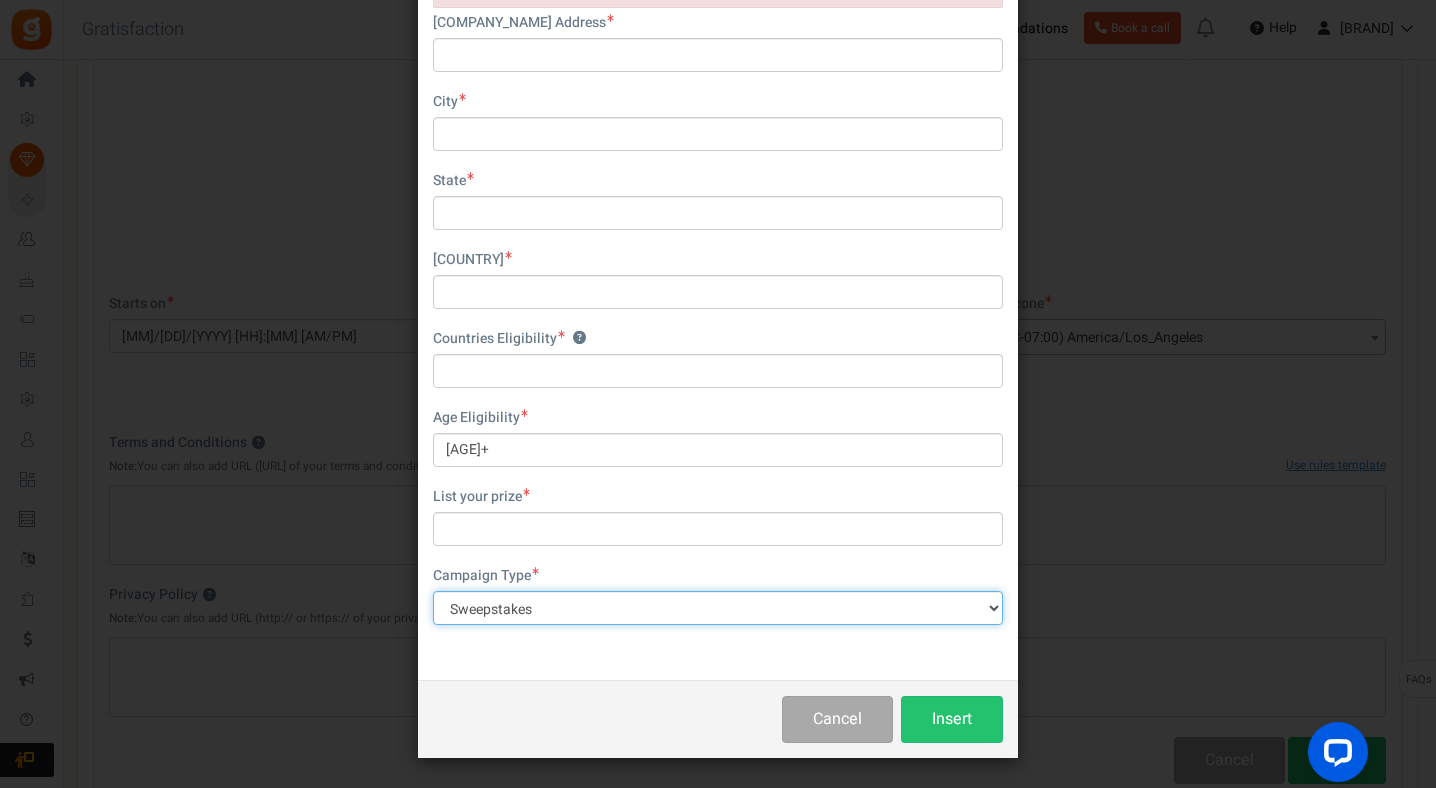 click on "Contest
Giveaway
Lottery
Offer
Raffle
Sweepstakes
Other" at bounding box center (718, 608) 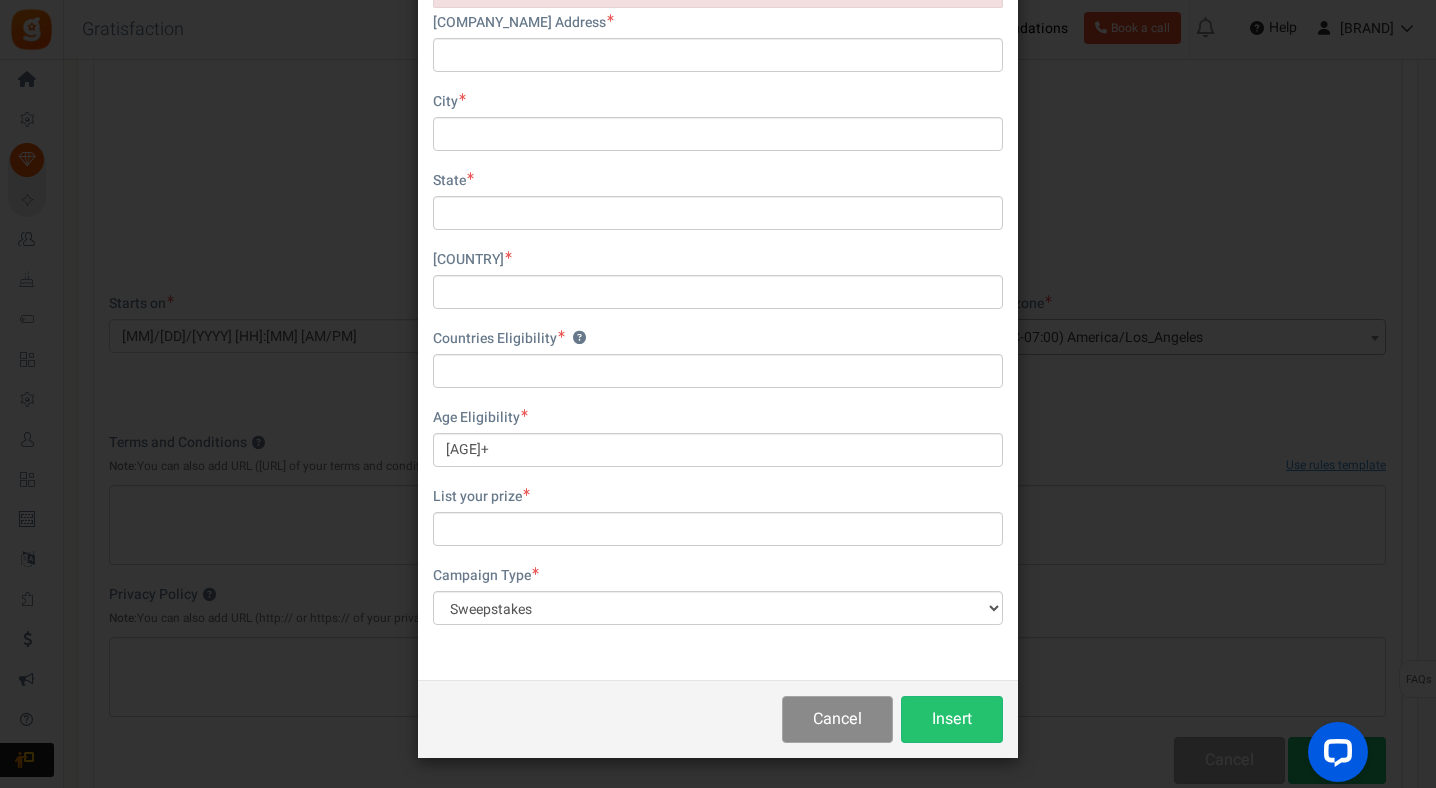 click on "Cancel" at bounding box center [837, 719] 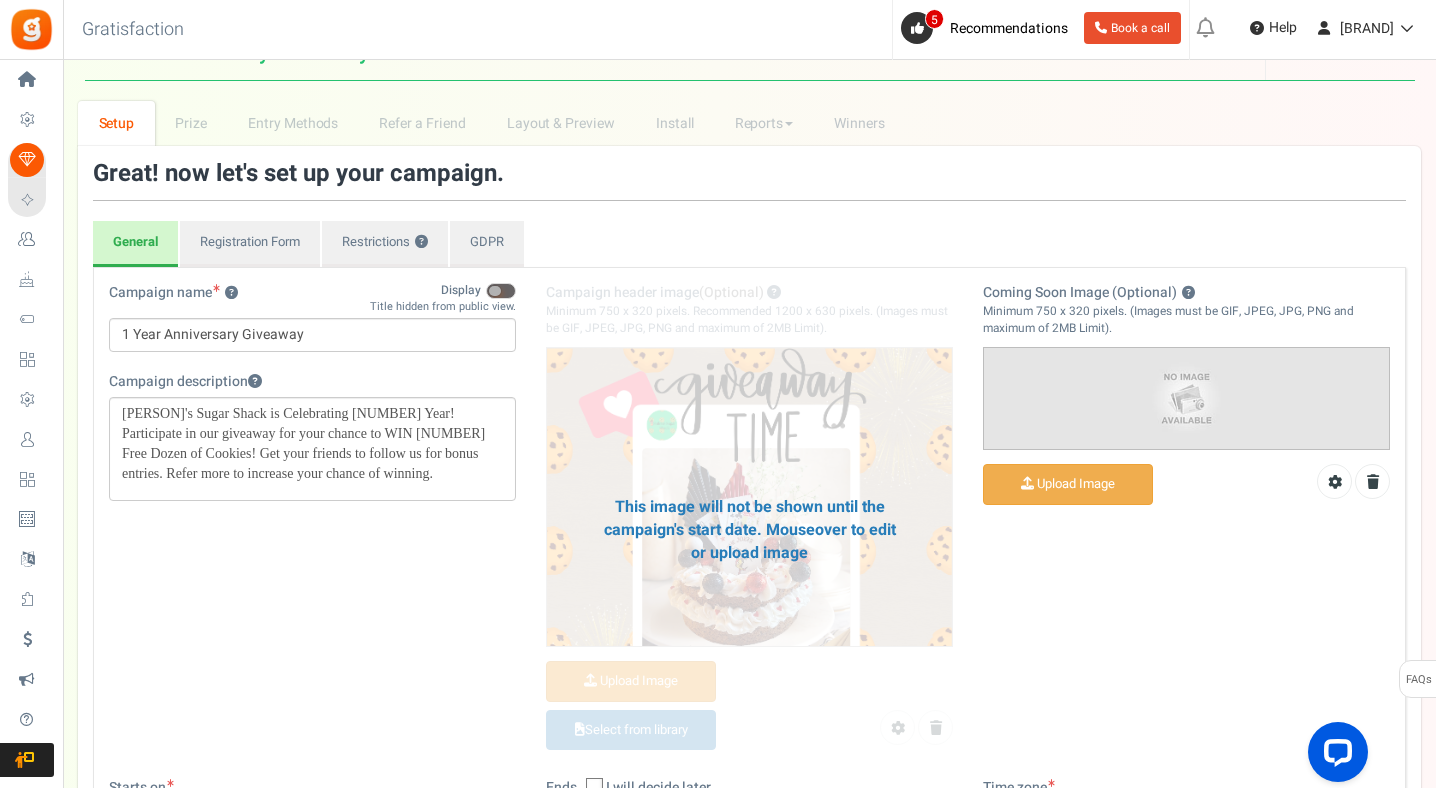 scroll, scrollTop: 0, scrollLeft: 0, axis: both 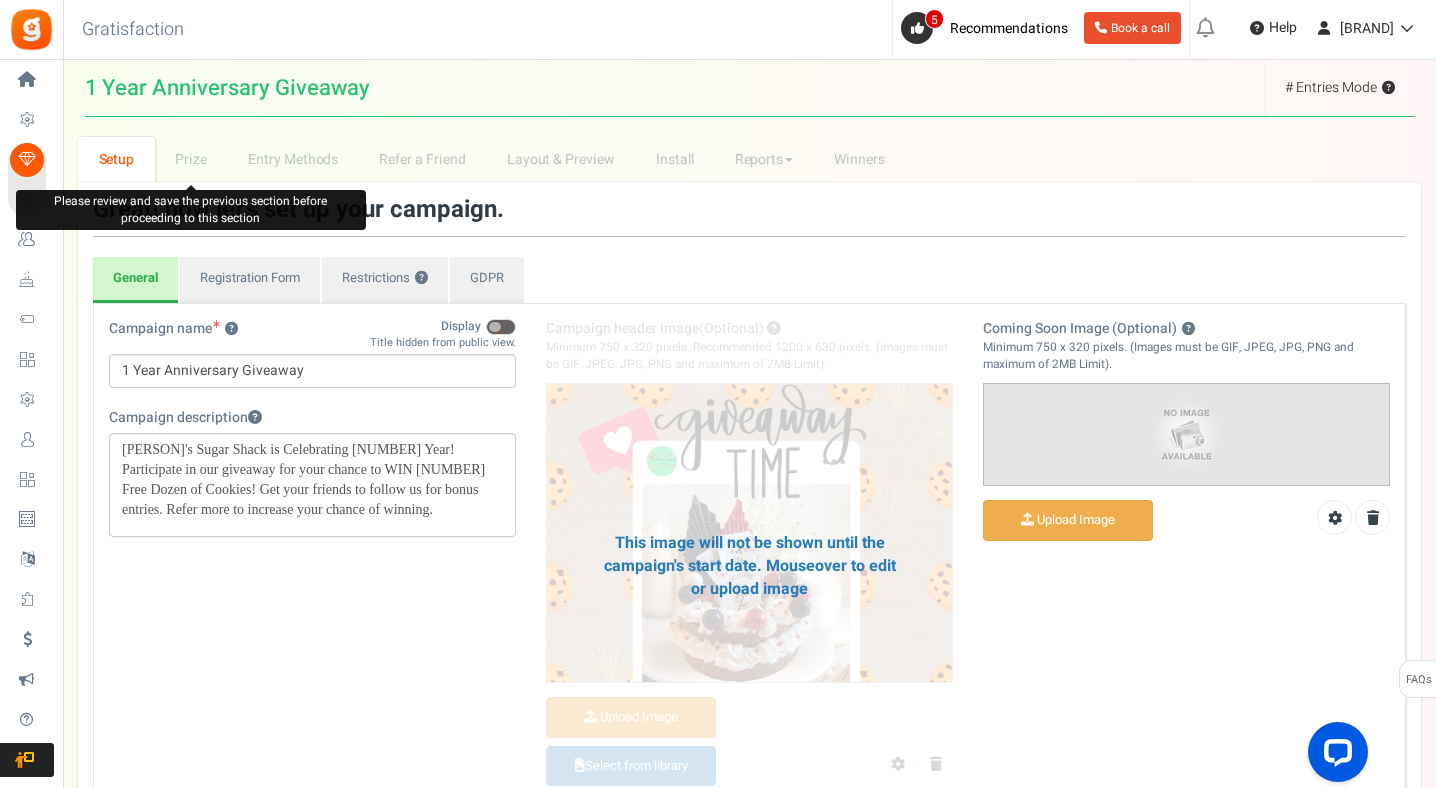 click on "Prize" at bounding box center [191, 159] 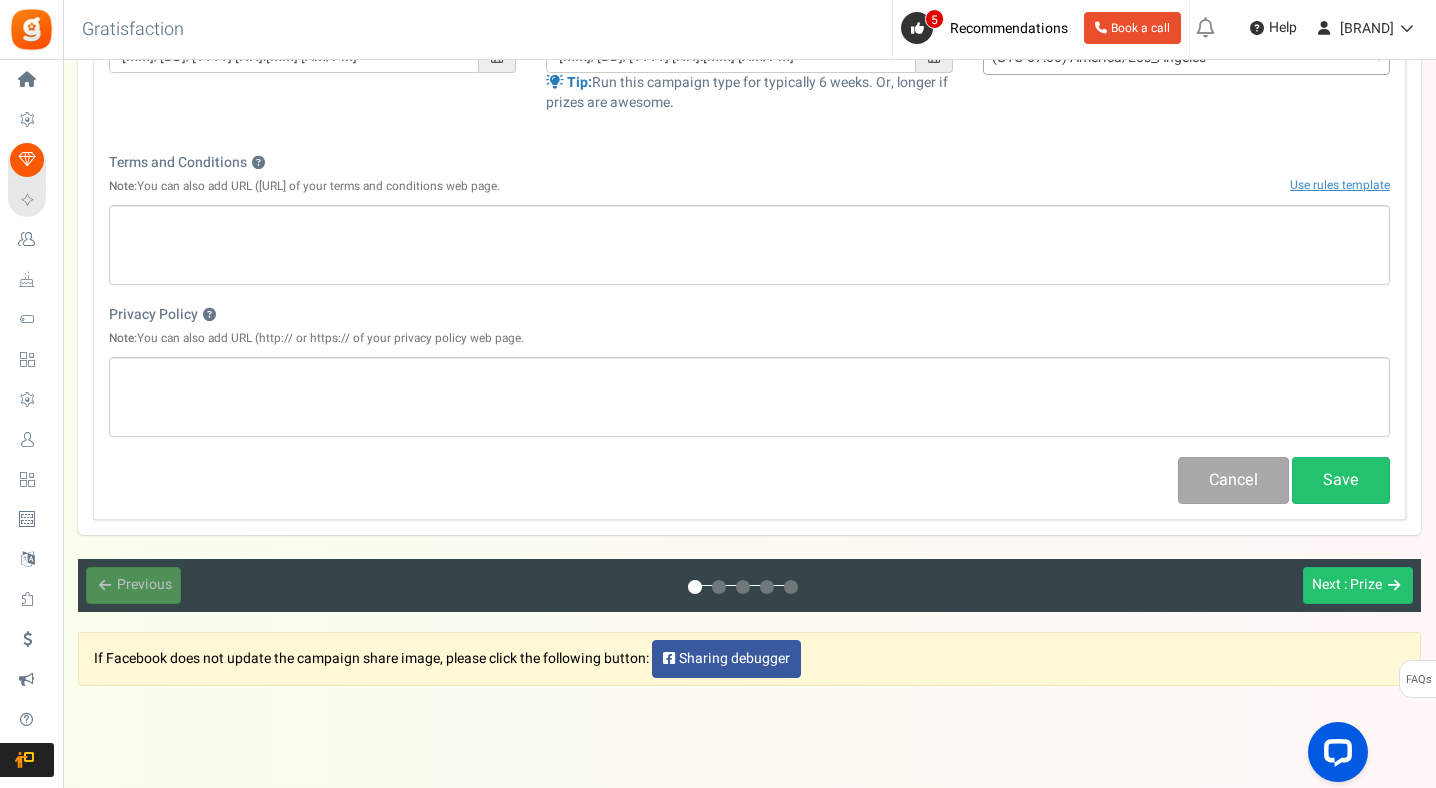 scroll, scrollTop: 827, scrollLeft: 0, axis: vertical 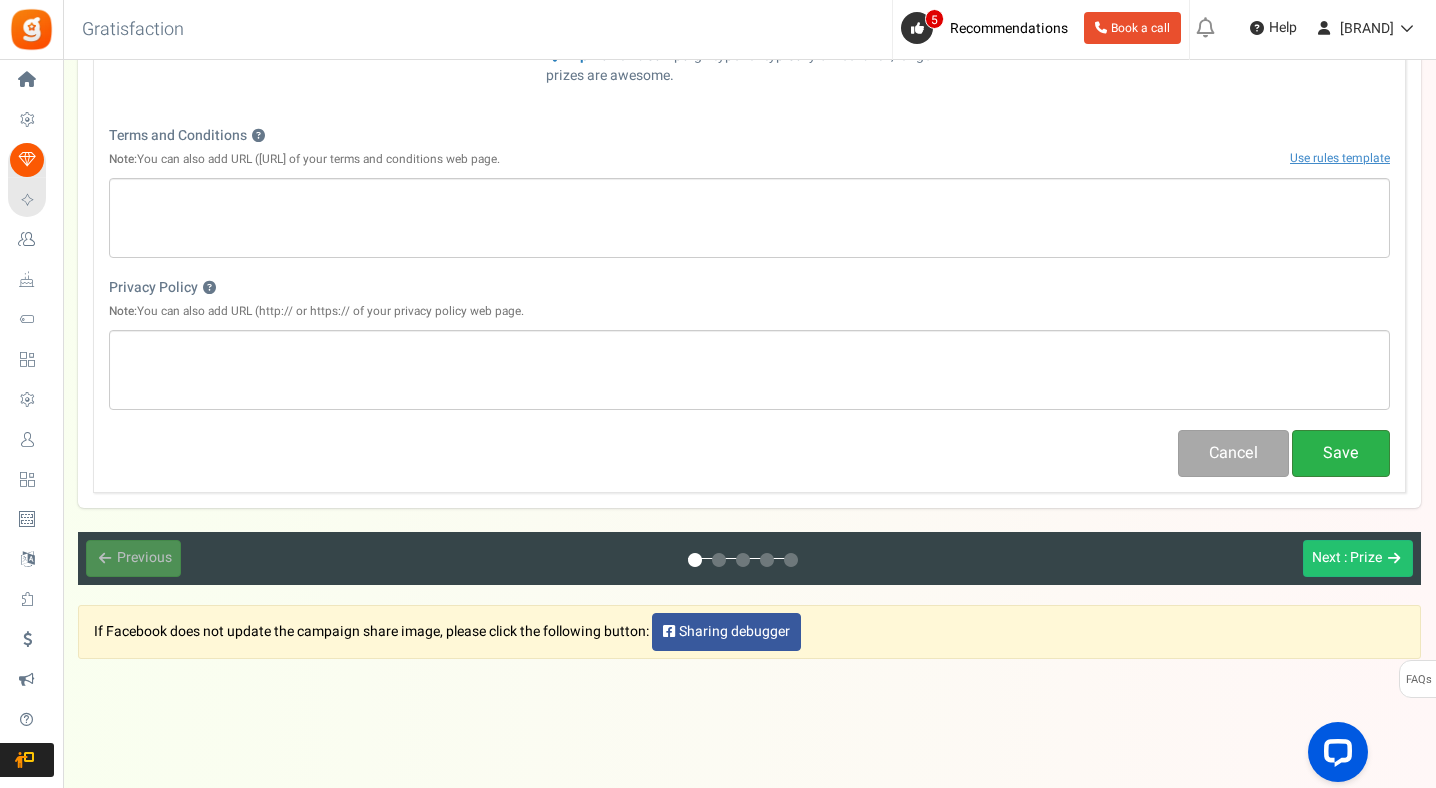 click on "Save" at bounding box center [1341, 453] 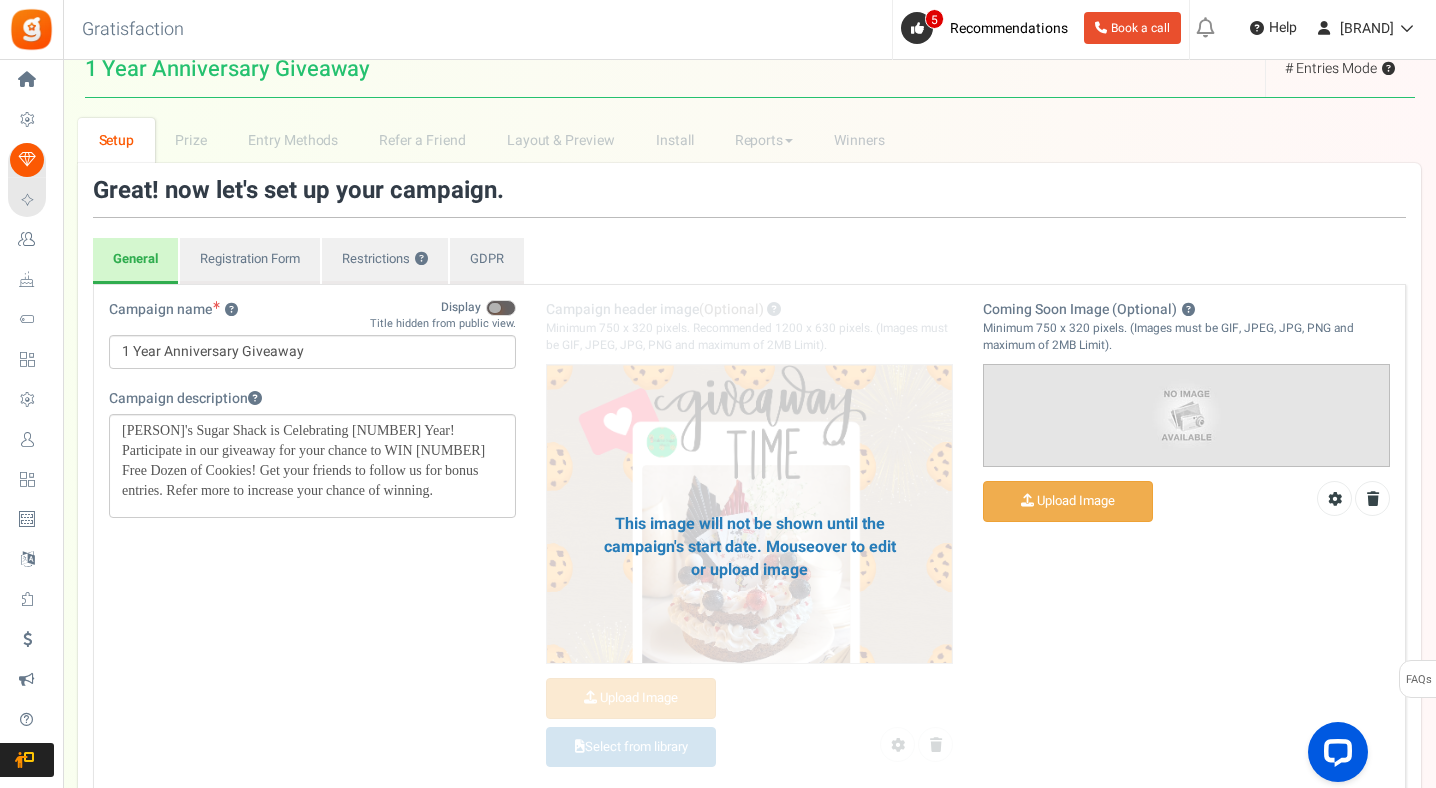scroll, scrollTop: 0, scrollLeft: 0, axis: both 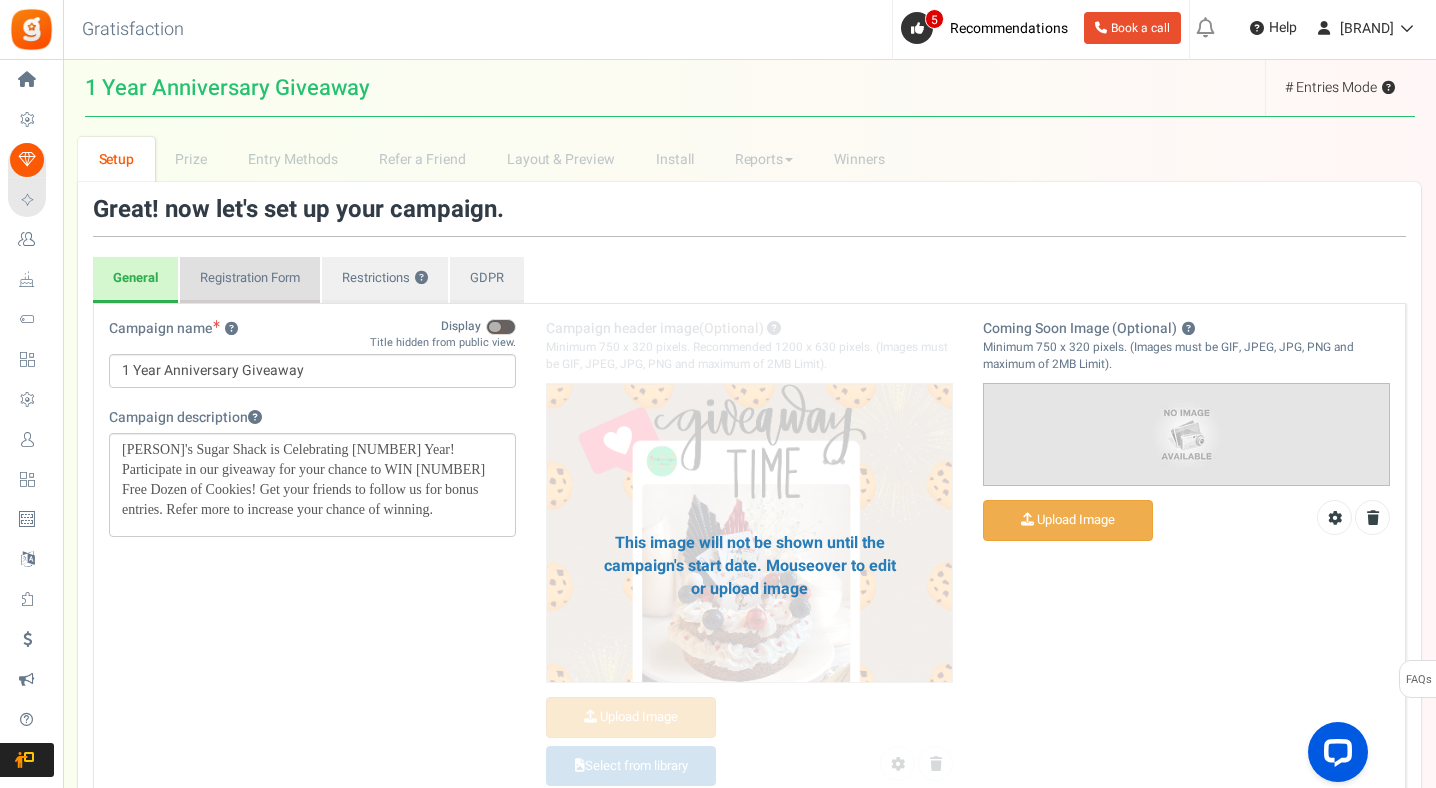 click on "Registration Form" at bounding box center (250, 280) 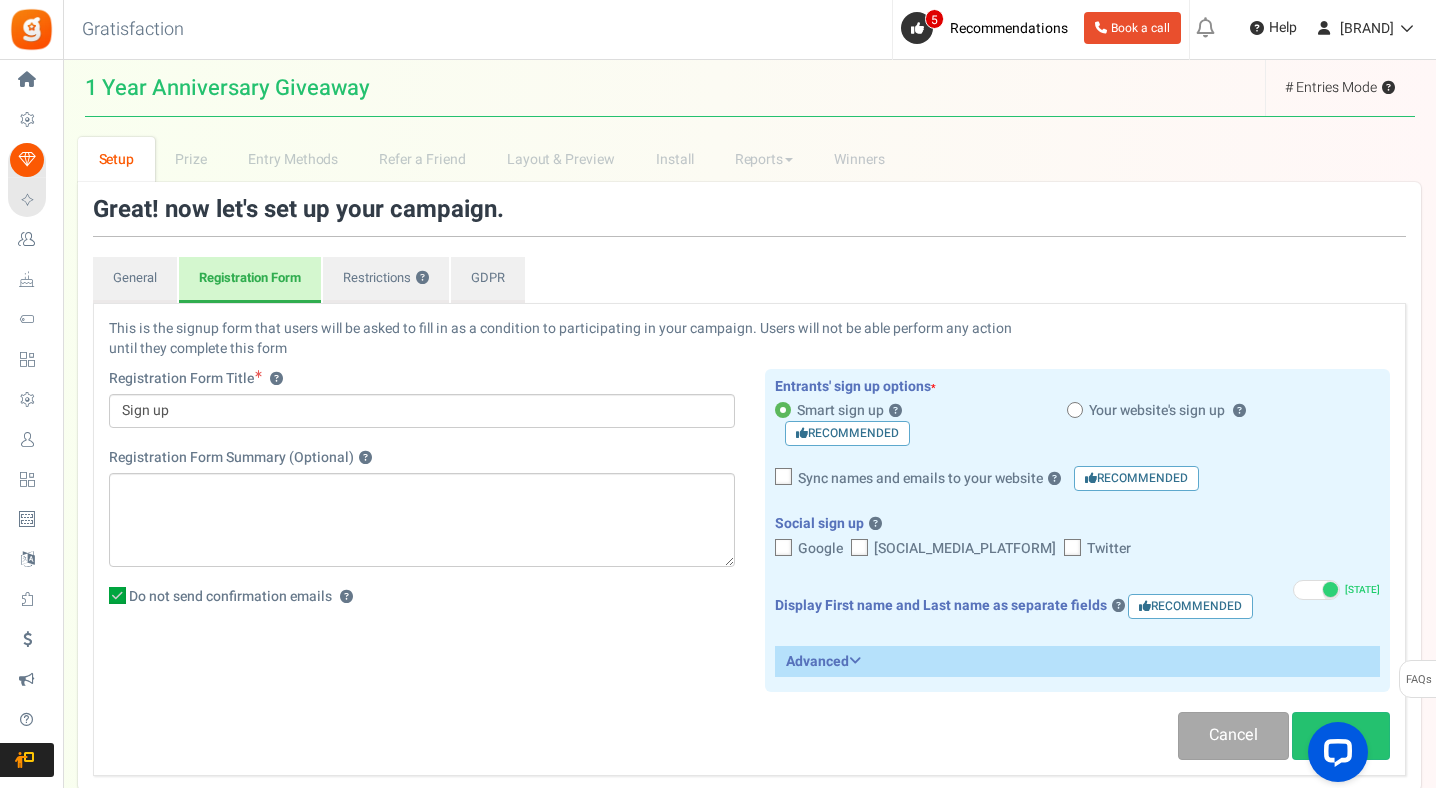 click on "Advanced" at bounding box center [1078, 661] 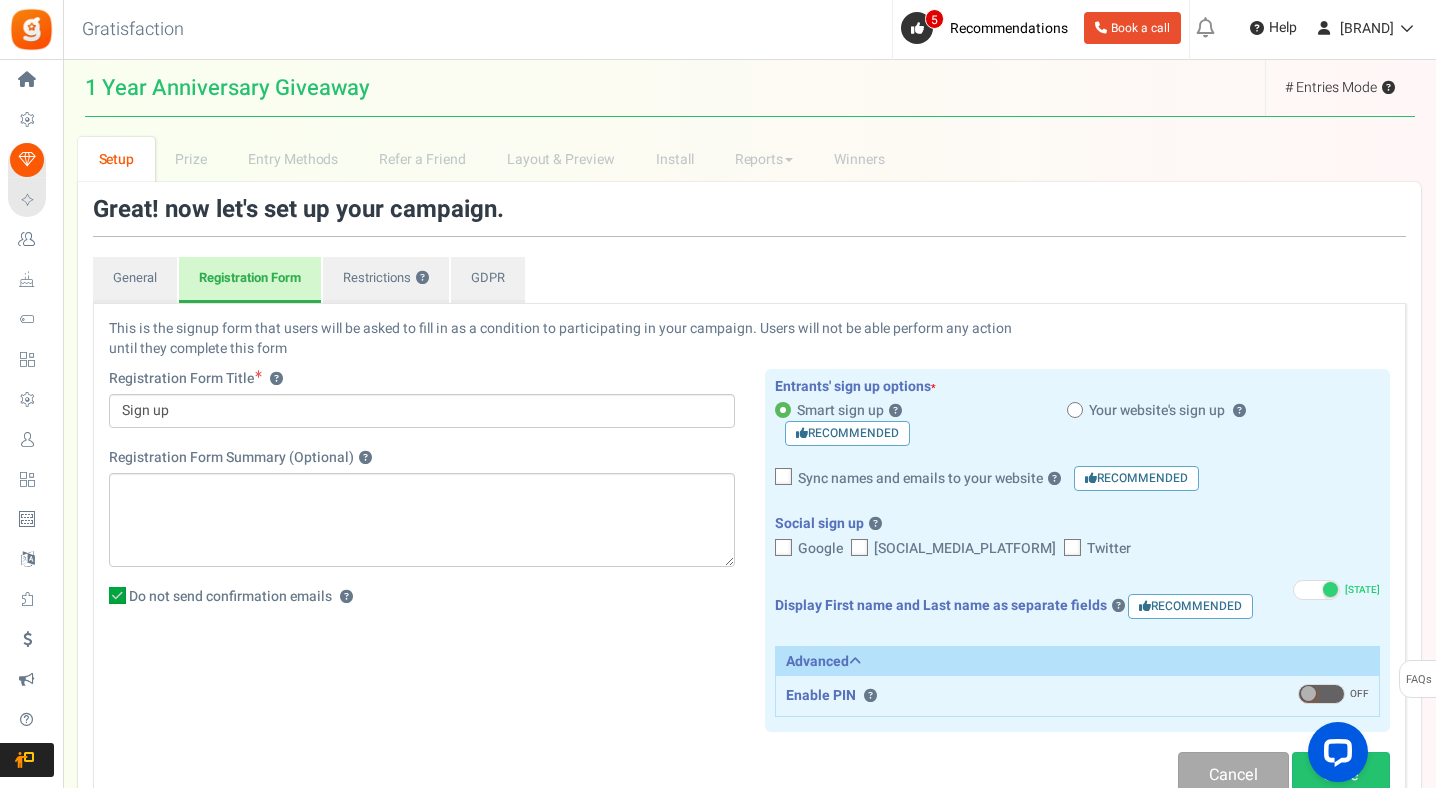 click on "Advanced" at bounding box center [1078, 661] 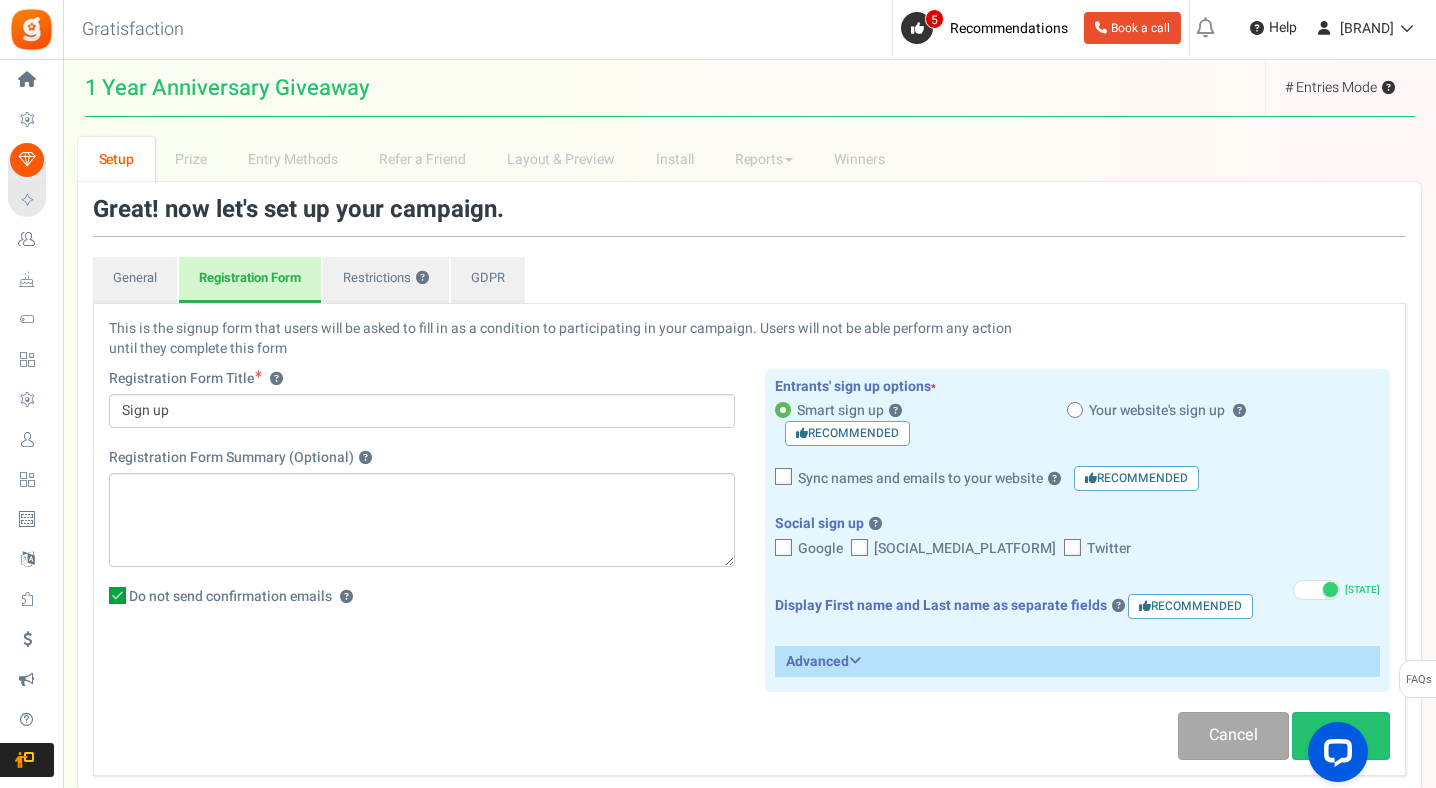 click at bounding box center [783, 547] 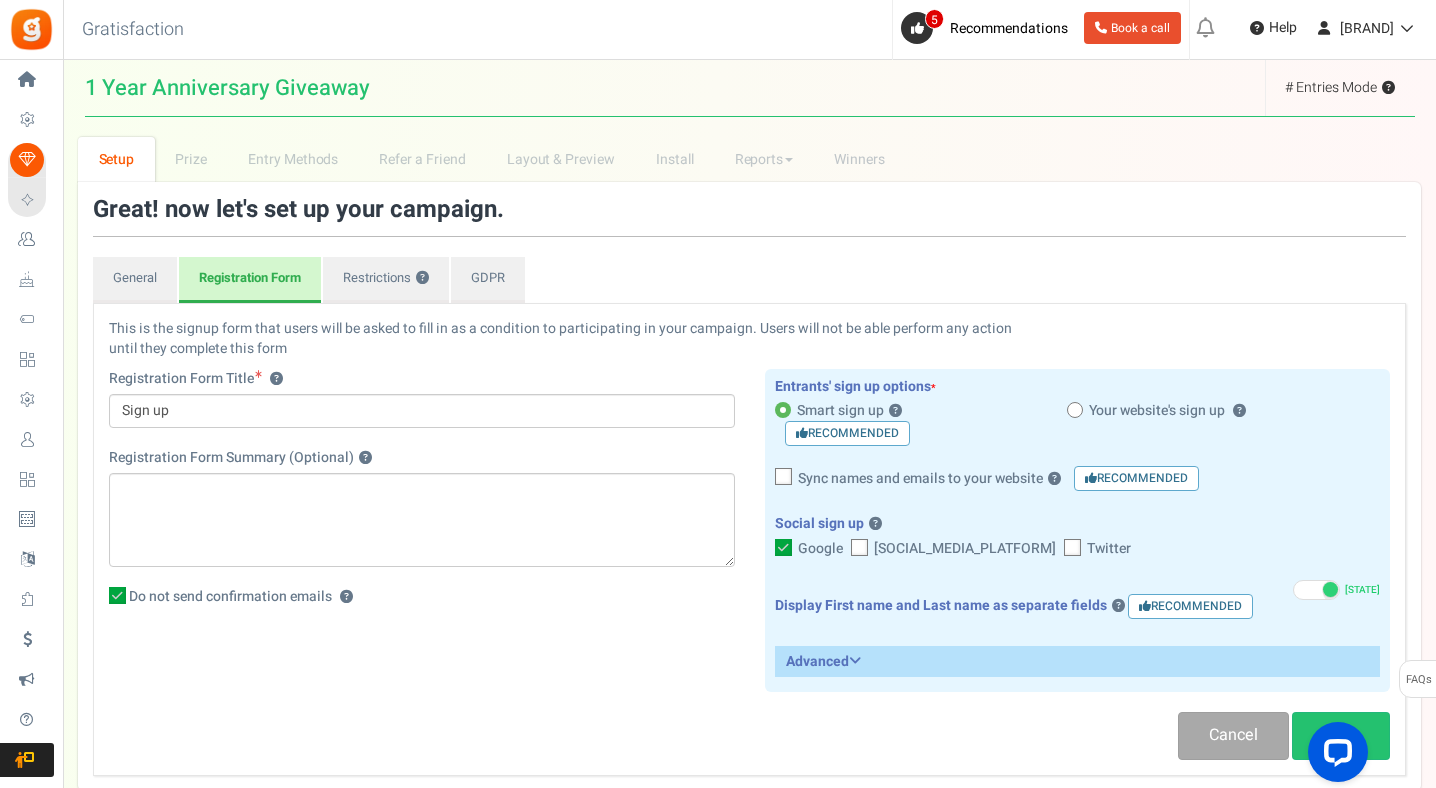 click at bounding box center (860, 548) 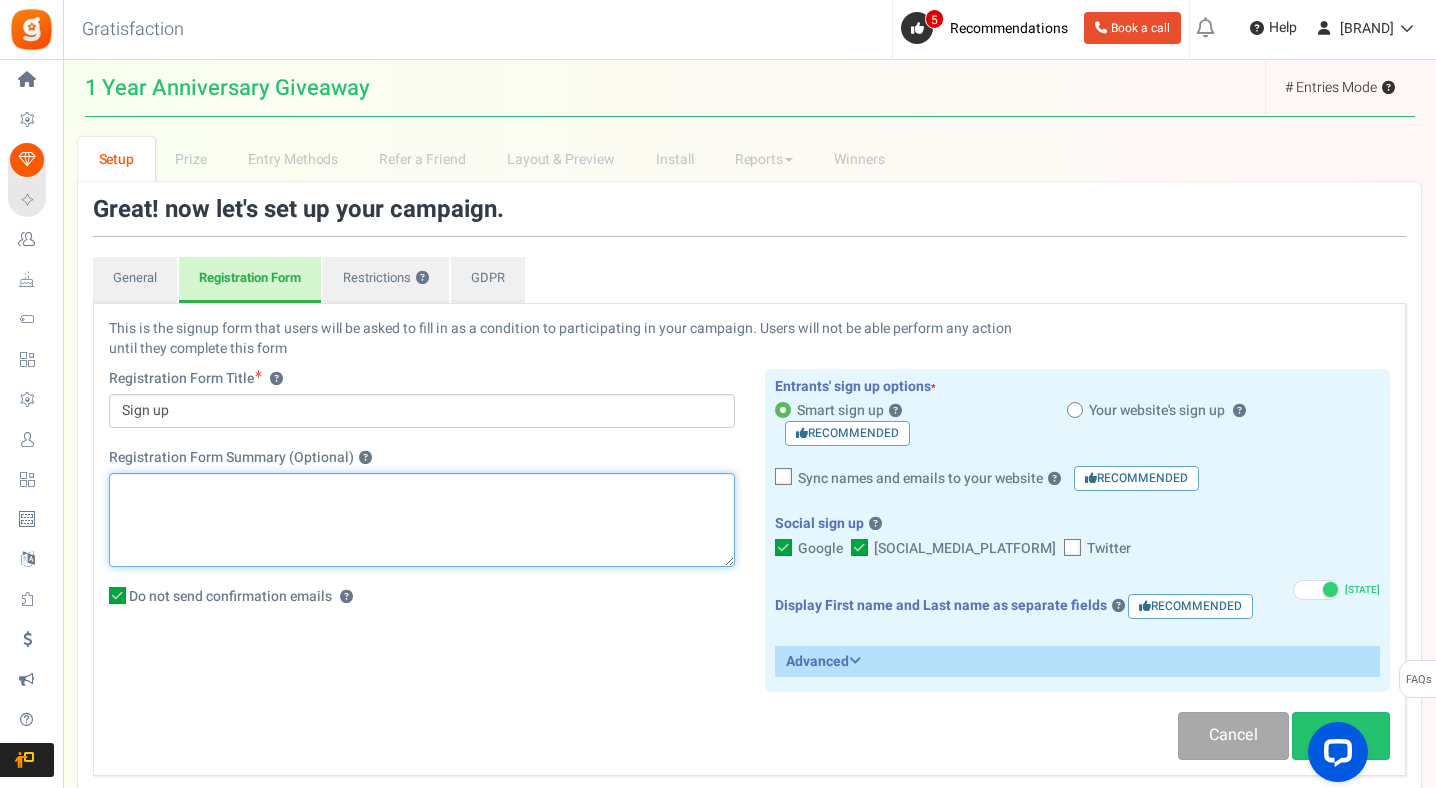 click on "Registration Form Summary (Optional)
?" at bounding box center [422, 520] 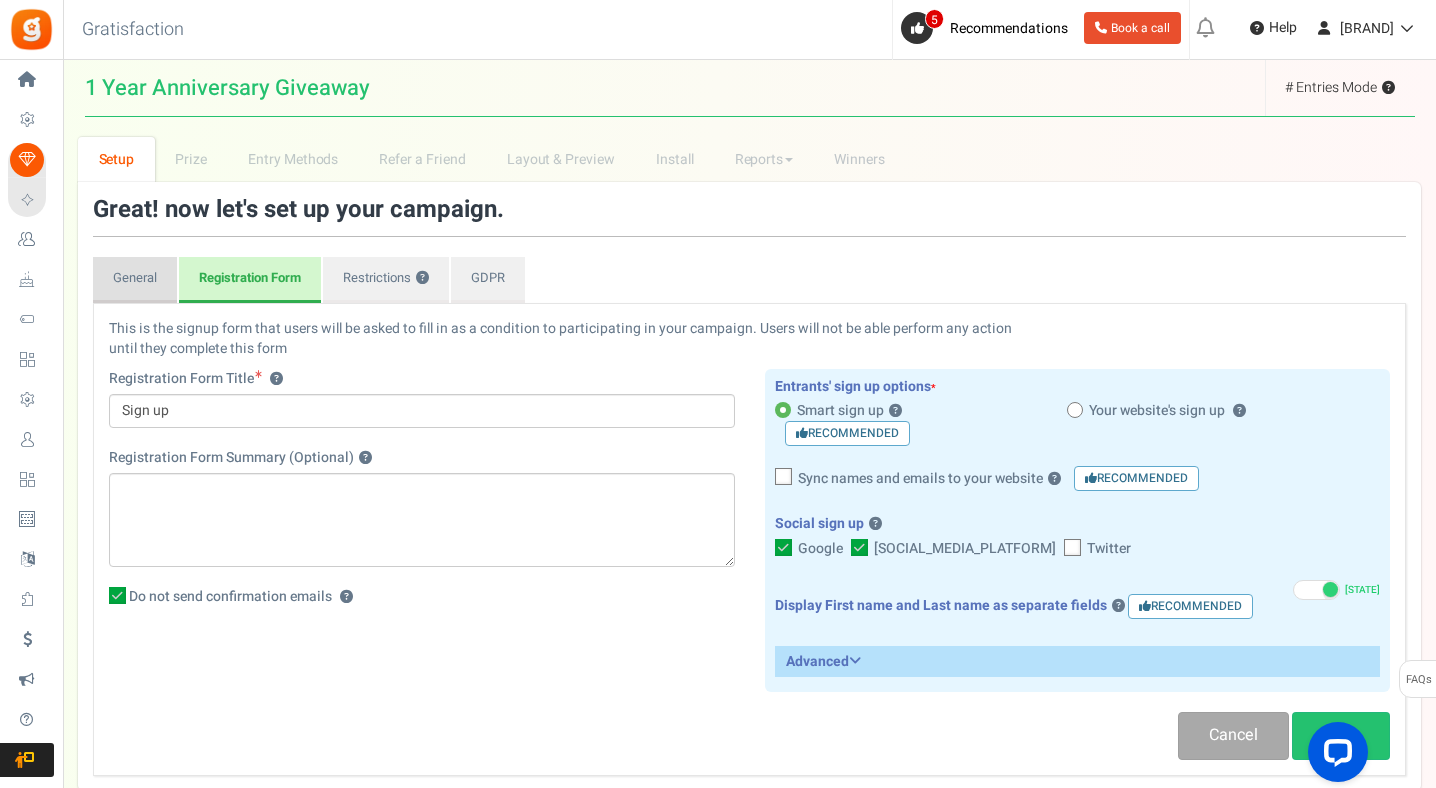 click on "General" at bounding box center (135, 280) 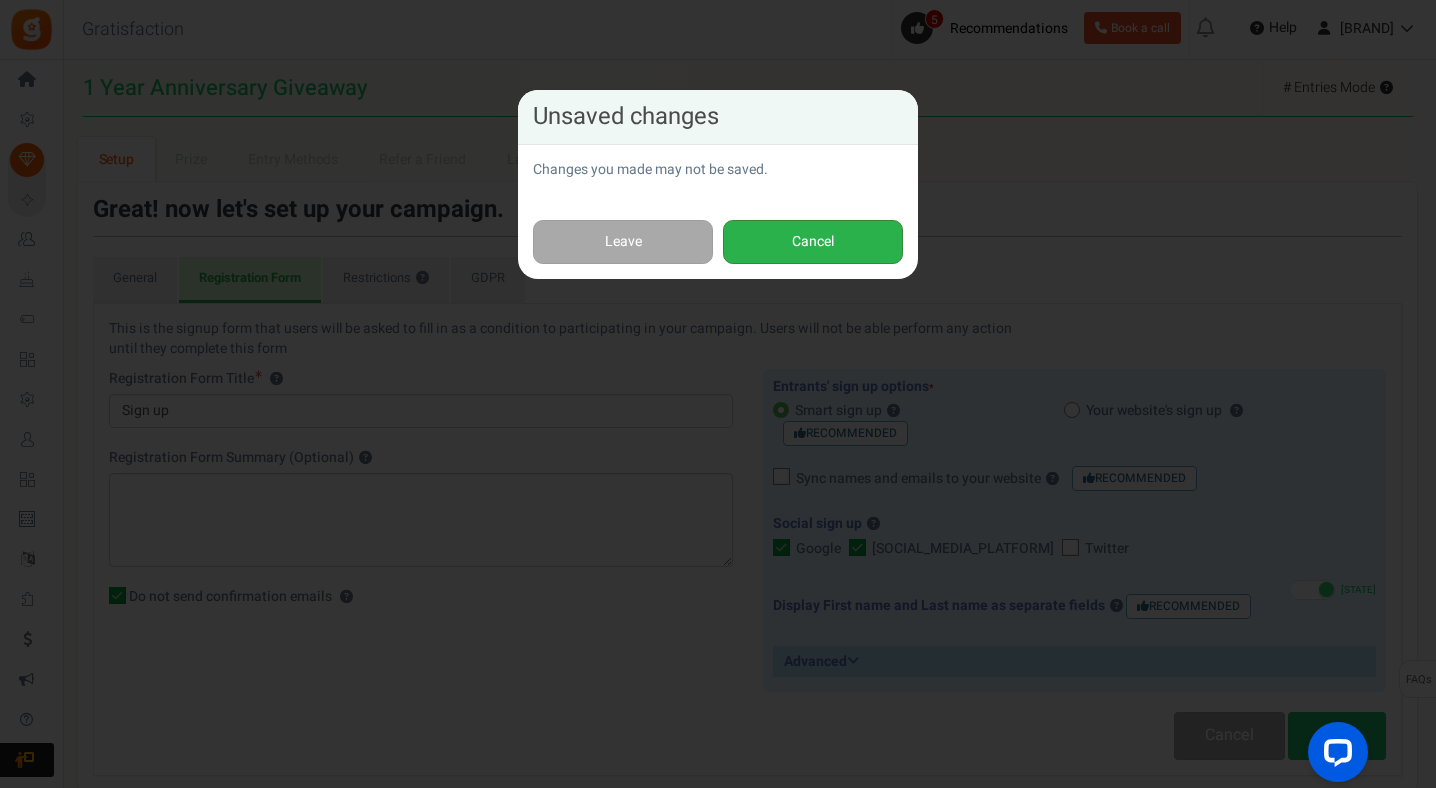 click on "Cancel" at bounding box center [813, 242] 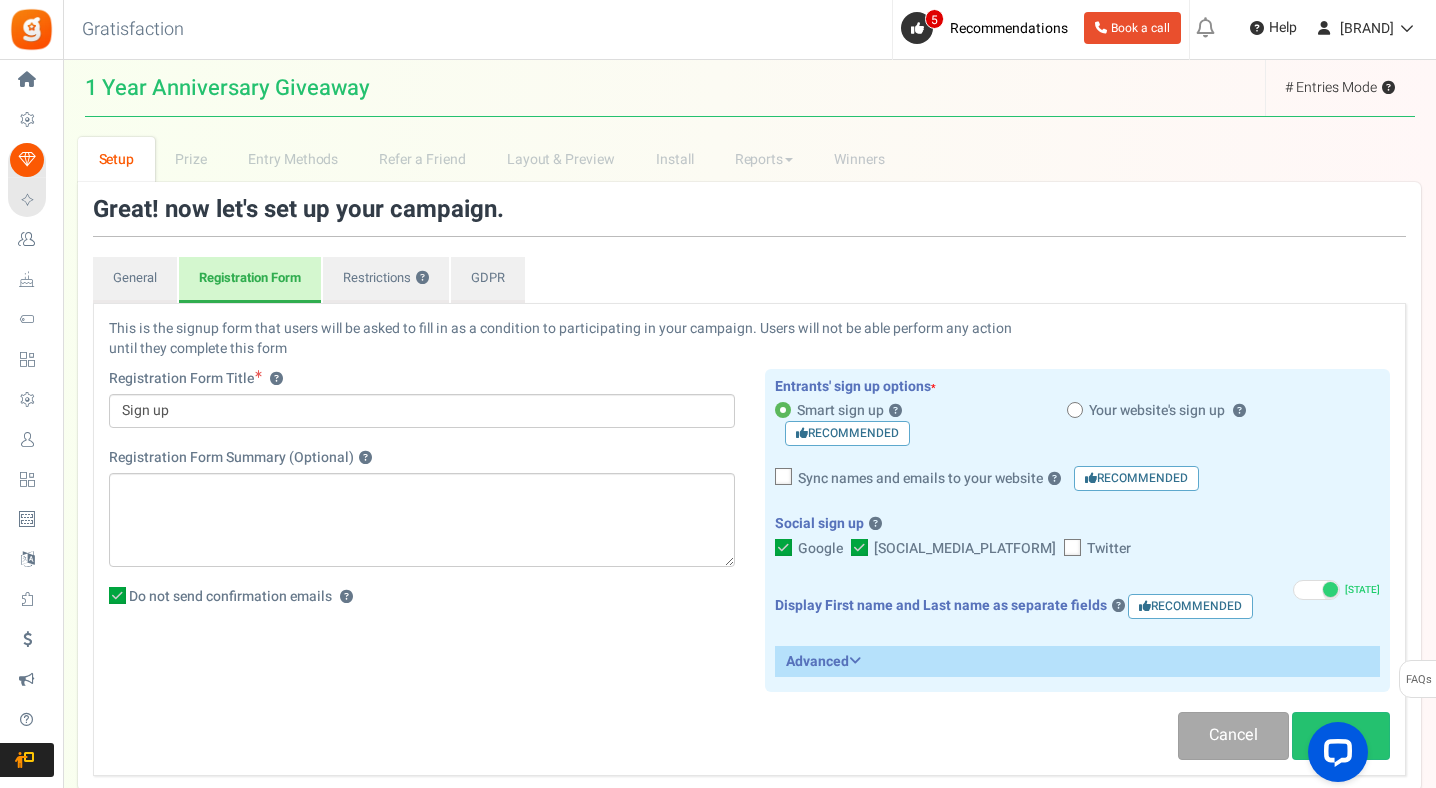 scroll, scrollTop: 75, scrollLeft: 0, axis: vertical 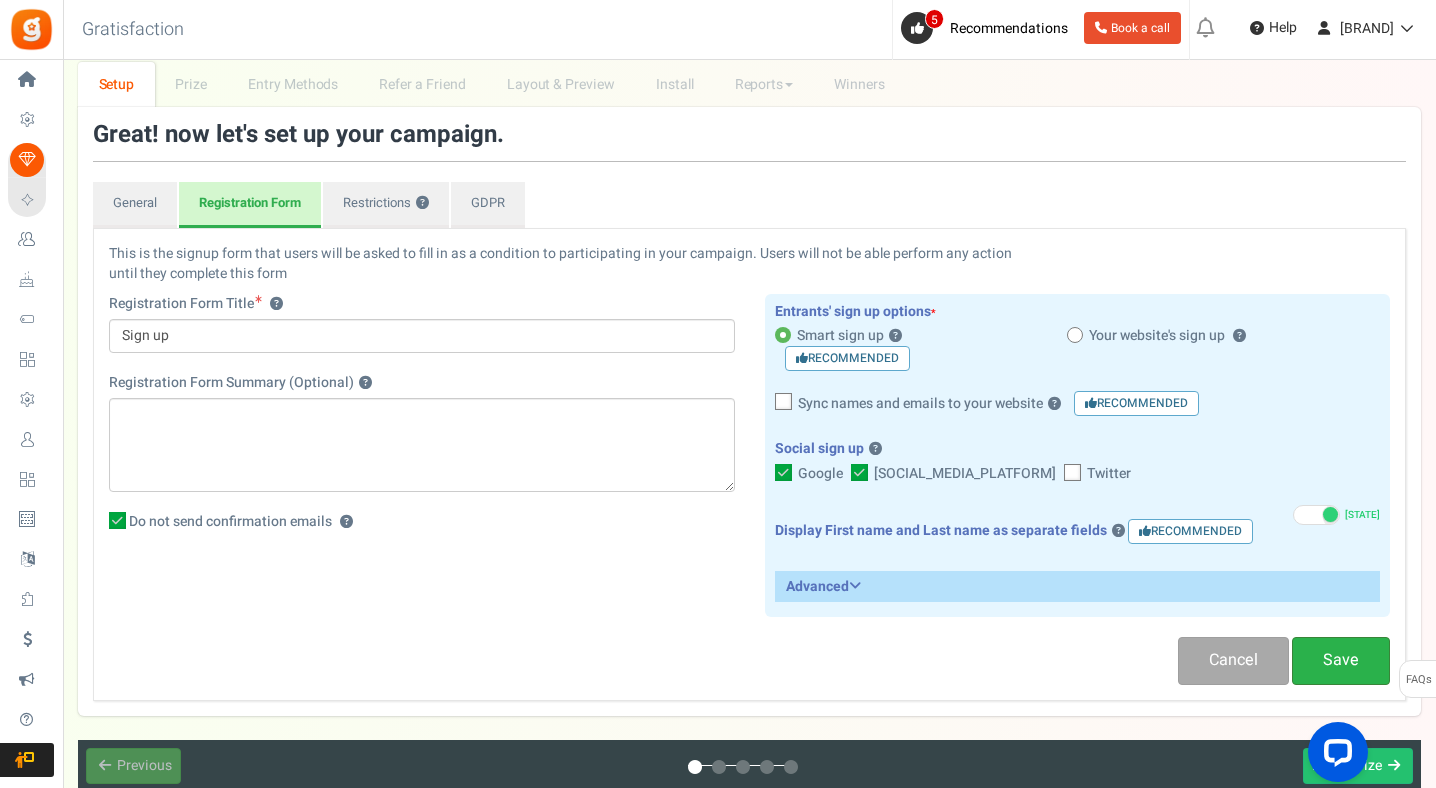 click on "Save" at bounding box center (1341, 660) 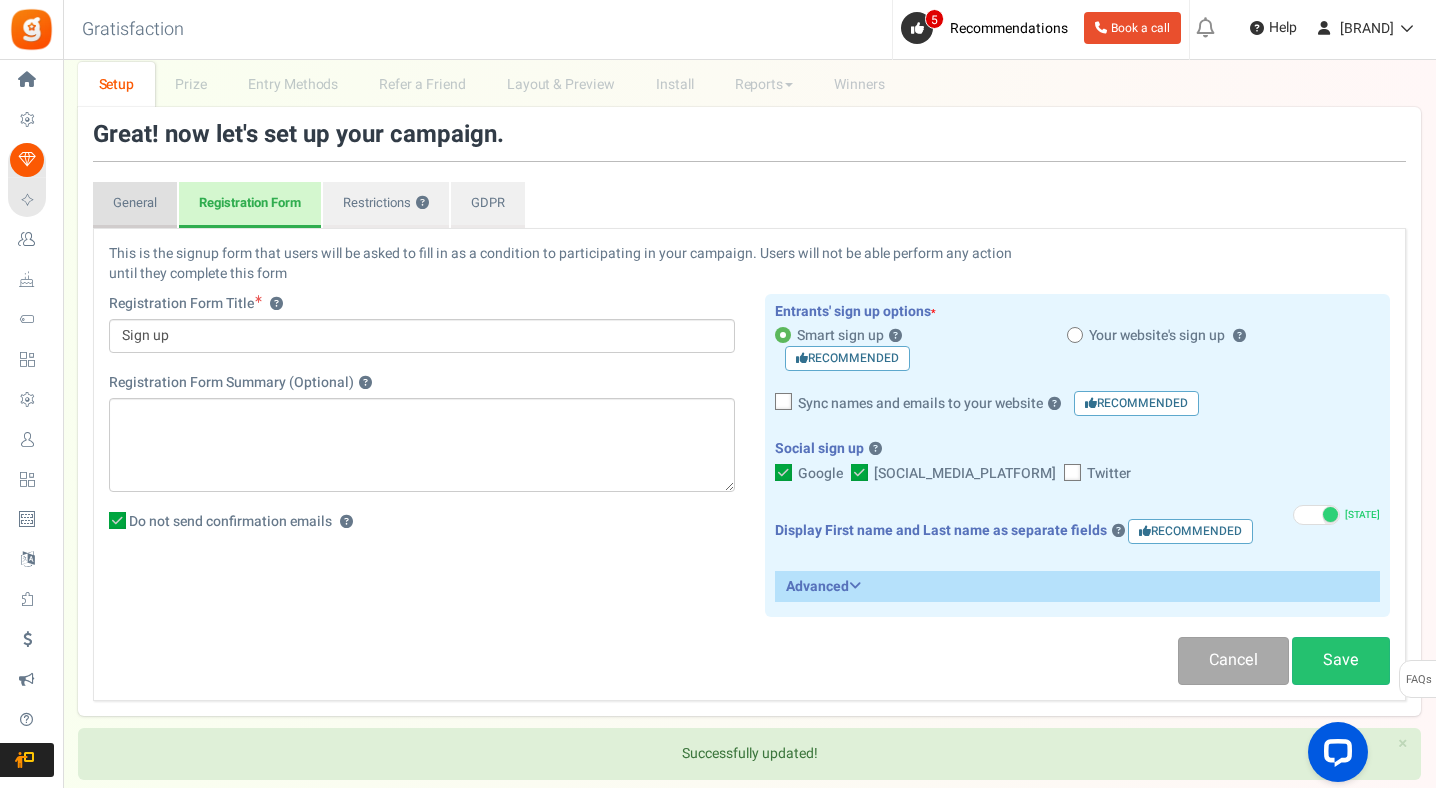 click on "General" at bounding box center (135, 205) 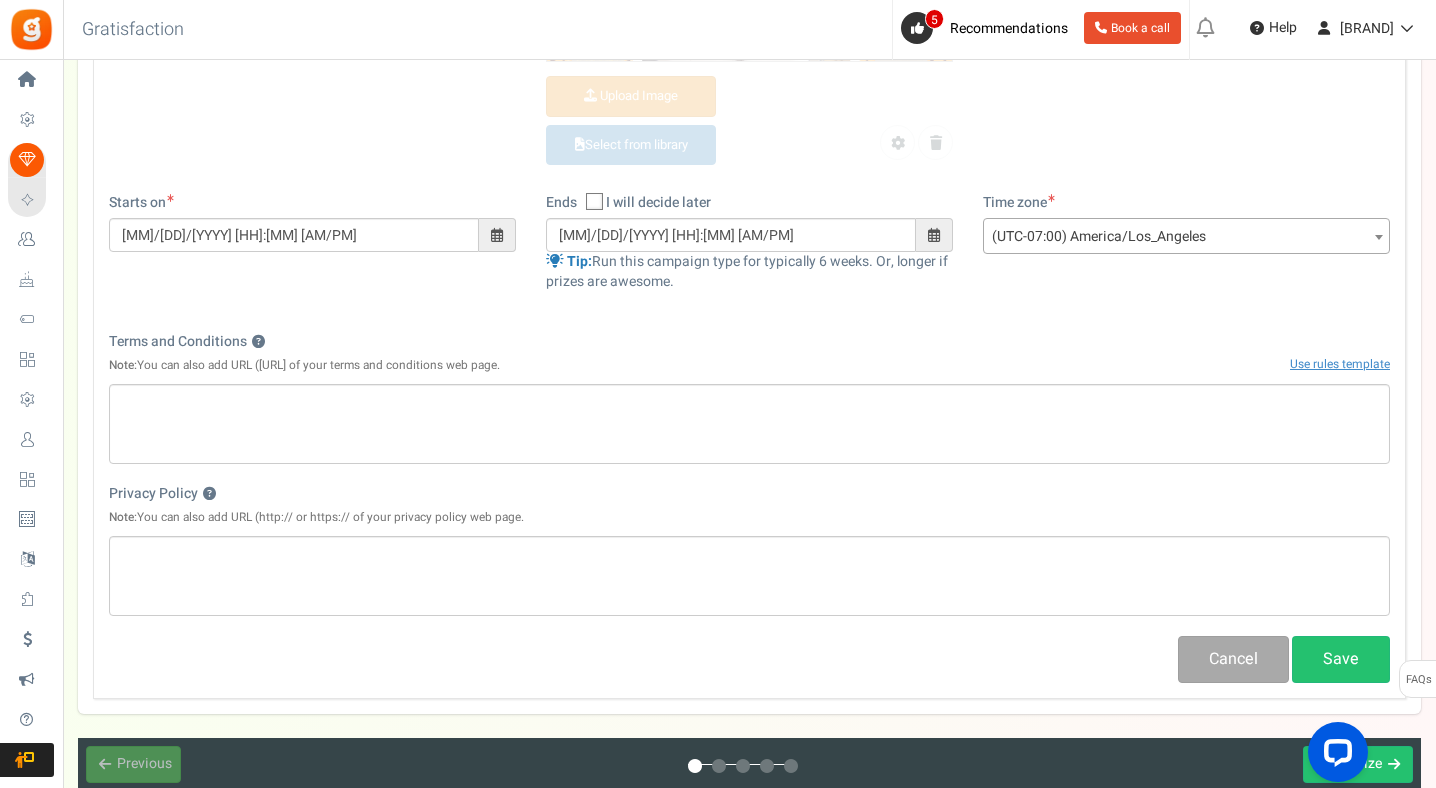 scroll, scrollTop: 624, scrollLeft: 0, axis: vertical 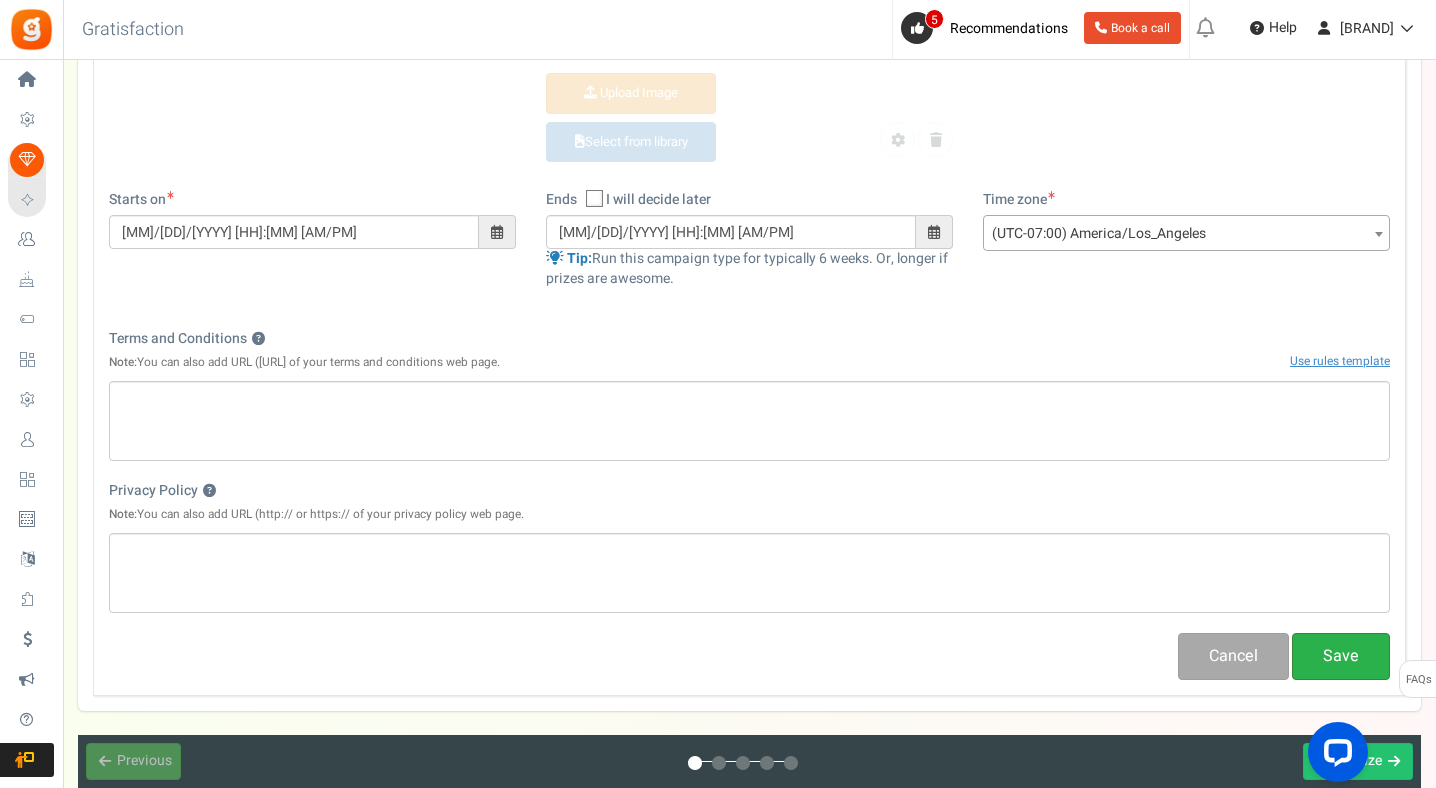 click on "Save" at bounding box center (1341, 656) 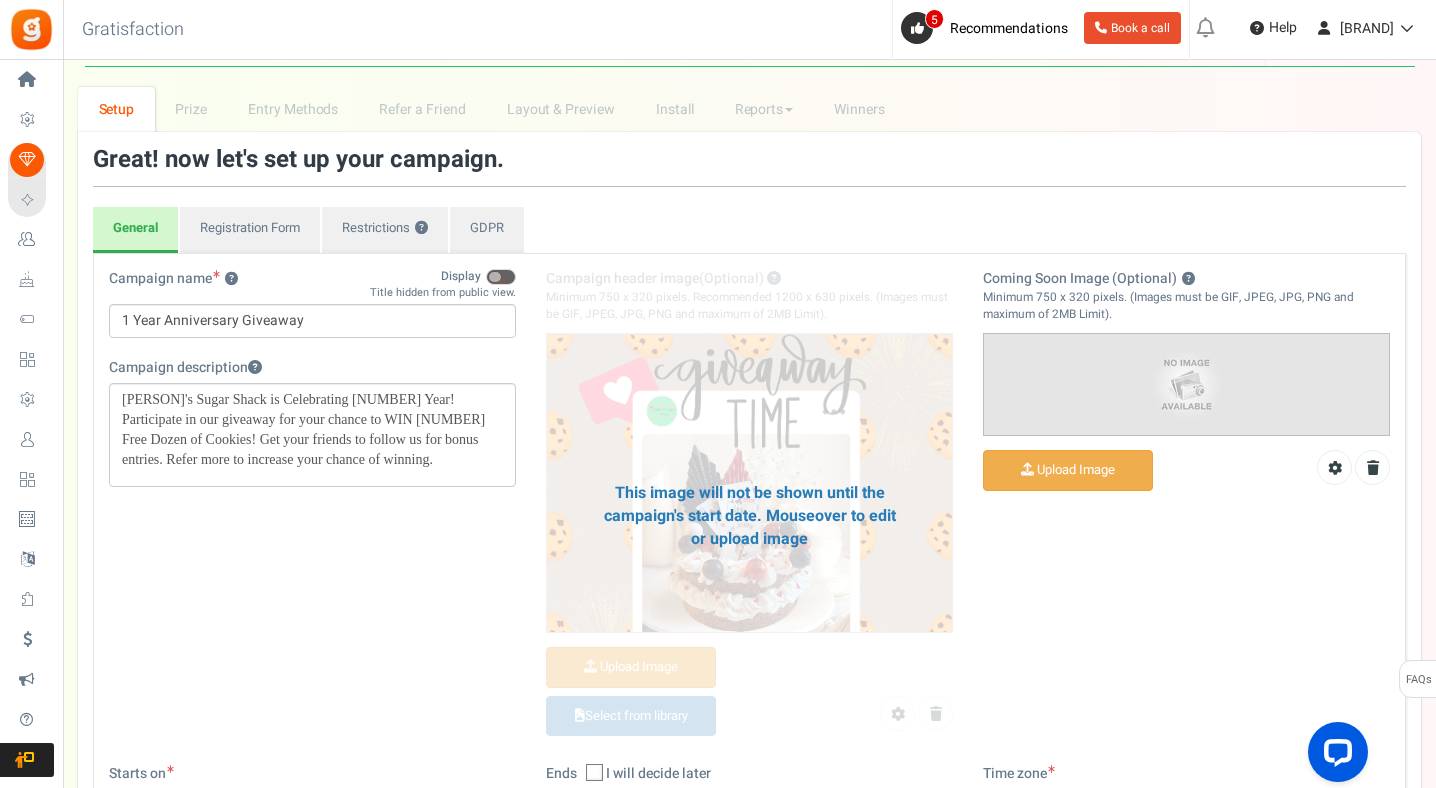 scroll, scrollTop: 0, scrollLeft: 0, axis: both 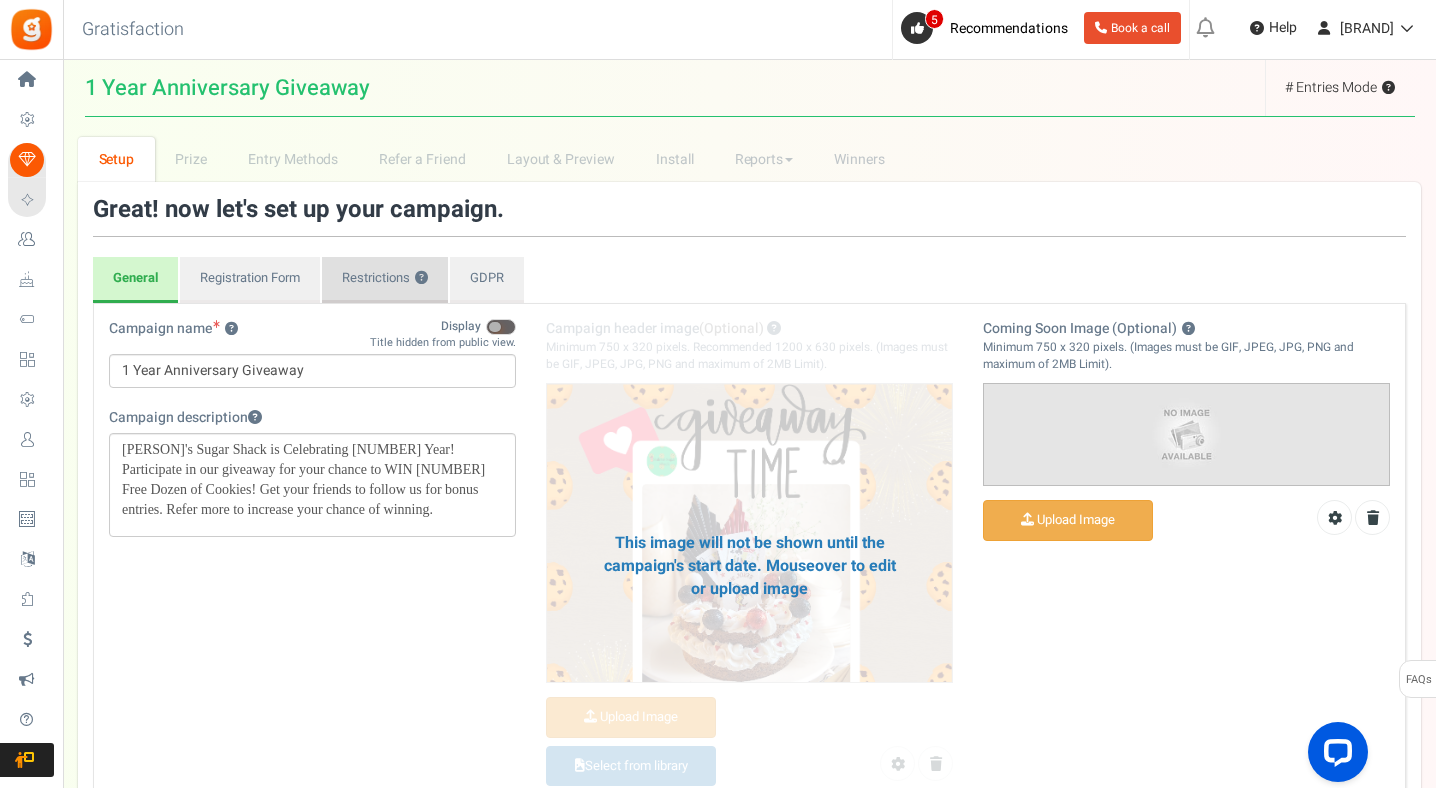 click on "Restrictions  ?" at bounding box center (385, 280) 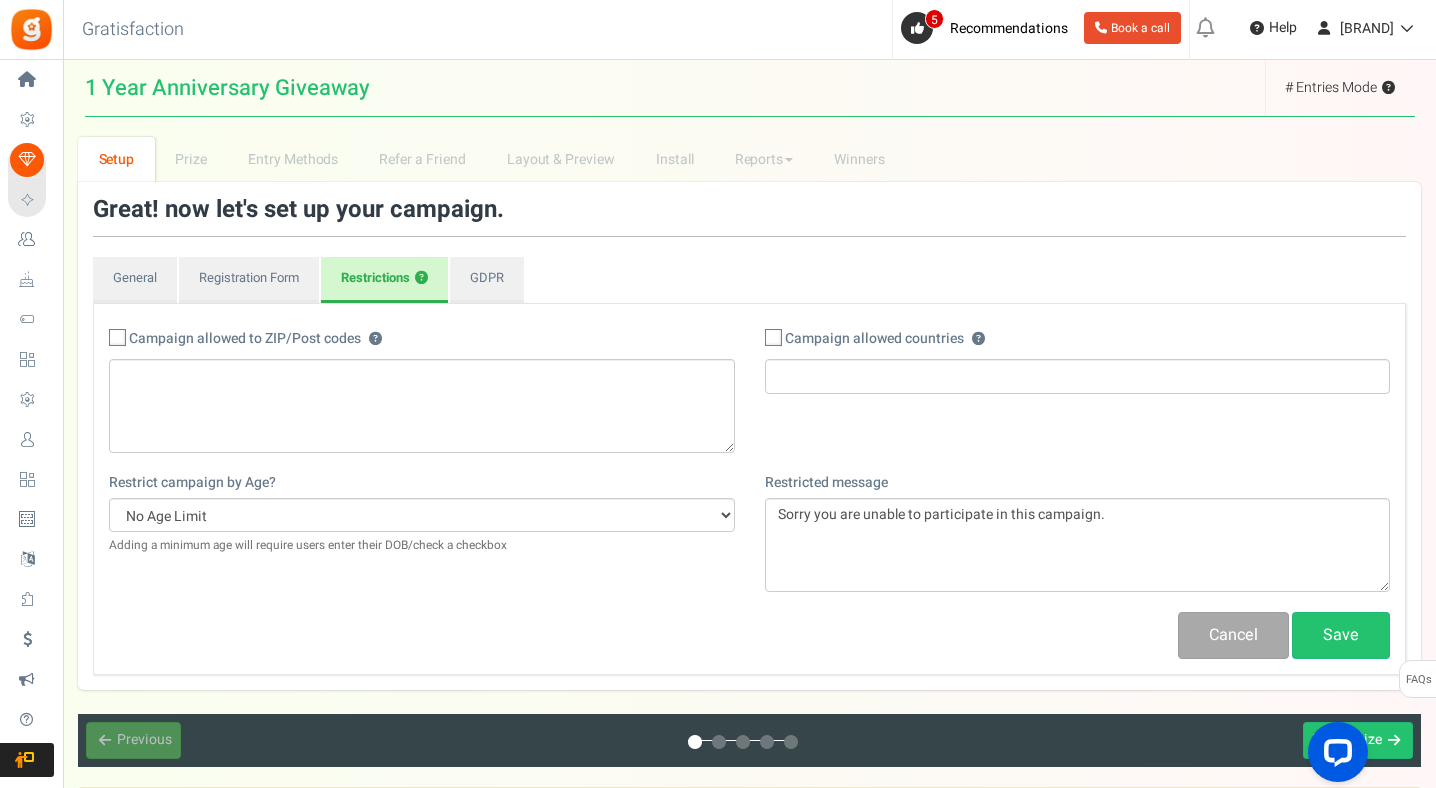 click on "Campaign allowed countries
?
?" at bounding box center (1078, 339) 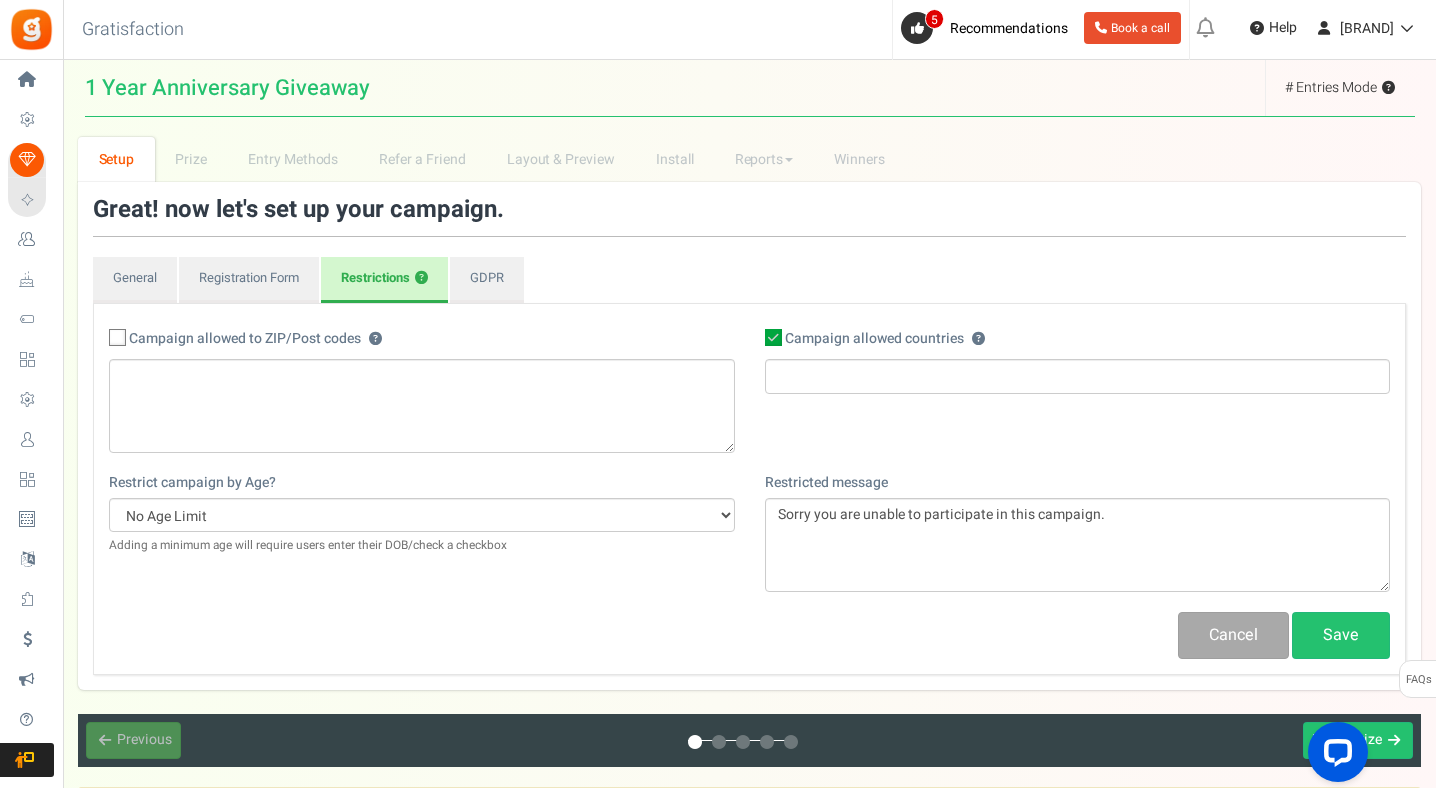 click at bounding box center [1078, 376] 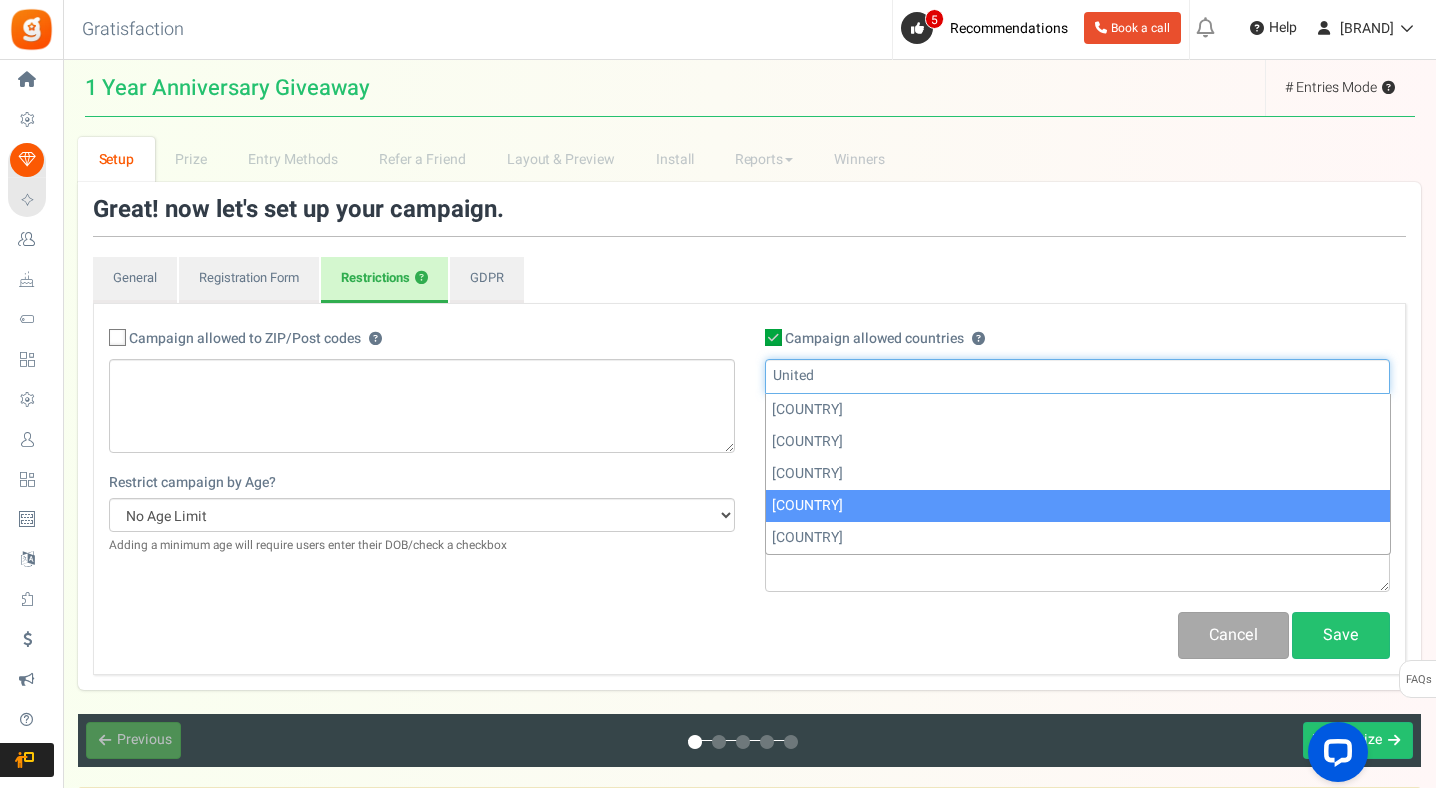 type on "United" 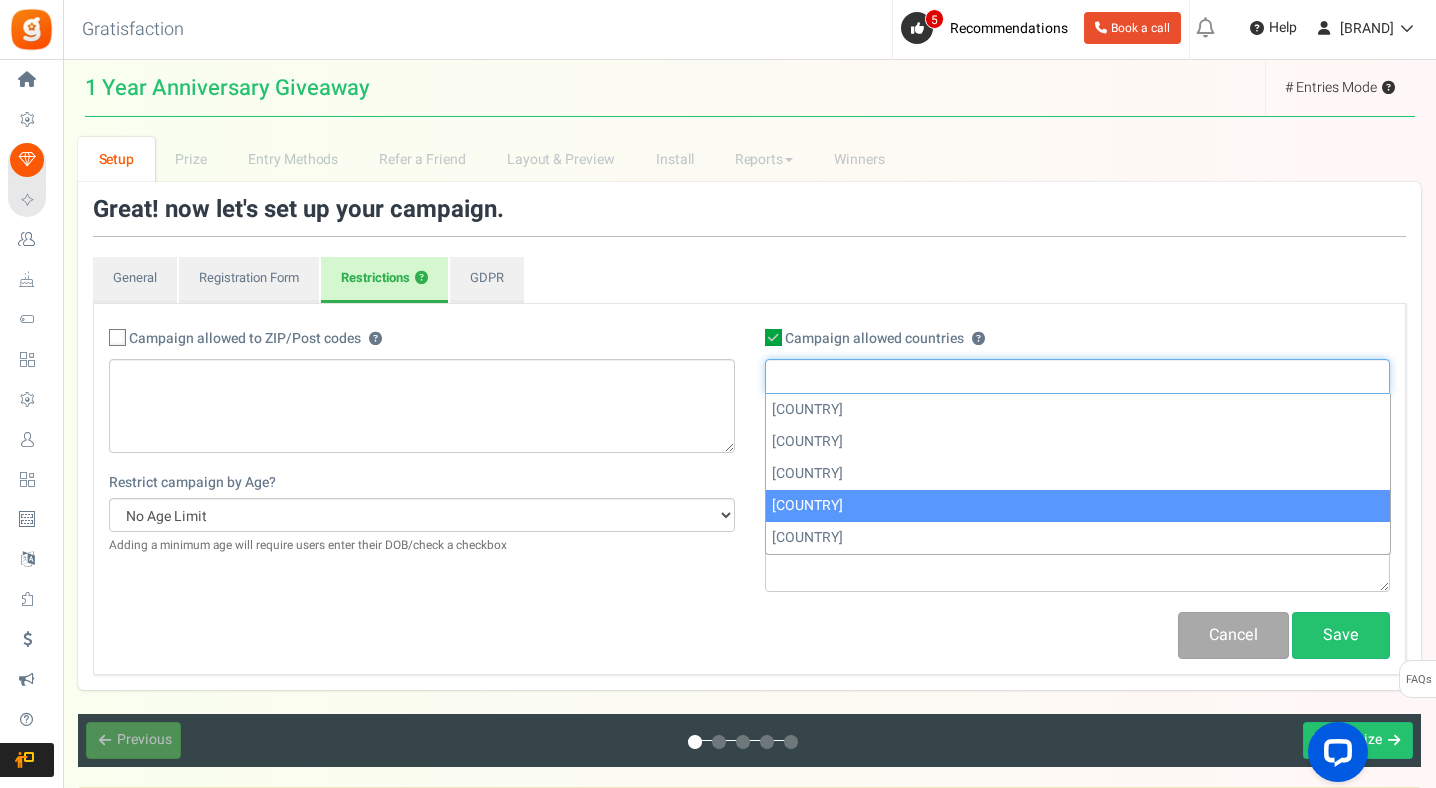 scroll, scrollTop: 4773, scrollLeft: 0, axis: vertical 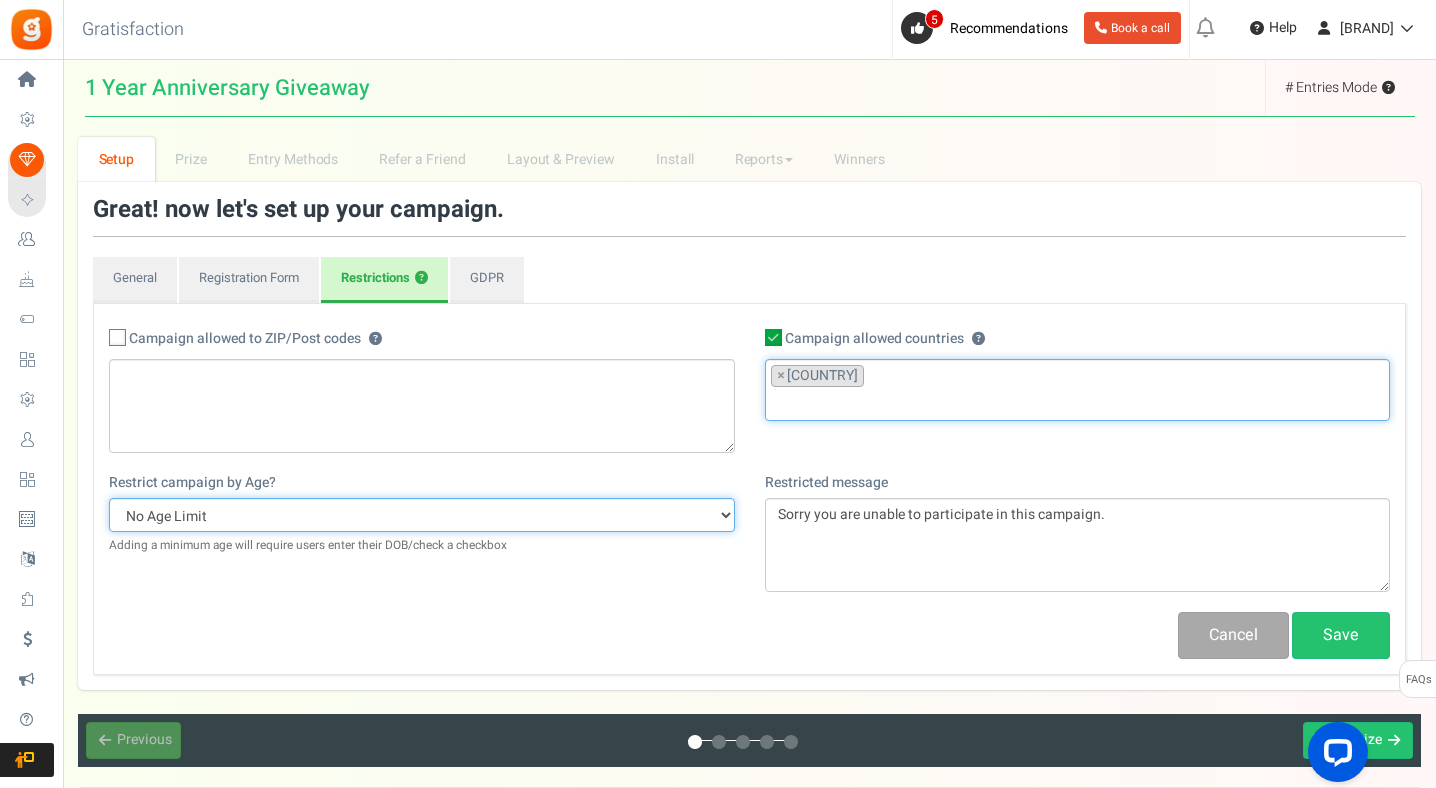 click on "No Age Limit
13+ Date of birth
18+ Date of birth
21+ Date of birth
13+ Required Checkbox
18+ Required Checkbox
21+ Required Checkbox" at bounding box center [422, 515] 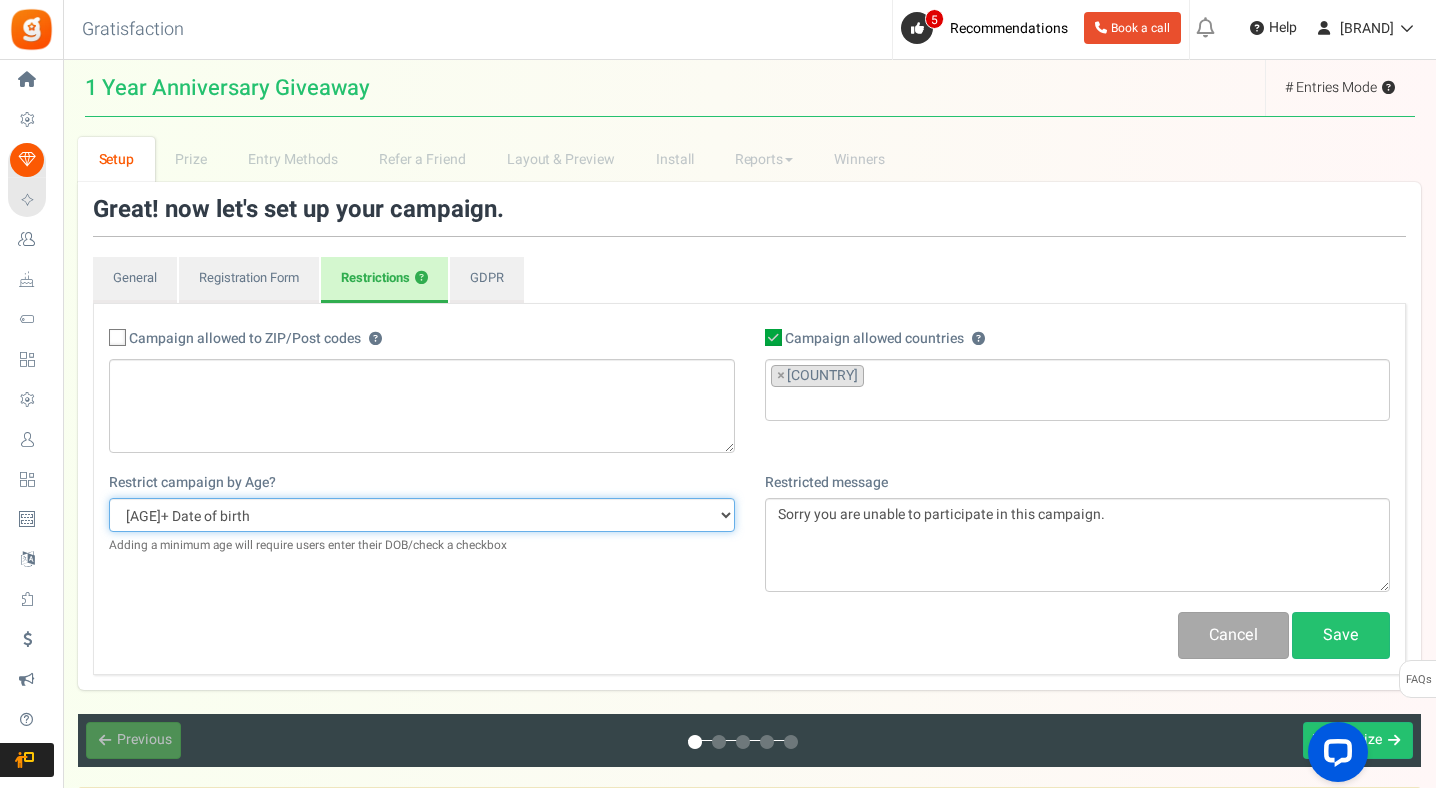 click on "No Age Limit
13+ Date of birth
18+ Date of birth
21+ Date of birth
13+ Required Checkbox
18+ Required Checkbox
21+ Required Checkbox" at bounding box center (422, 515) 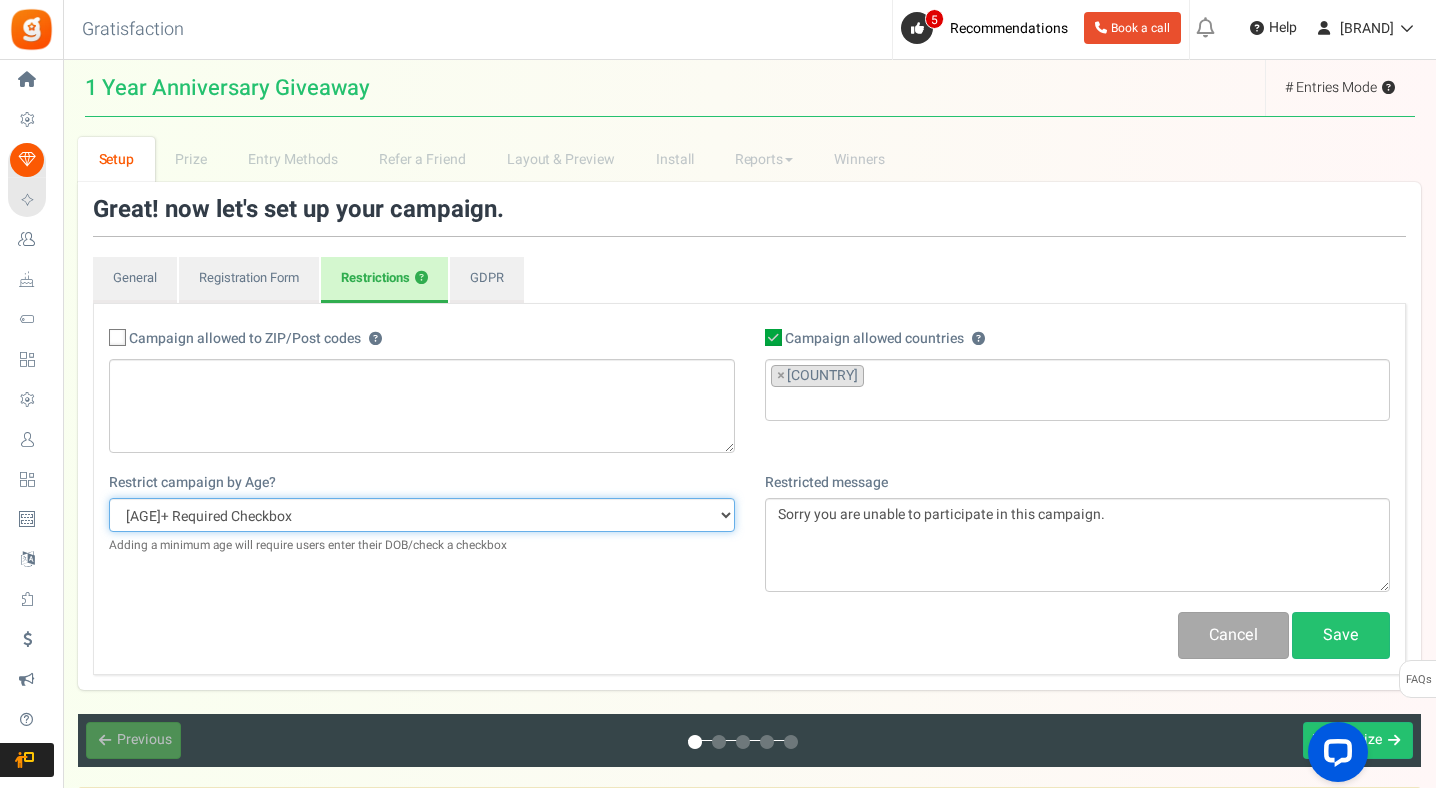 click on "No Age Limit
13+ Date of birth
18+ Date of birth
21+ Date of birth
13+ Required Checkbox
18+ Required Checkbox
21+ Required Checkbox" at bounding box center (422, 515) 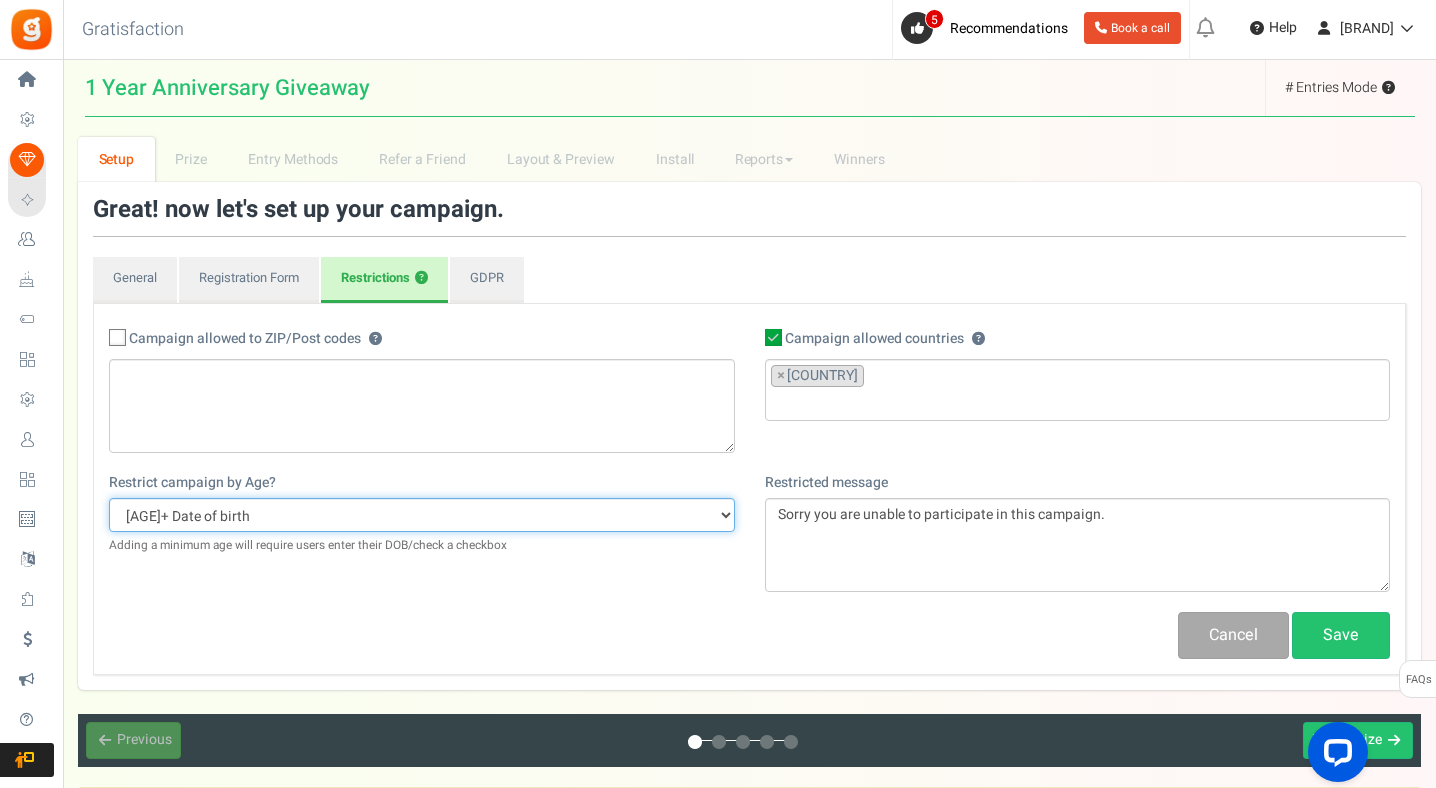 click on "No Age Limit
13+ Date of birth
18+ Date of birth
21+ Date of birth
13+ Required Checkbox
18+ Required Checkbox
21+ Required Checkbox" at bounding box center (422, 515) 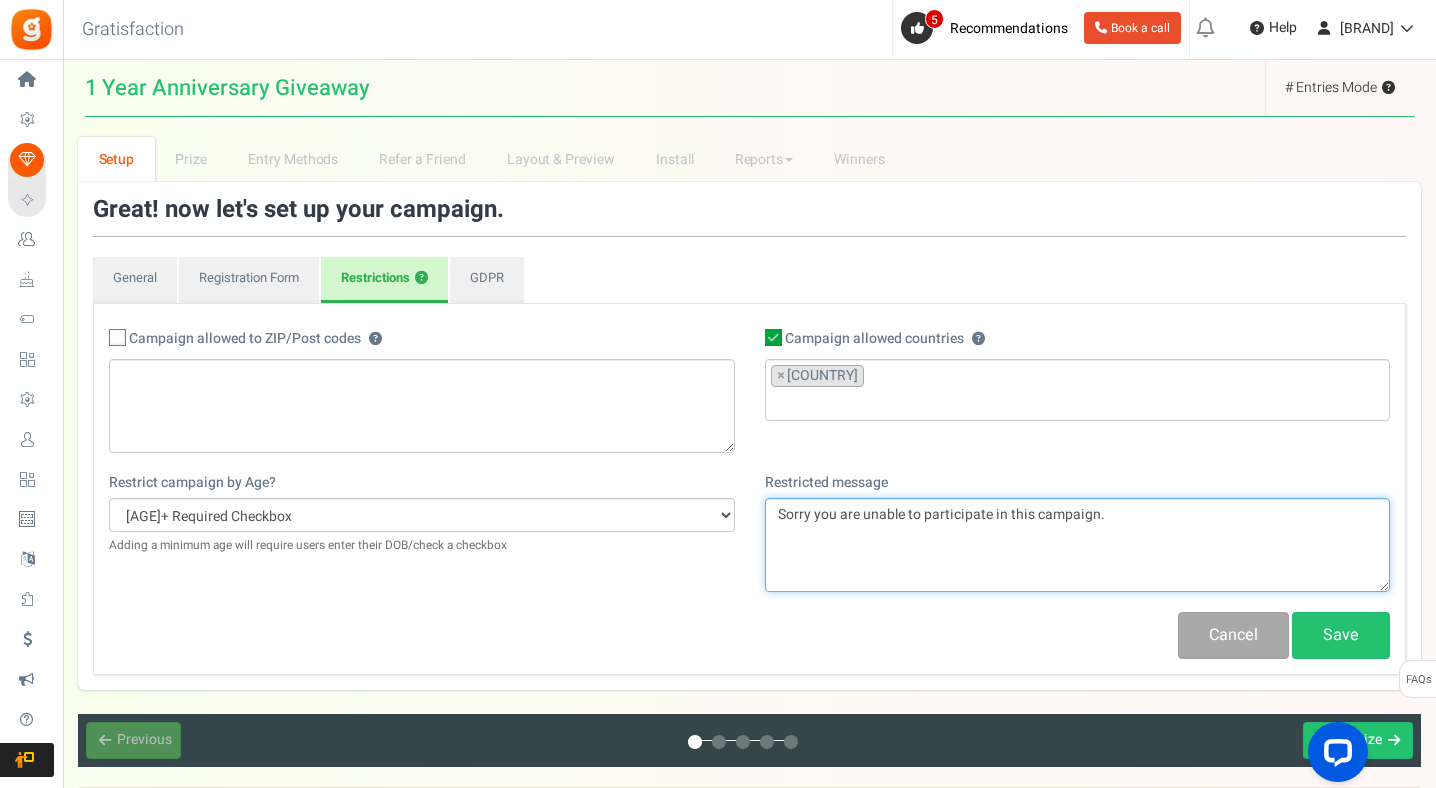 click on "Sorry you are unable to participate in this campaign." at bounding box center [1078, 545] 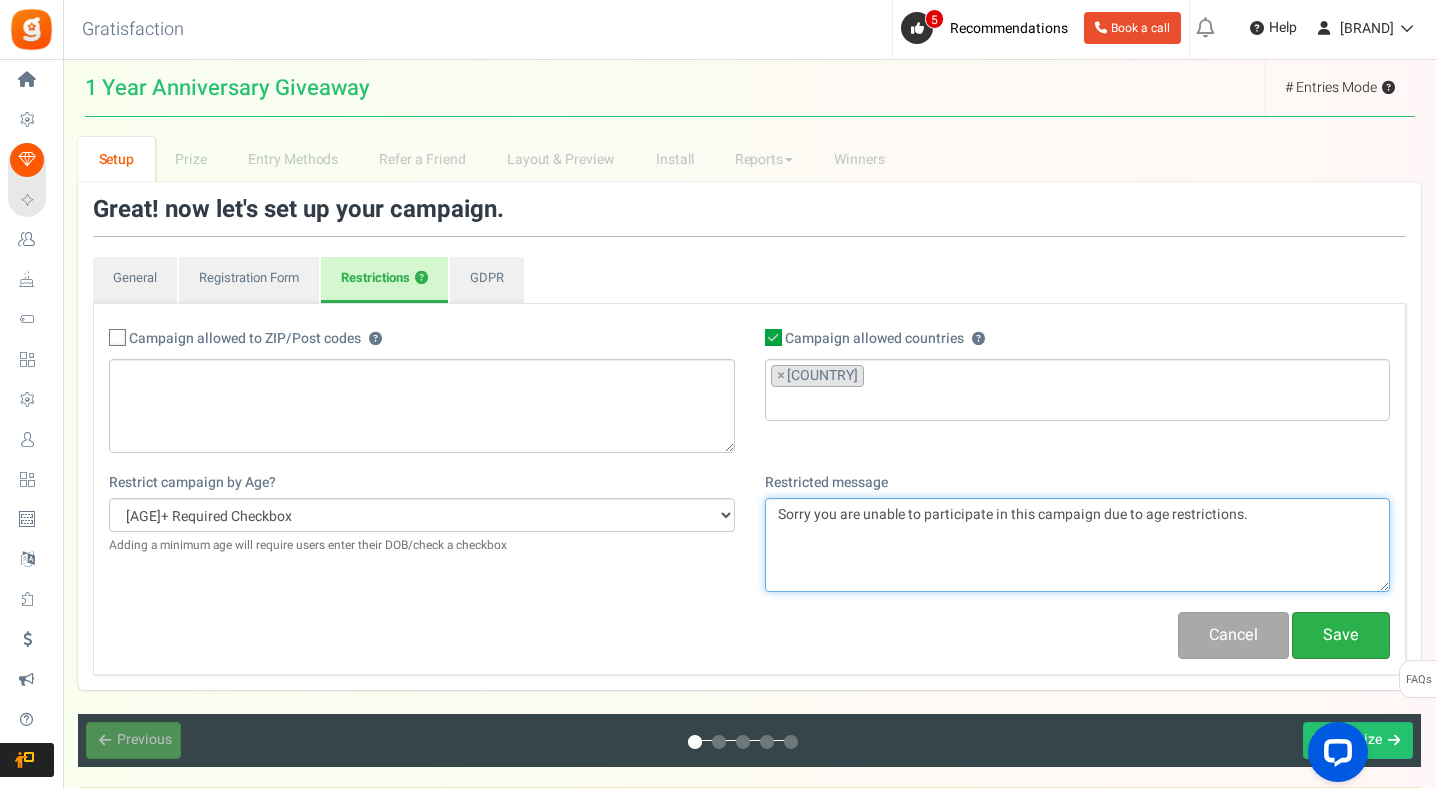 type on "Sorry you are unable to participate in this campaign due to age restrictions." 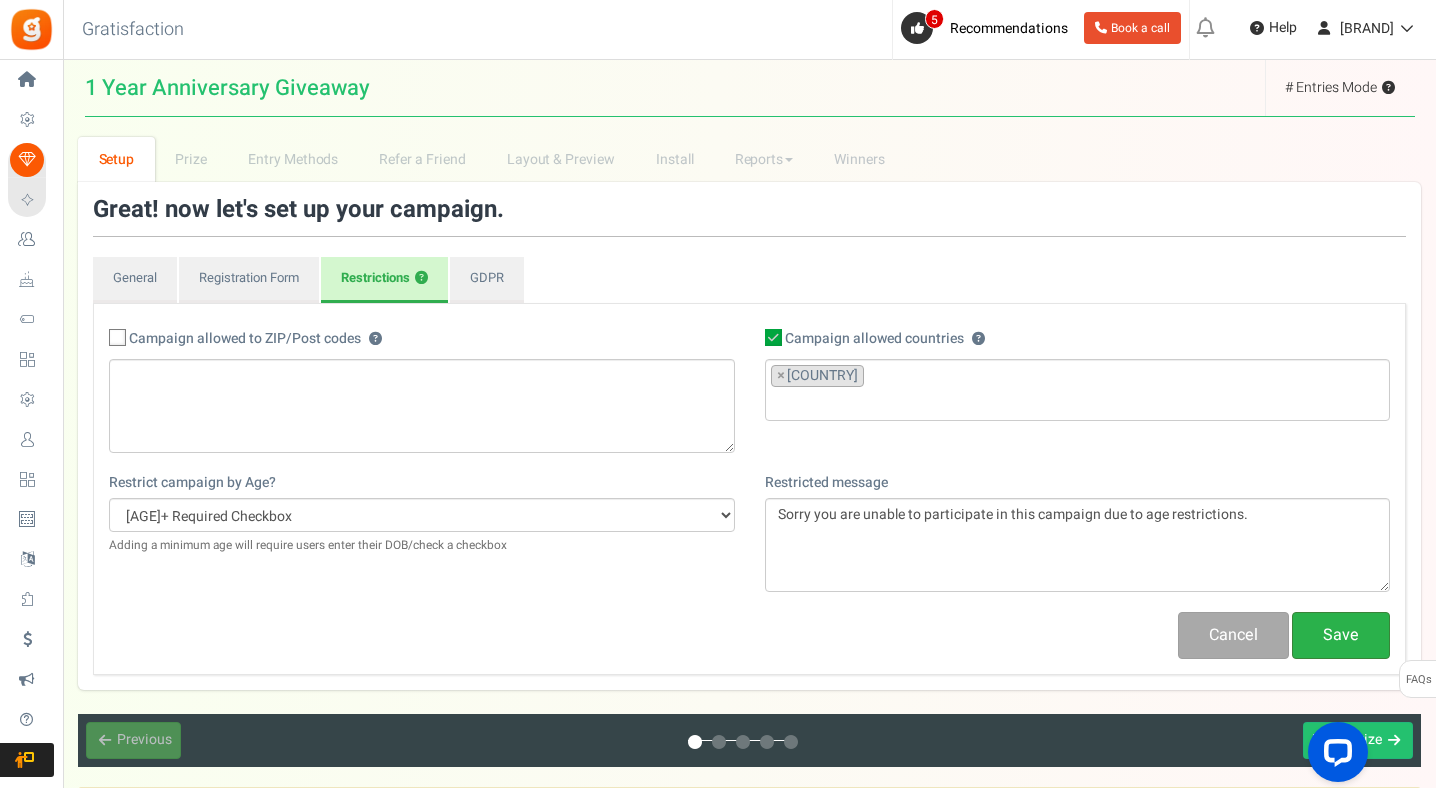 click on "Save" at bounding box center [1341, 635] 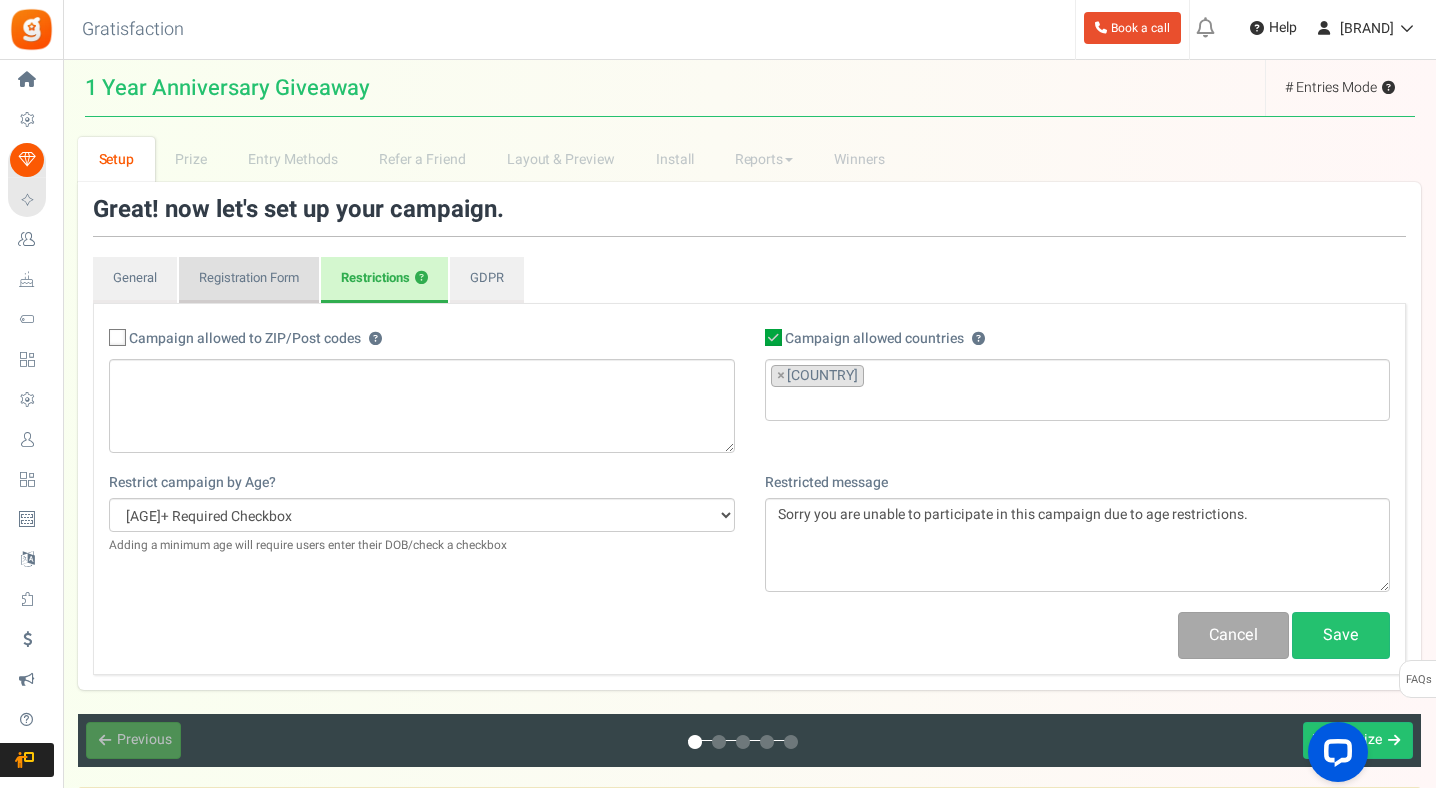 click on "Registration Form" at bounding box center (249, 280) 